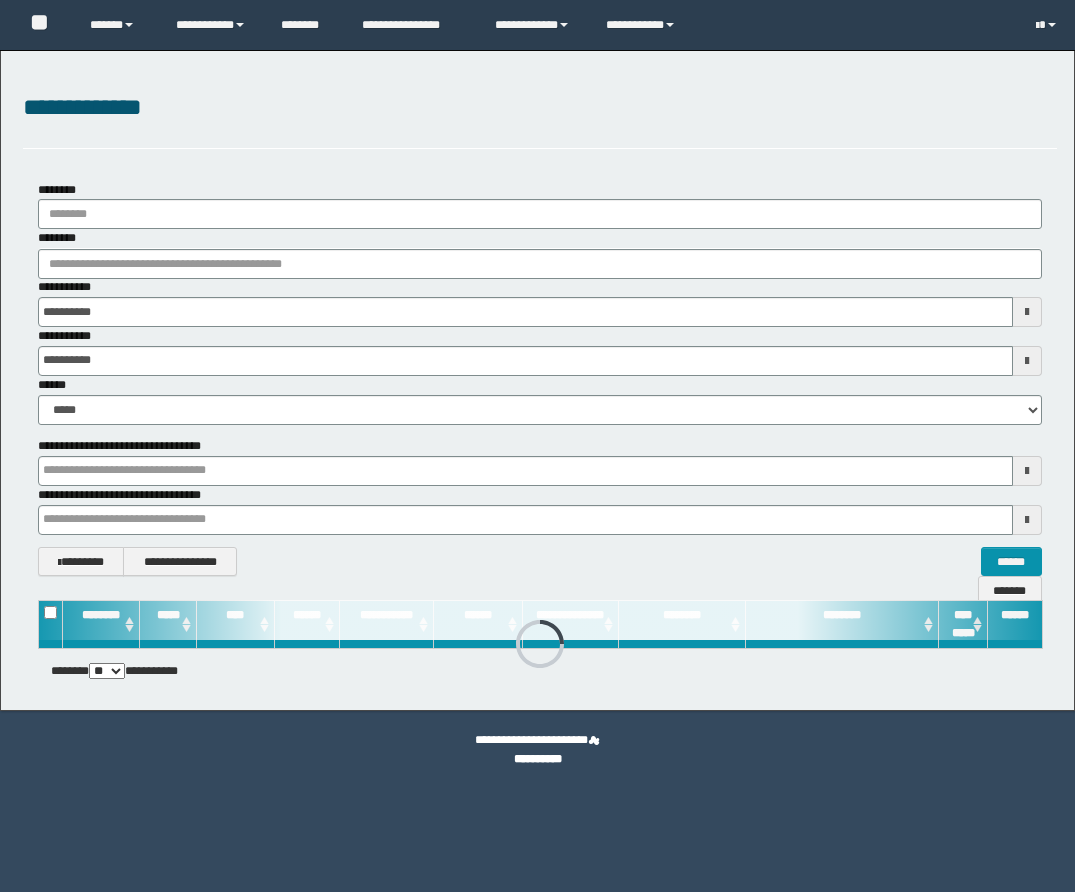 scroll, scrollTop: 0, scrollLeft: 0, axis: both 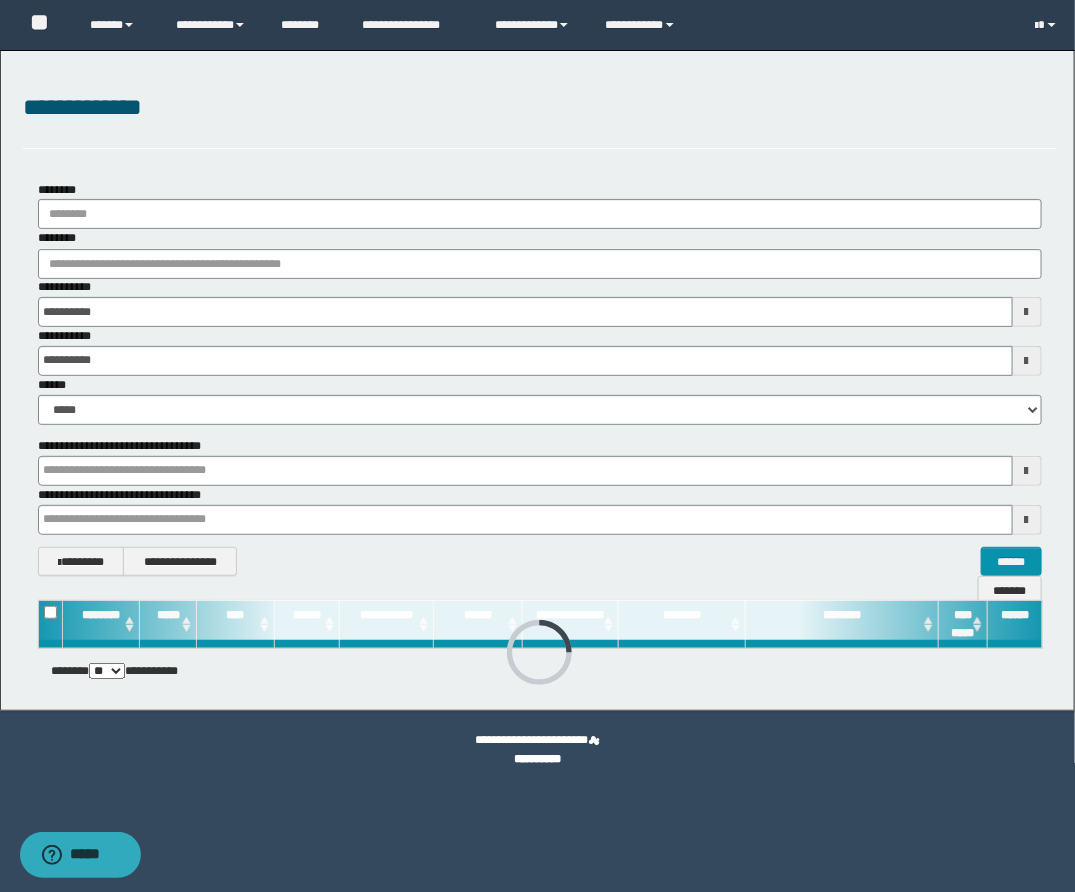 drag, startPoint x: 176, startPoint y: 282, endPoint x: 166, endPoint y: 270, distance: 15.6205 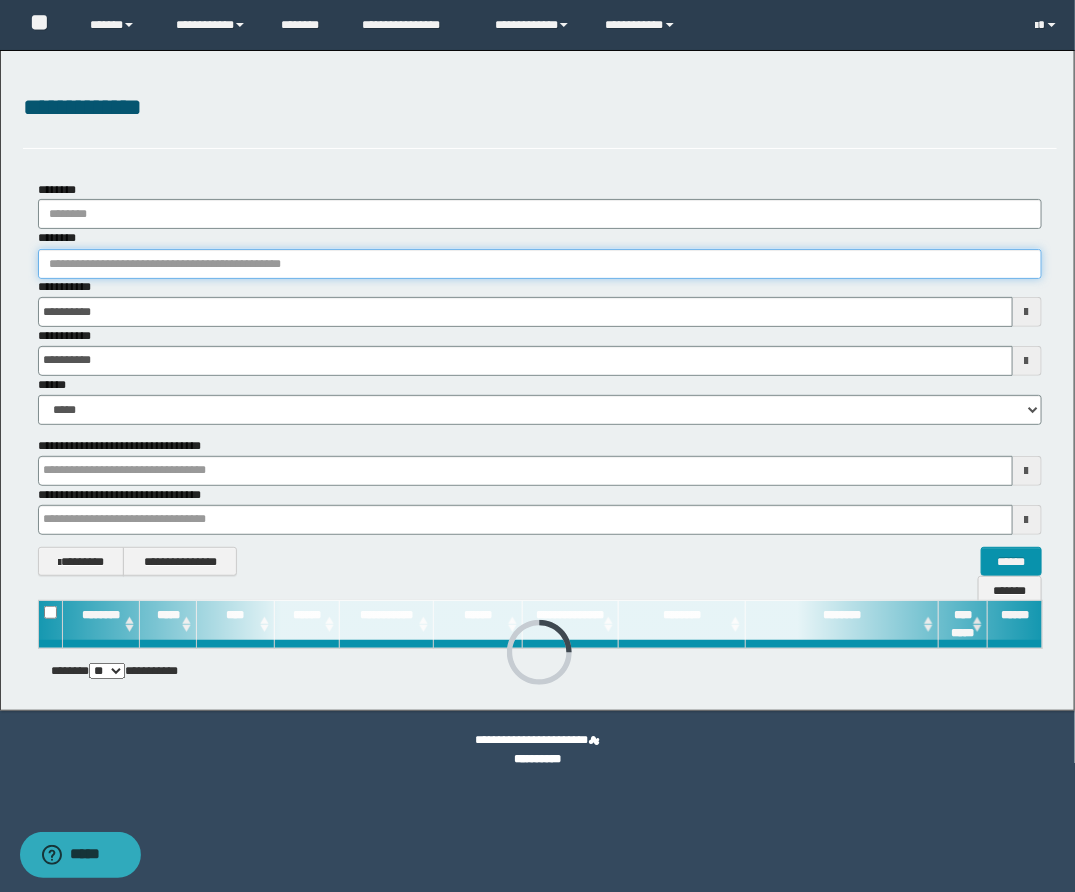 click on "********" at bounding box center [540, 264] 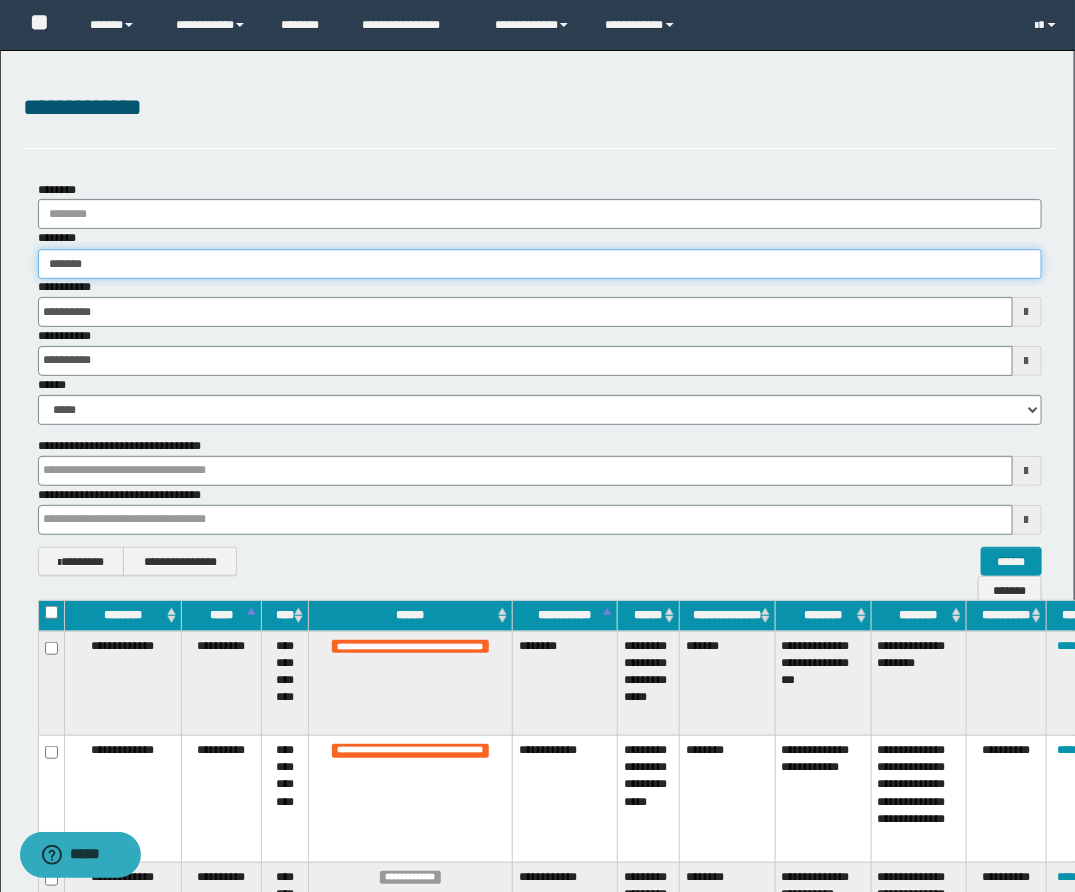 type on "********" 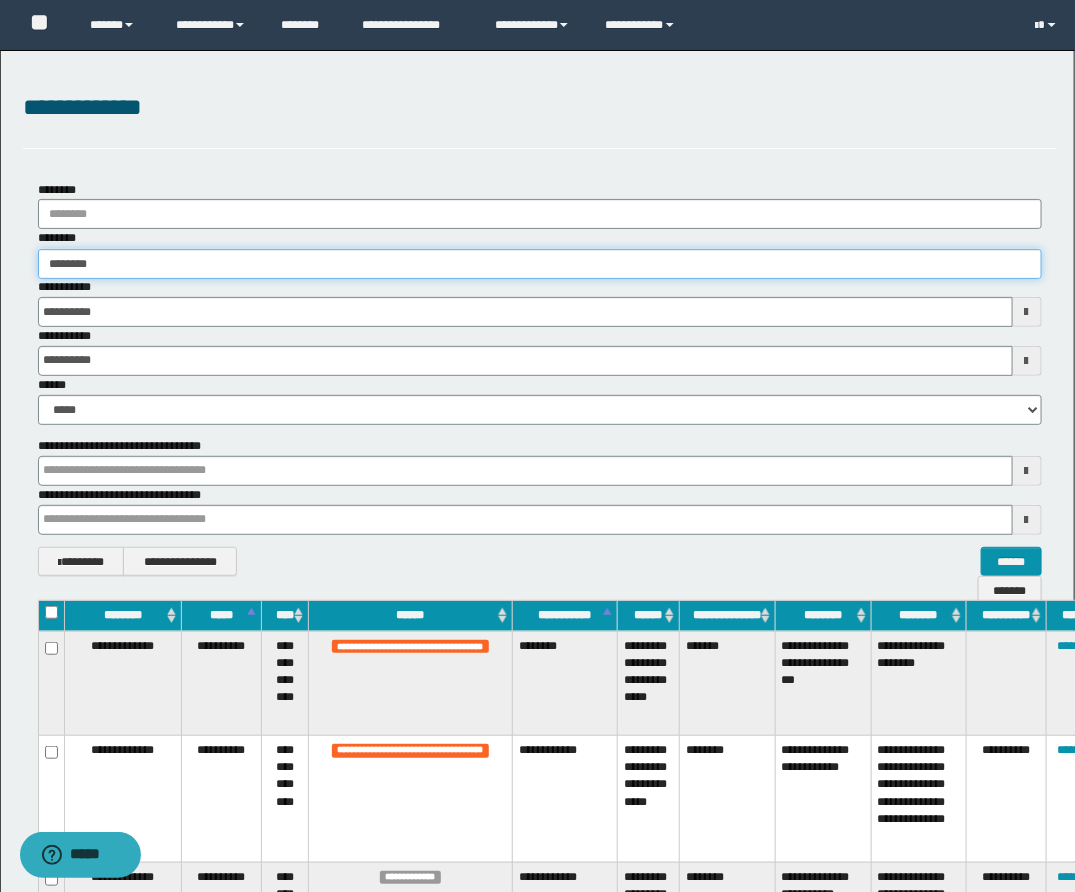 type on "********" 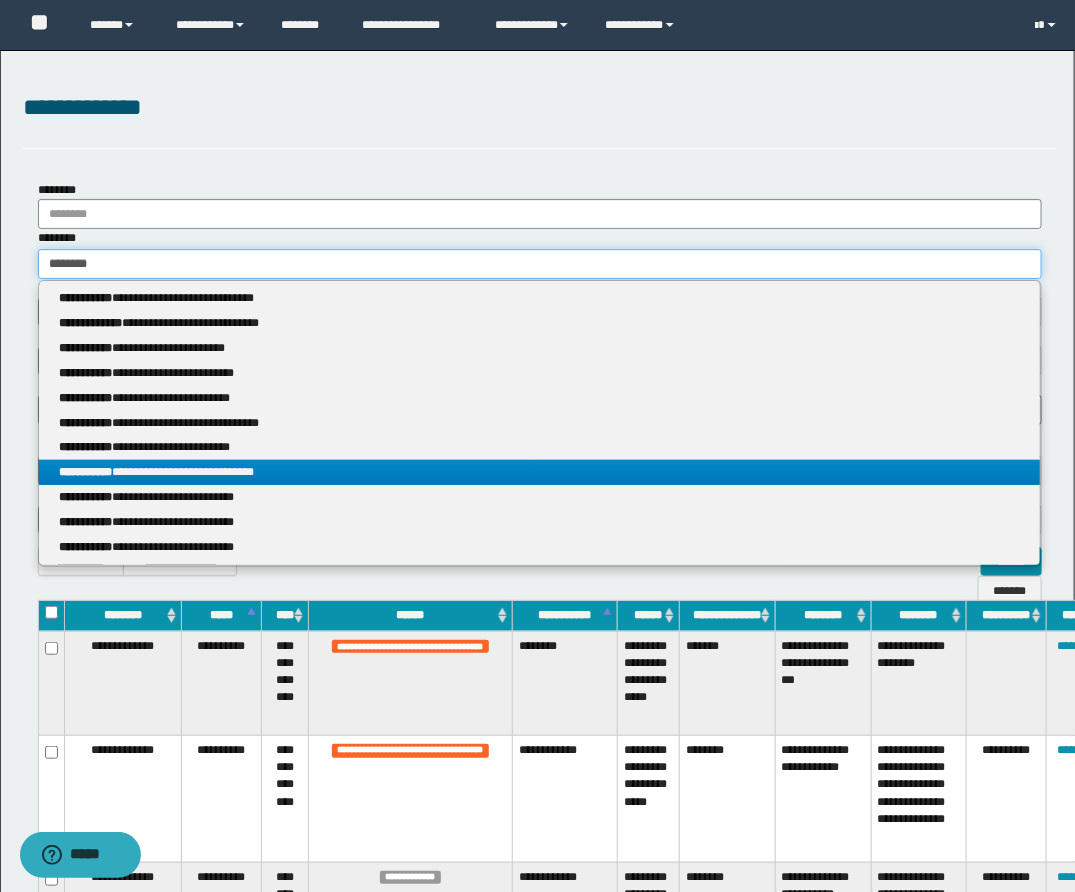 type on "********" 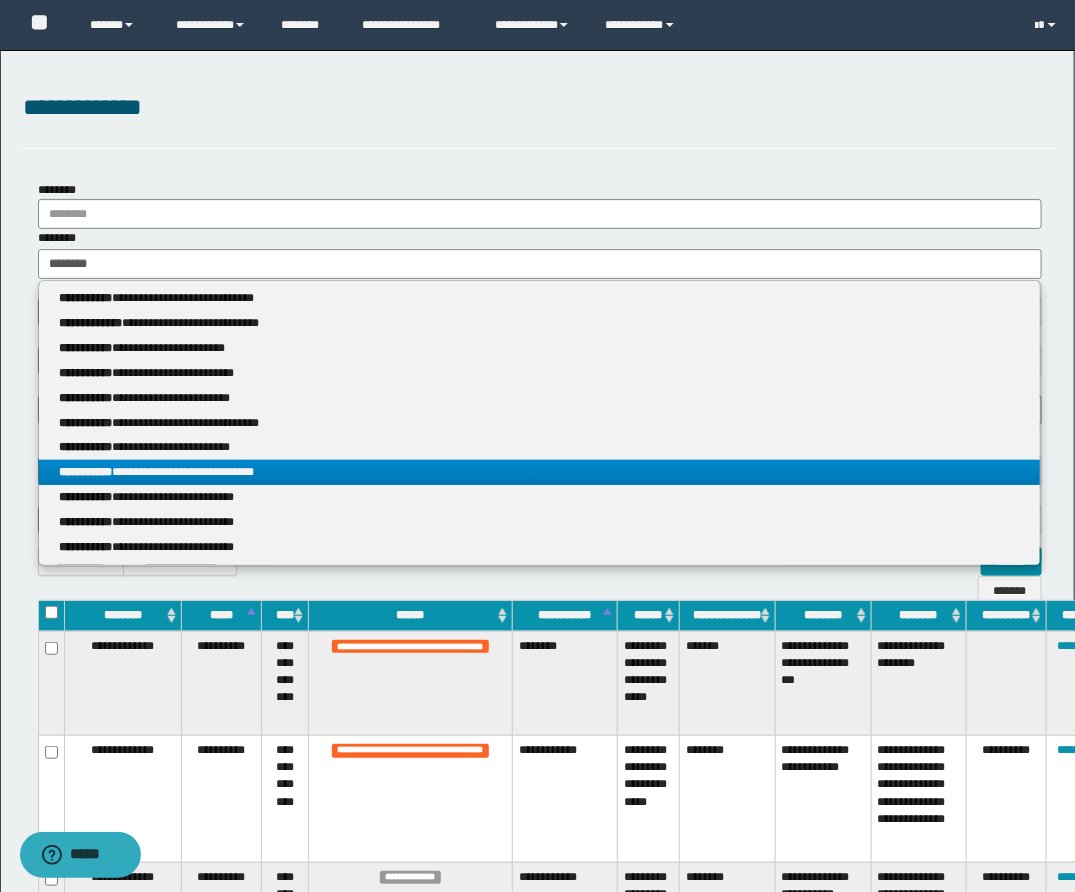 click on "**********" at bounding box center (539, 472) 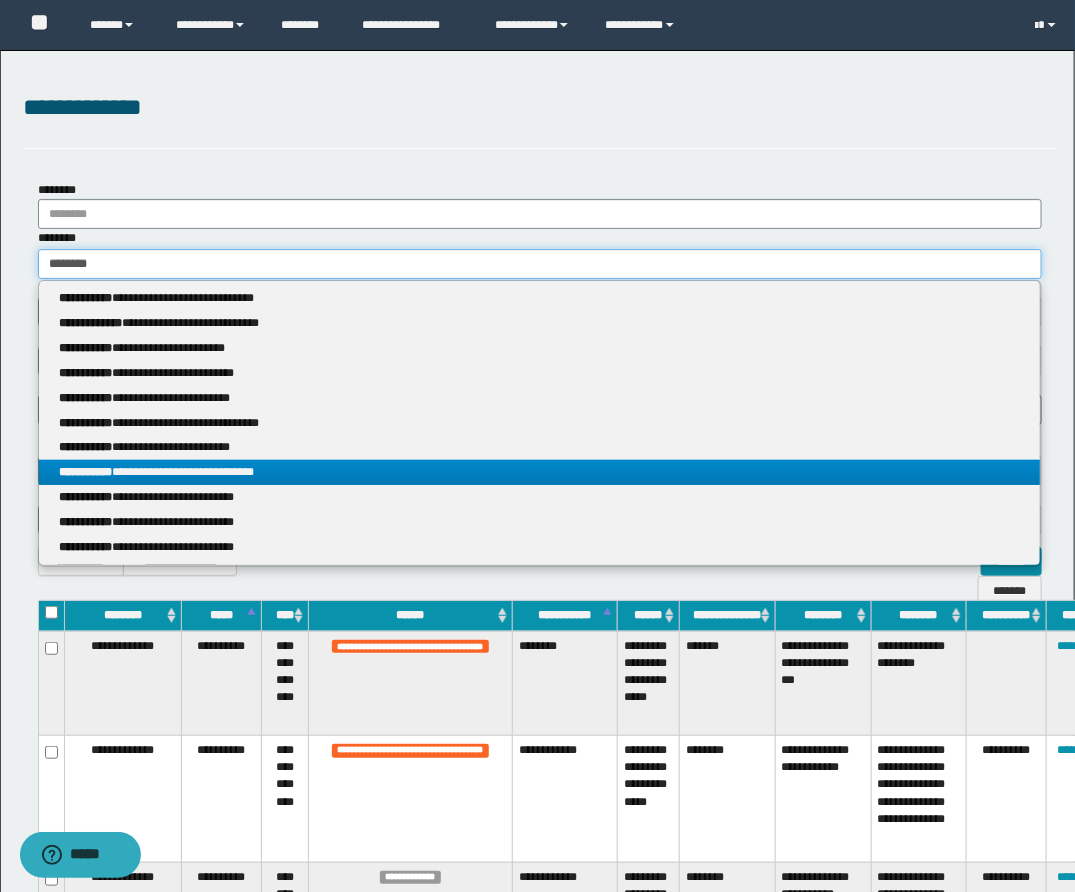type 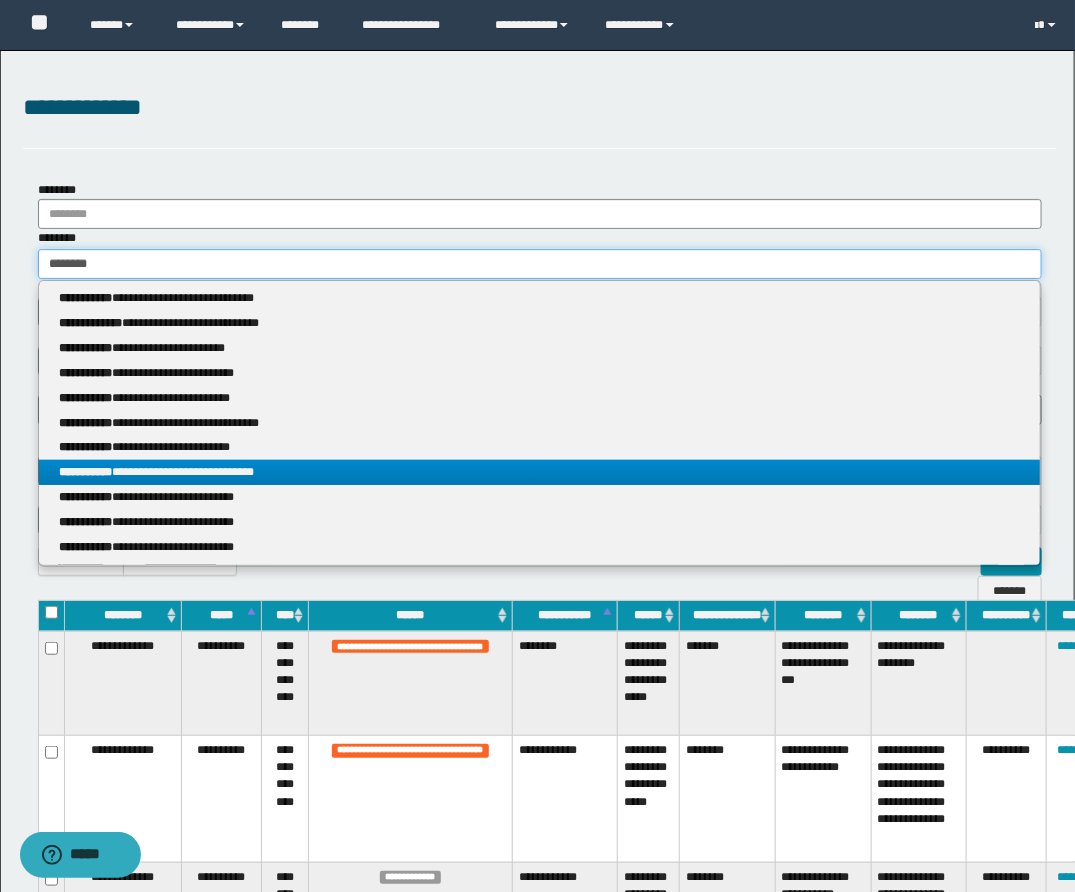 type on "**********" 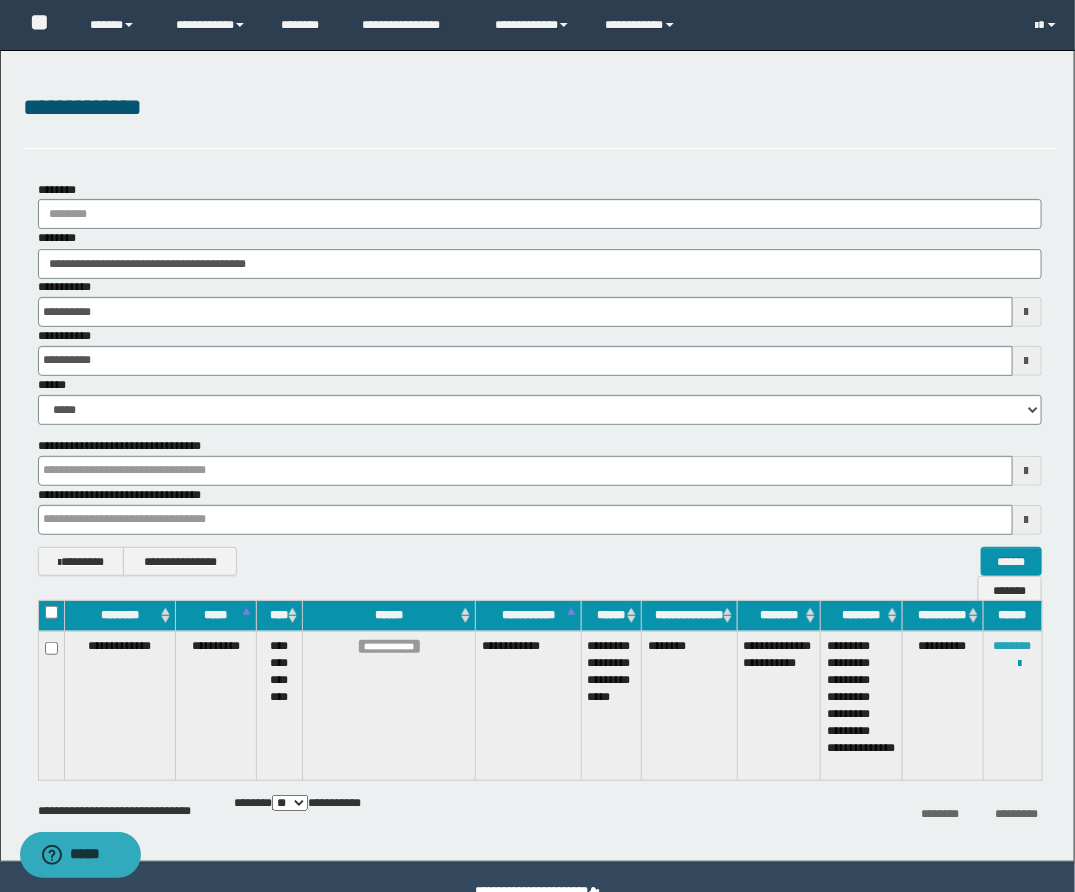 click on "********" at bounding box center [1013, 646] 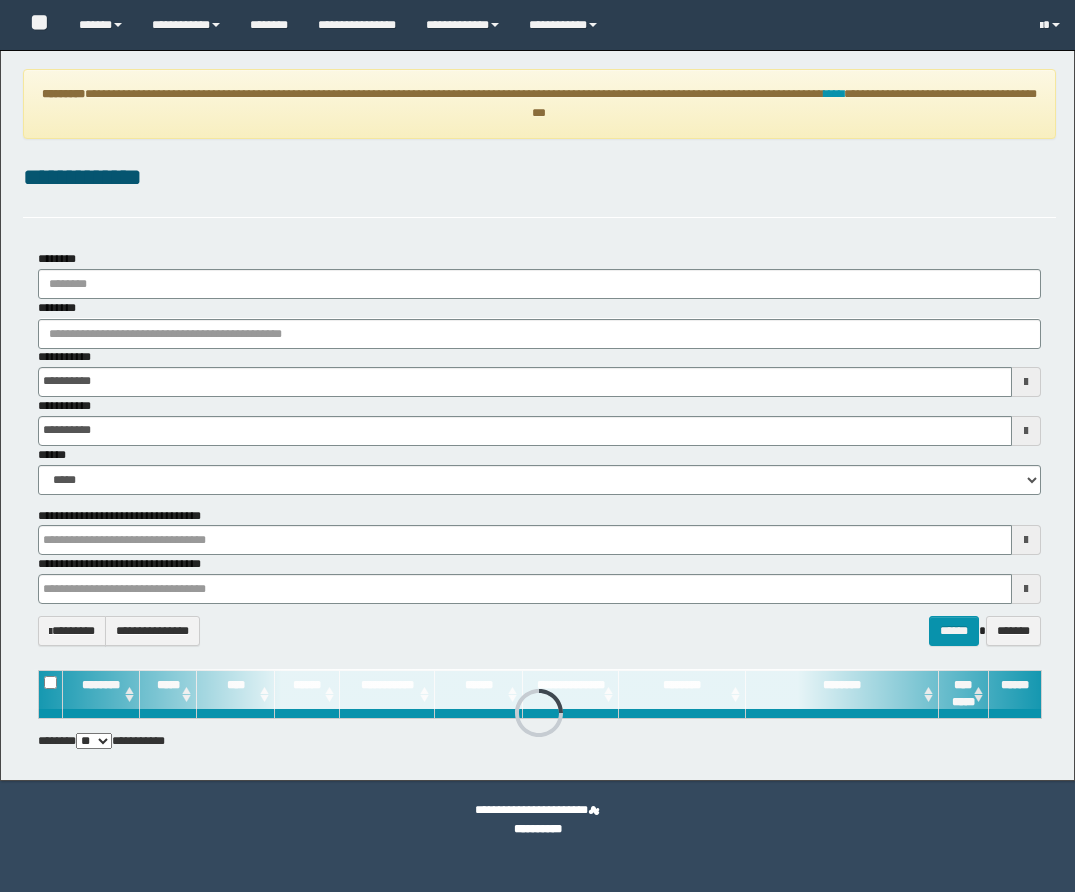 scroll, scrollTop: 0, scrollLeft: 0, axis: both 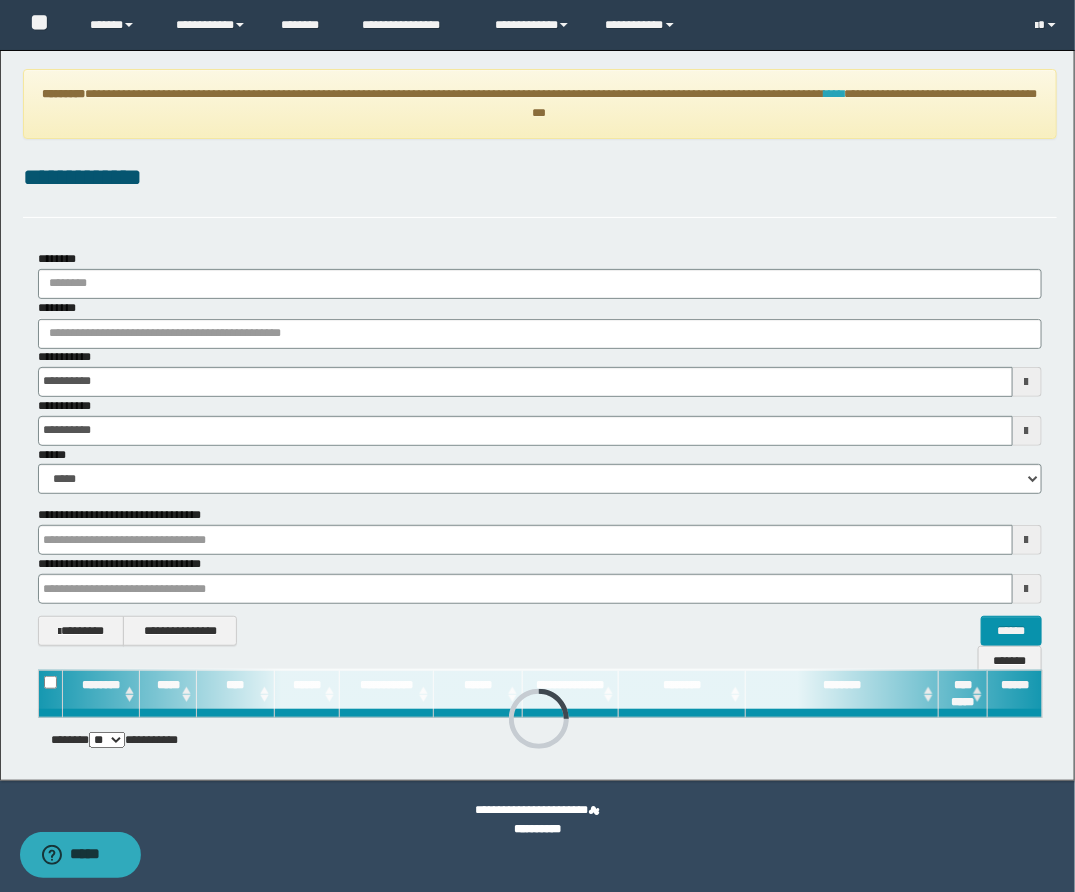 click on "****" at bounding box center (834, 94) 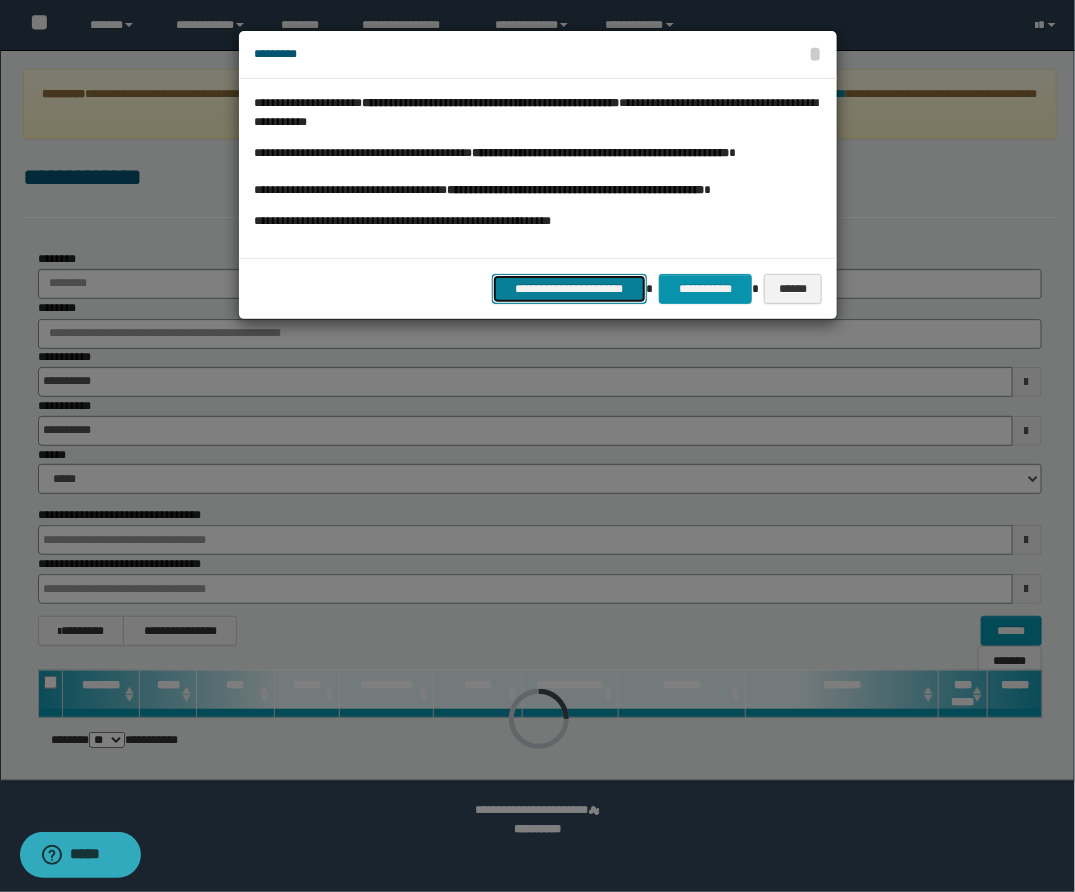 click on "**********" at bounding box center [569, 289] 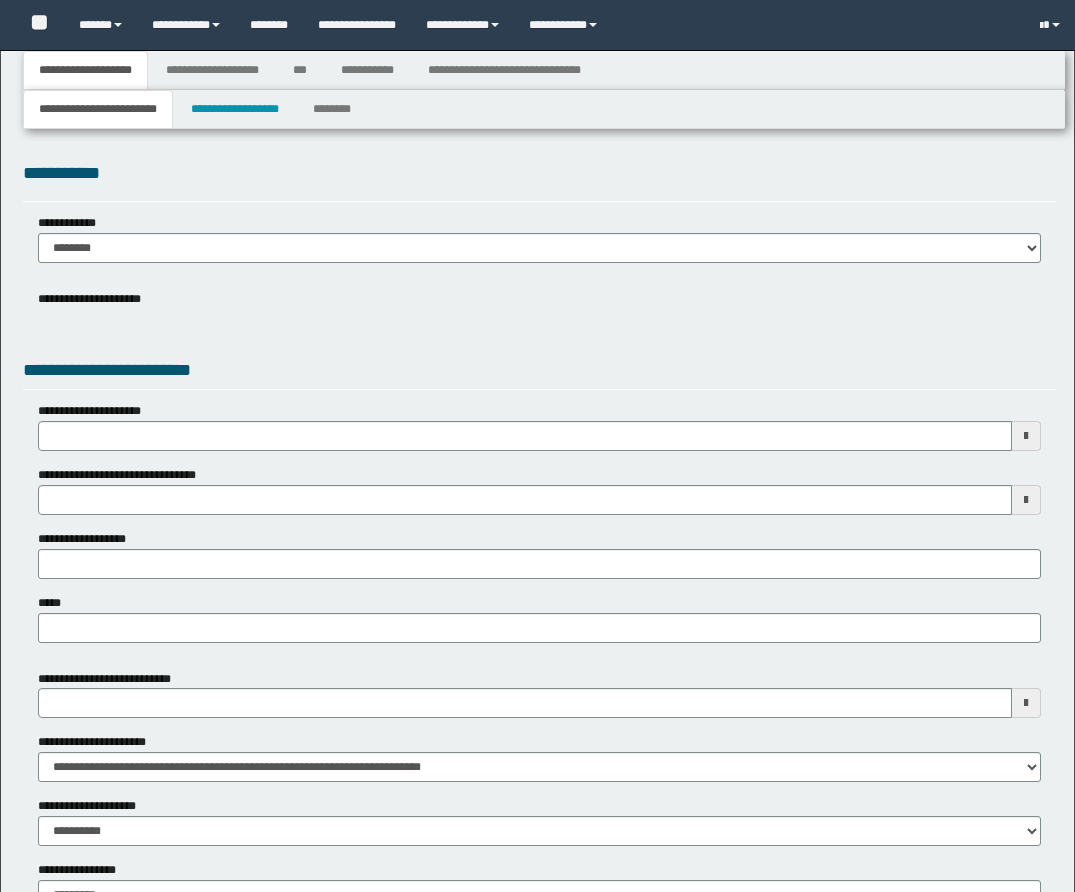 type 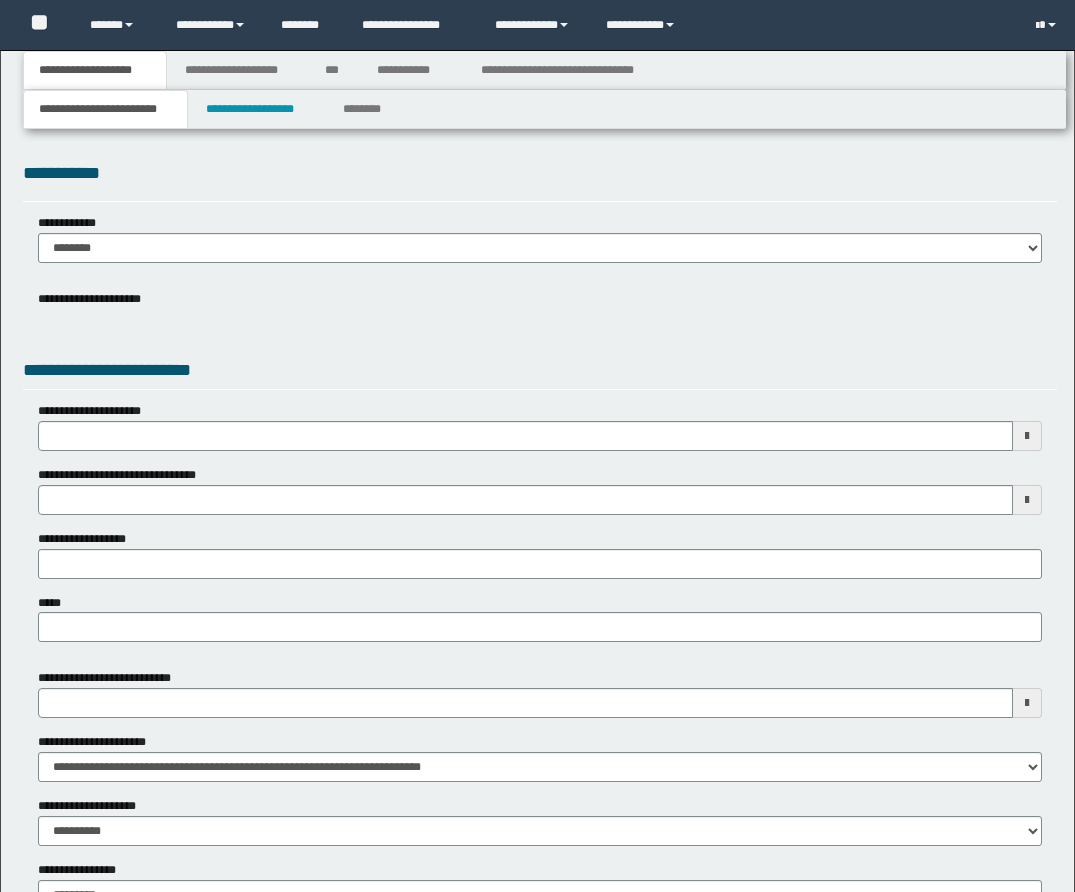 scroll, scrollTop: 0, scrollLeft: 0, axis: both 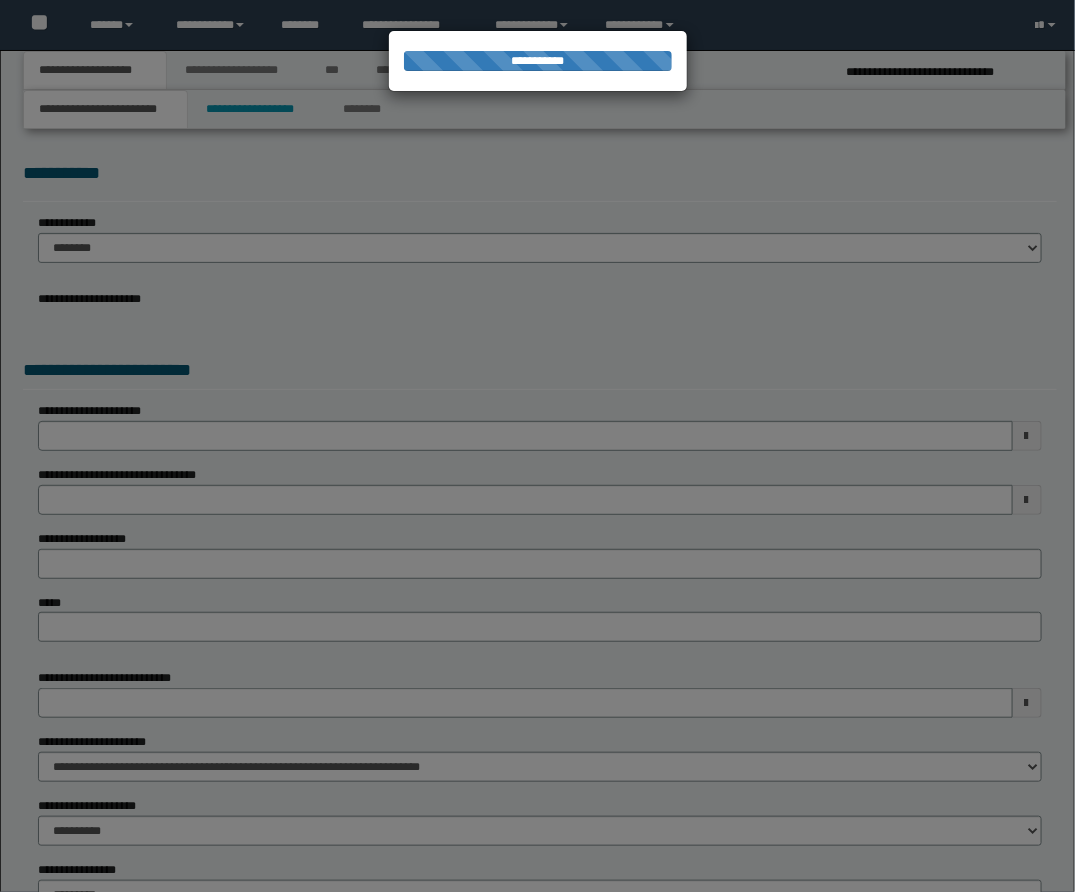 type on "**********" 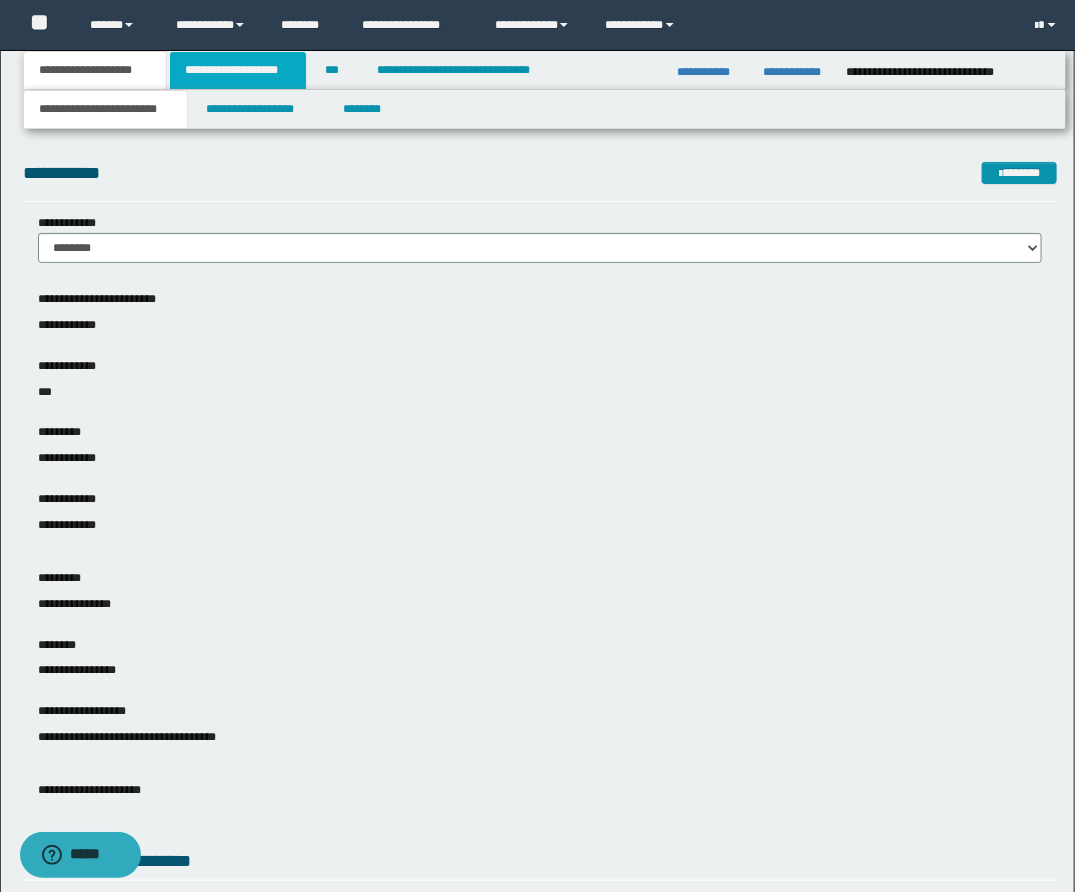 click on "**********" at bounding box center [238, 70] 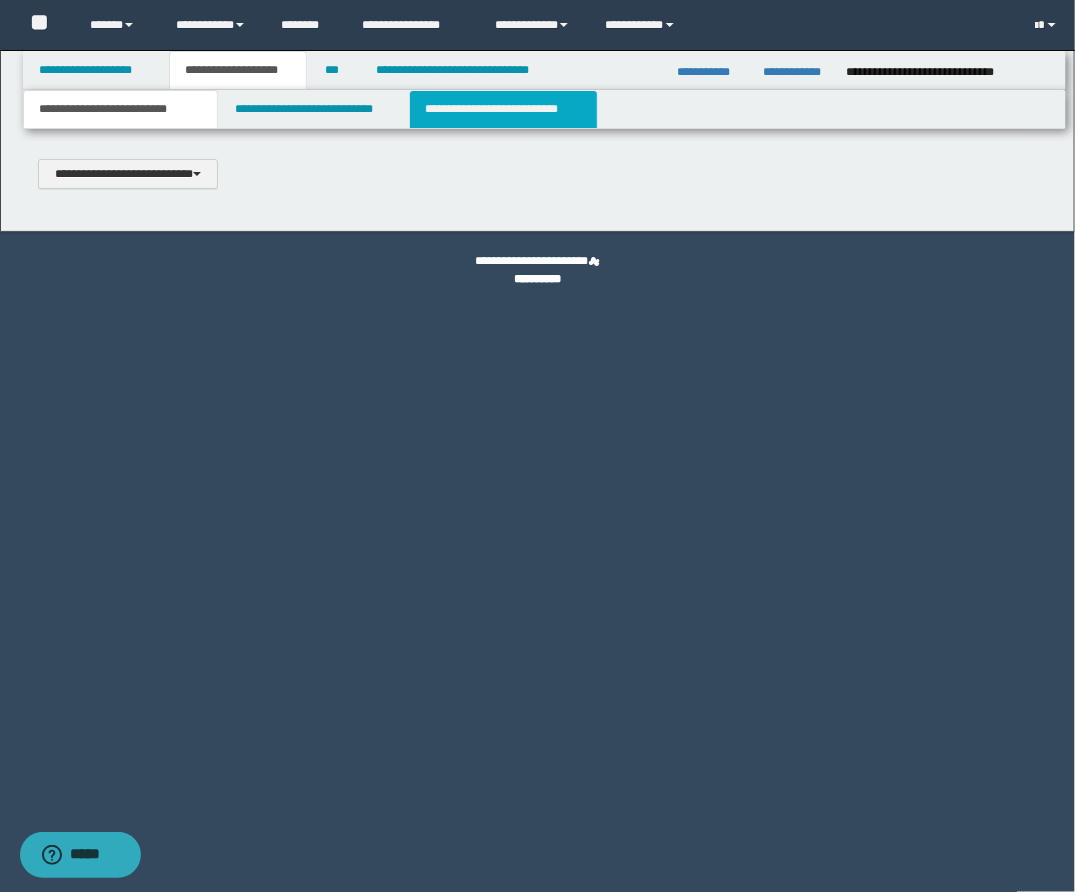 type 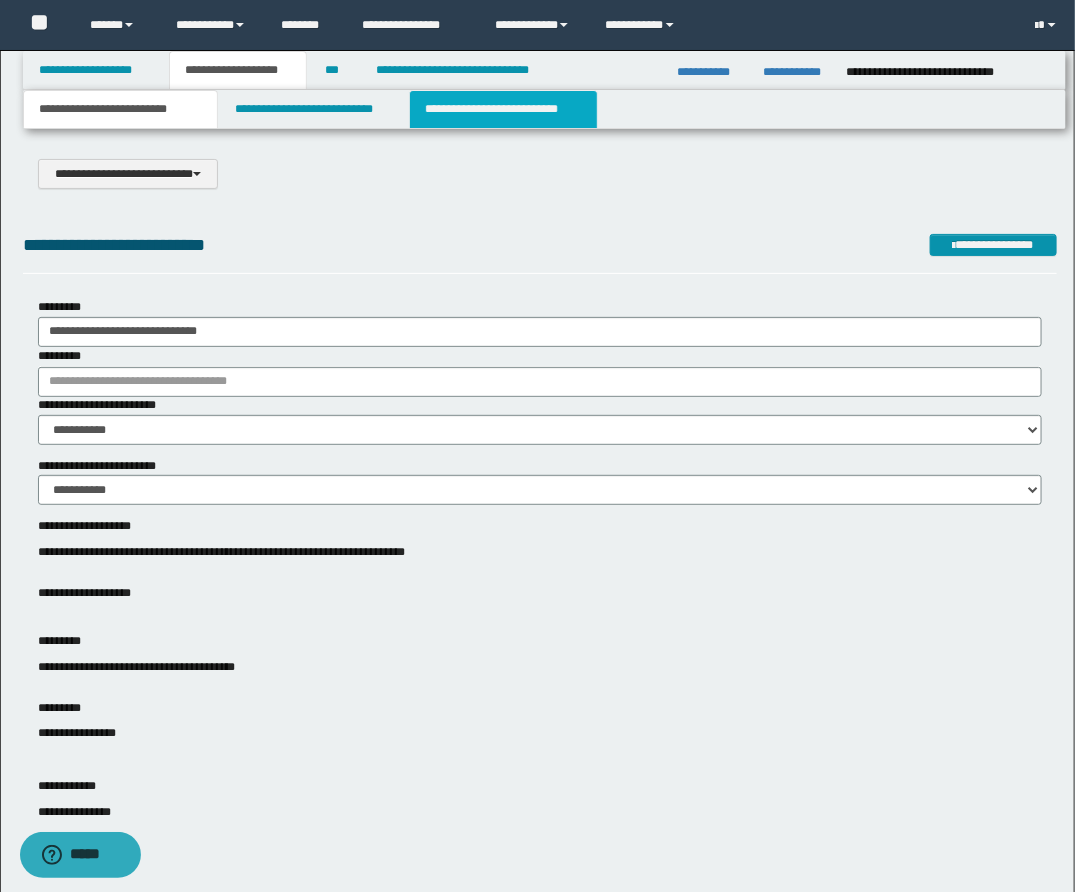 click on "**********" at bounding box center (503, 109) 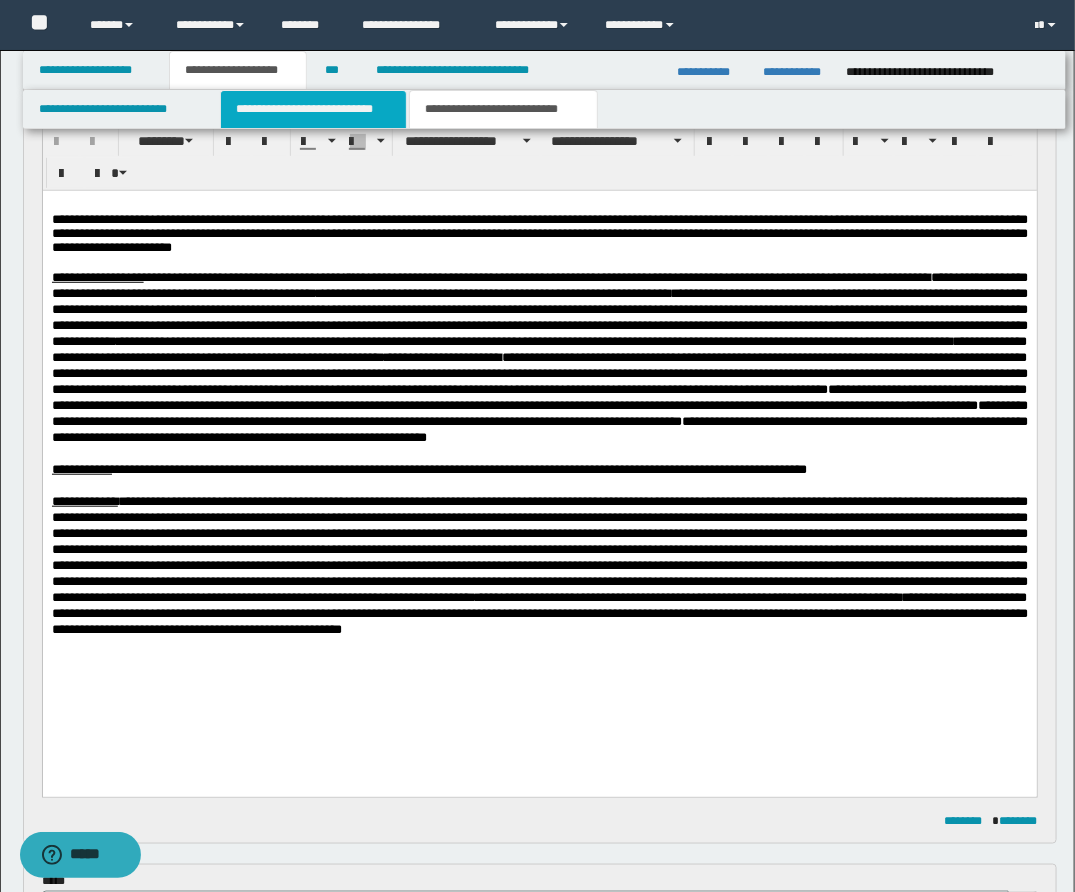 scroll, scrollTop: 269, scrollLeft: 0, axis: vertical 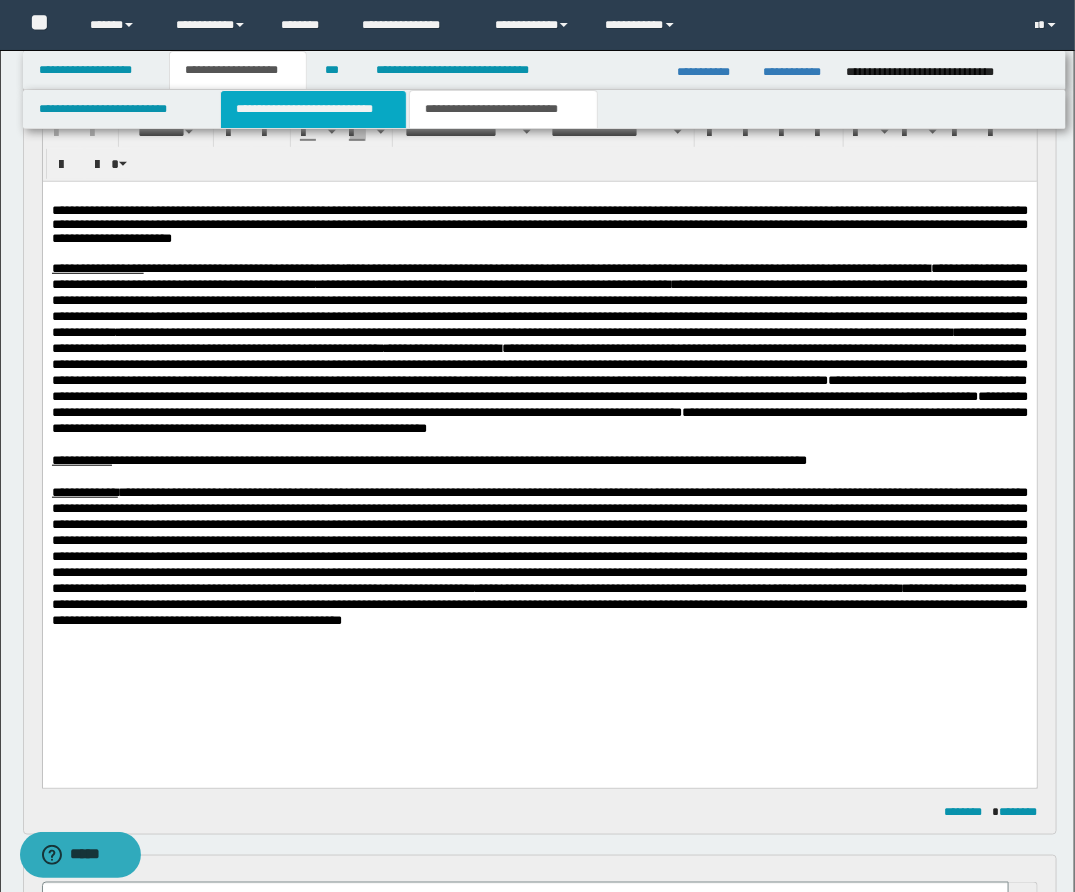 click on "**********" at bounding box center (313, 109) 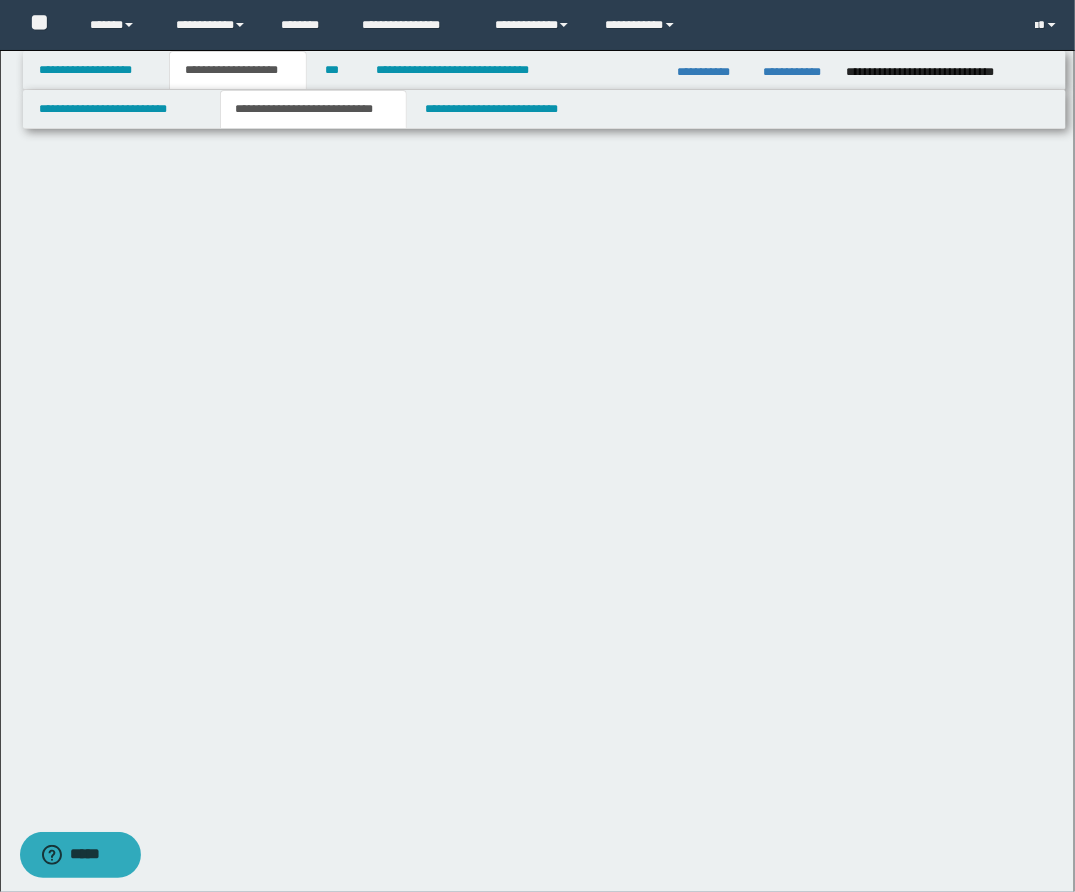 scroll, scrollTop: 0, scrollLeft: 0, axis: both 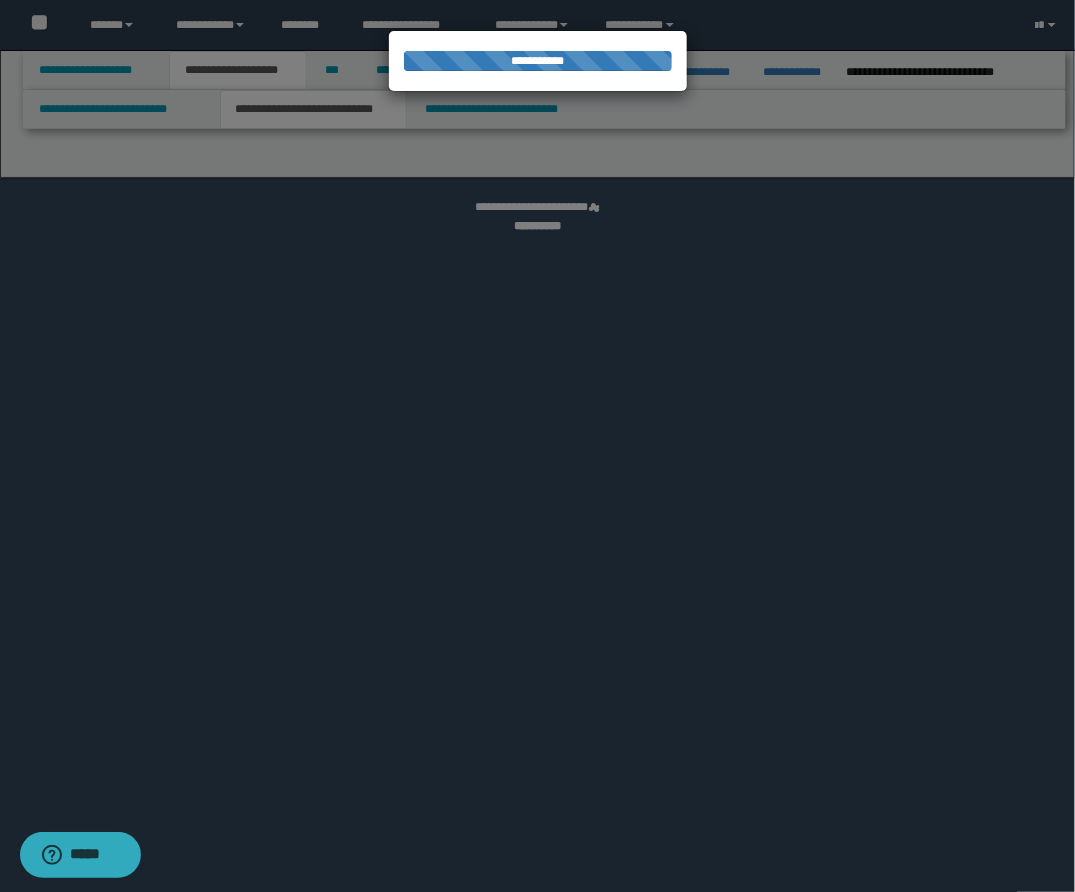 select on "*" 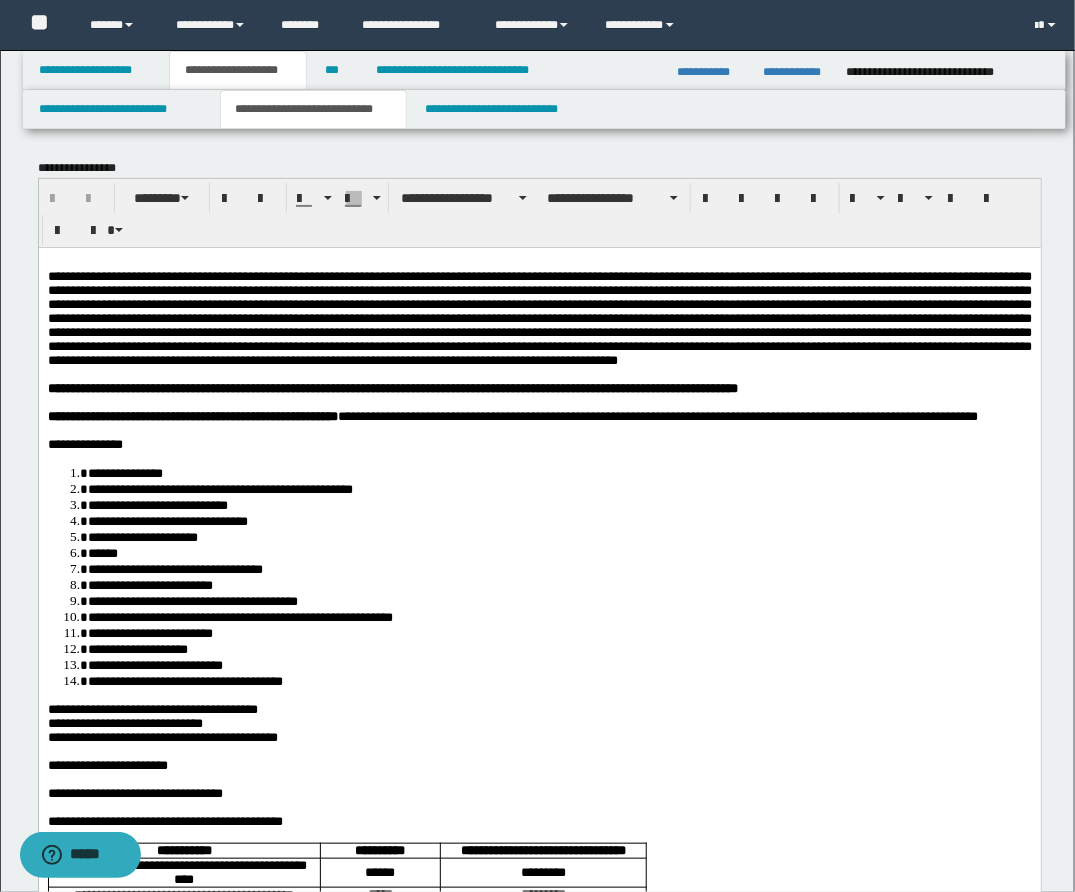 scroll, scrollTop: 0, scrollLeft: 0, axis: both 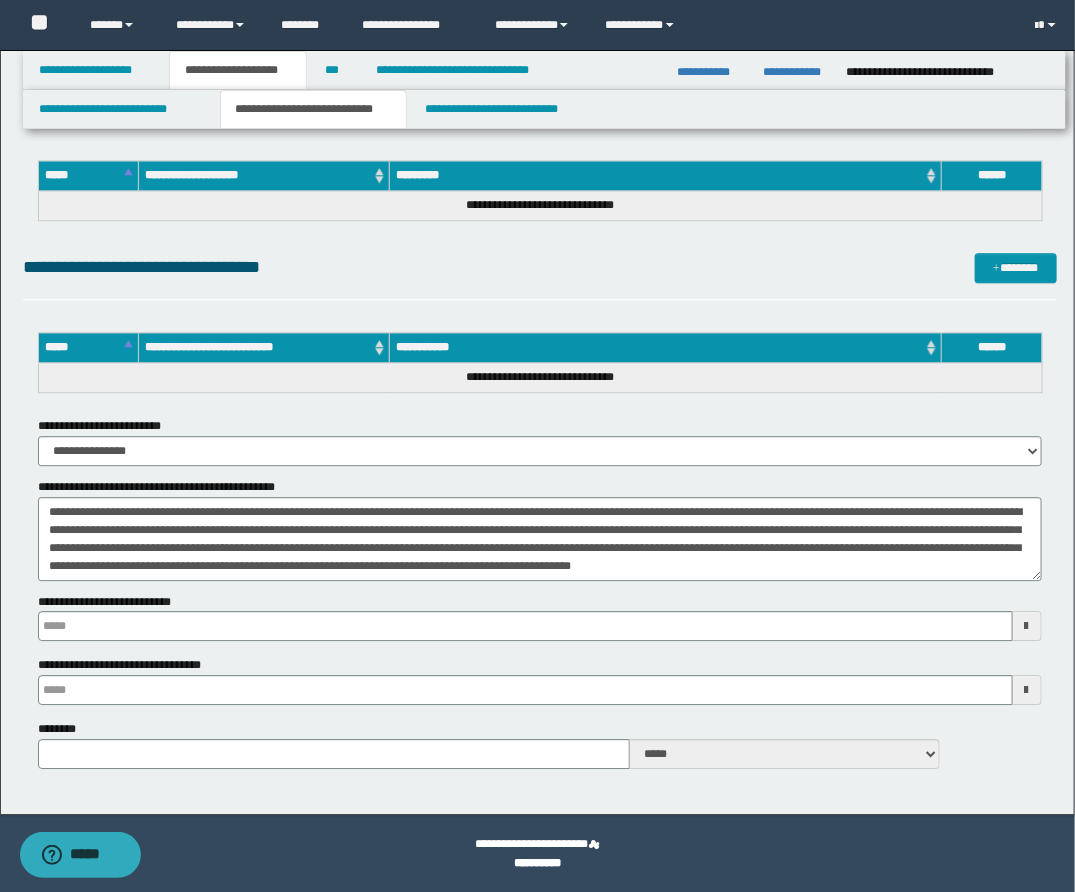 type 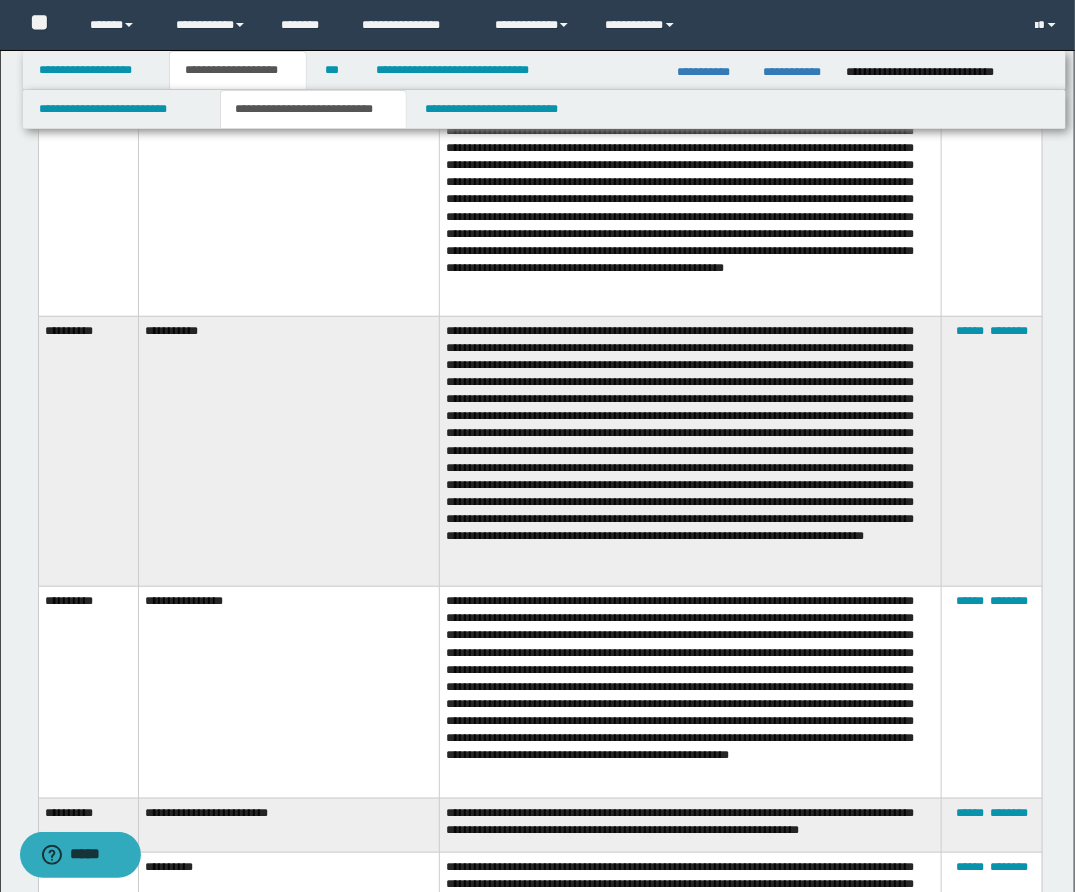 scroll, scrollTop: 4791, scrollLeft: 0, axis: vertical 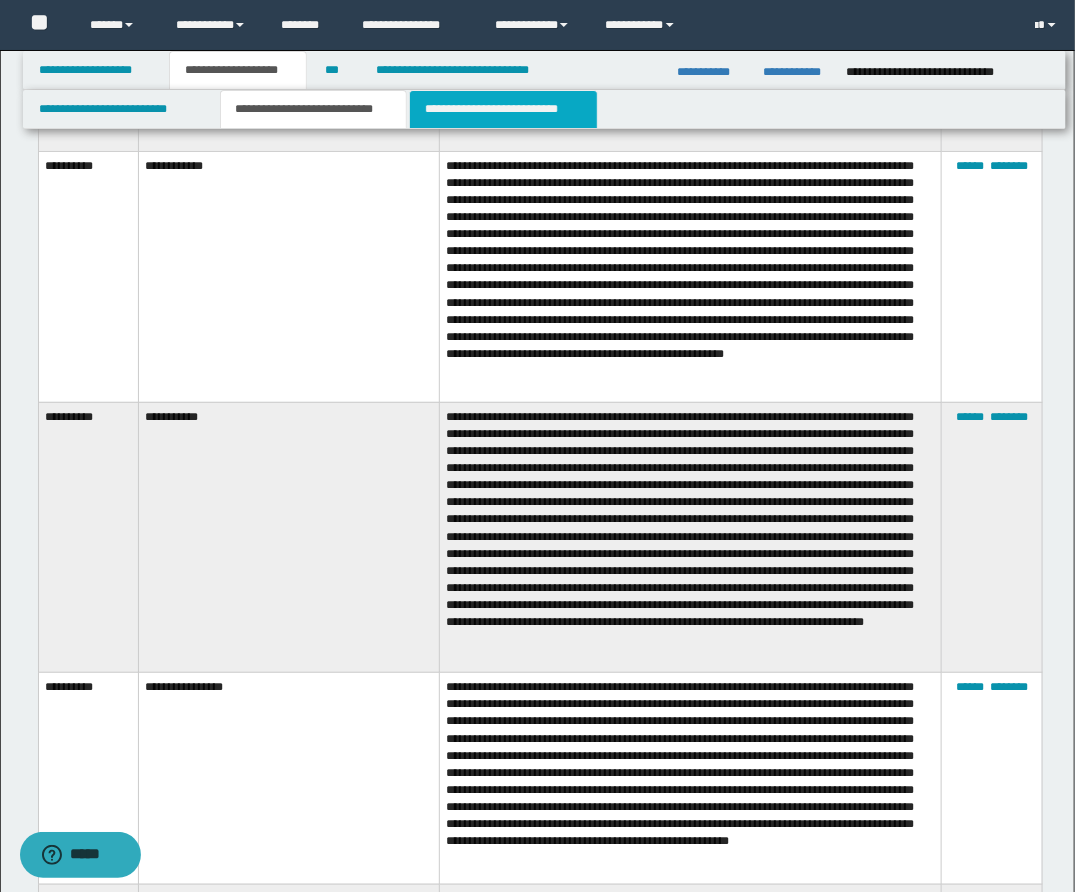 click on "**********" at bounding box center [503, 109] 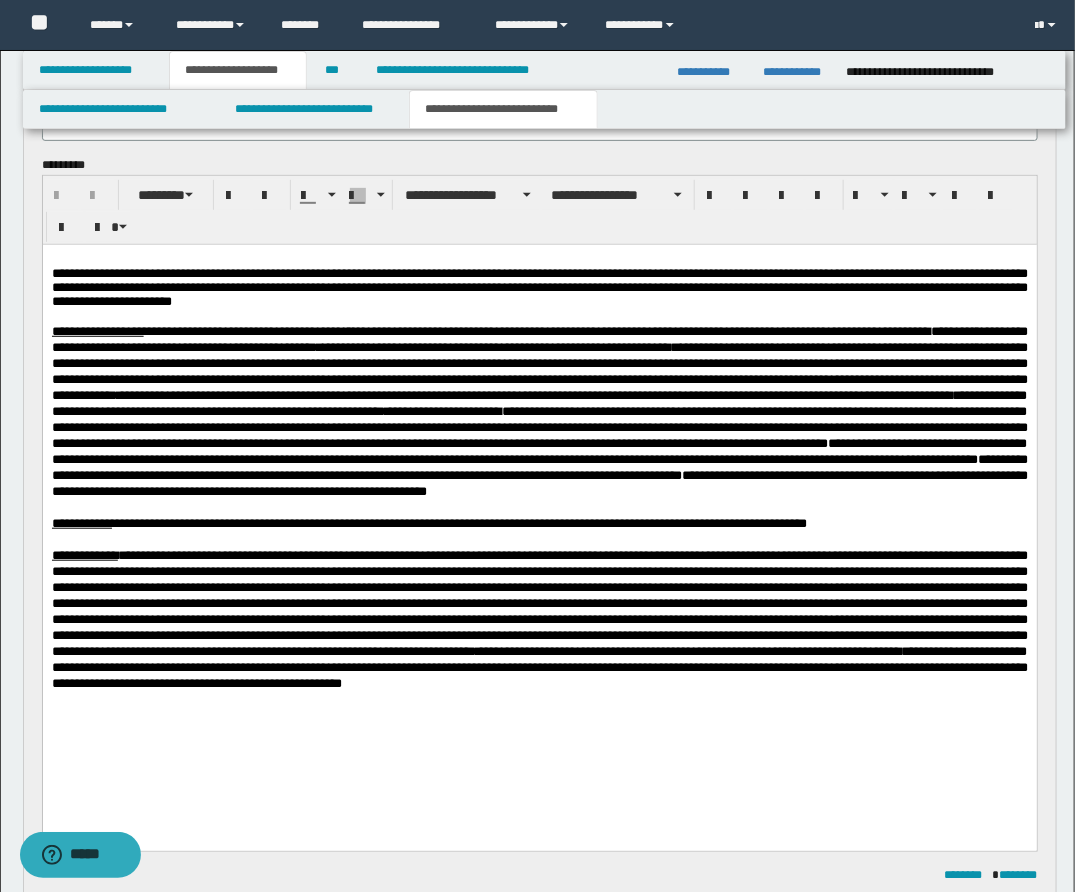 scroll, scrollTop: 205, scrollLeft: 0, axis: vertical 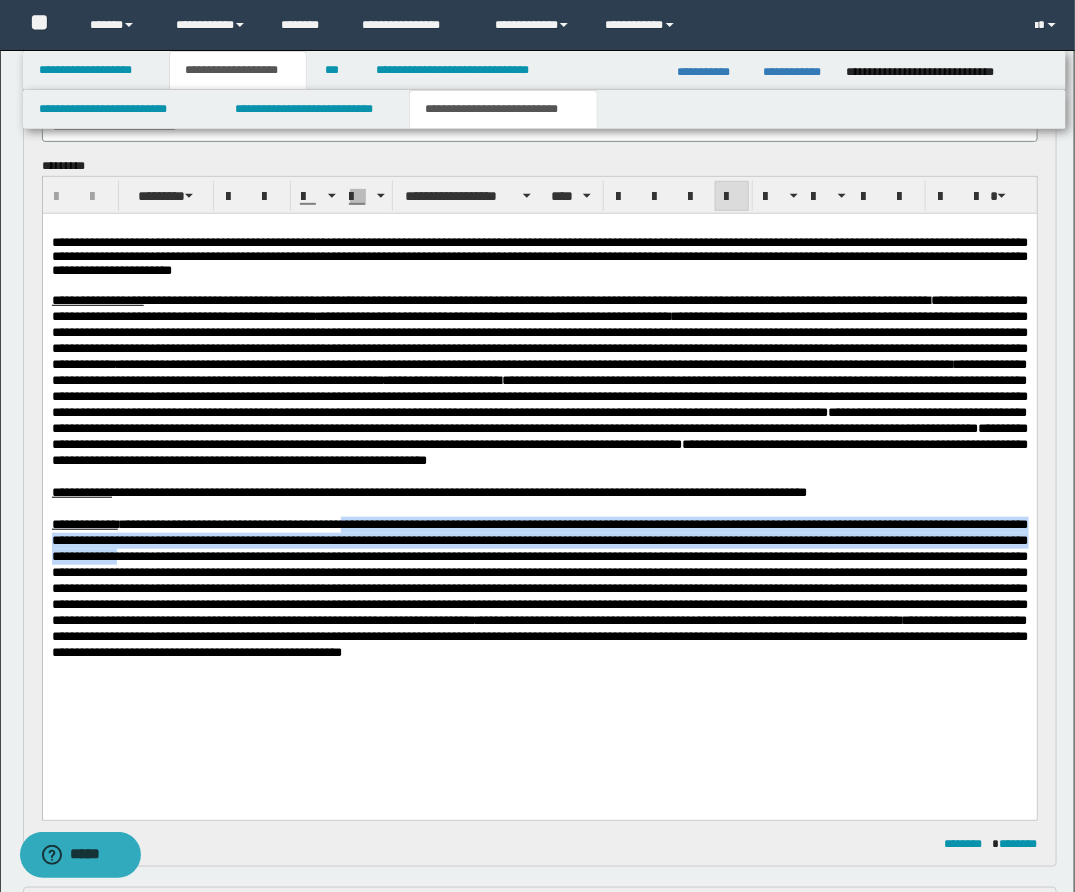 click on "**********" at bounding box center [539, 587] 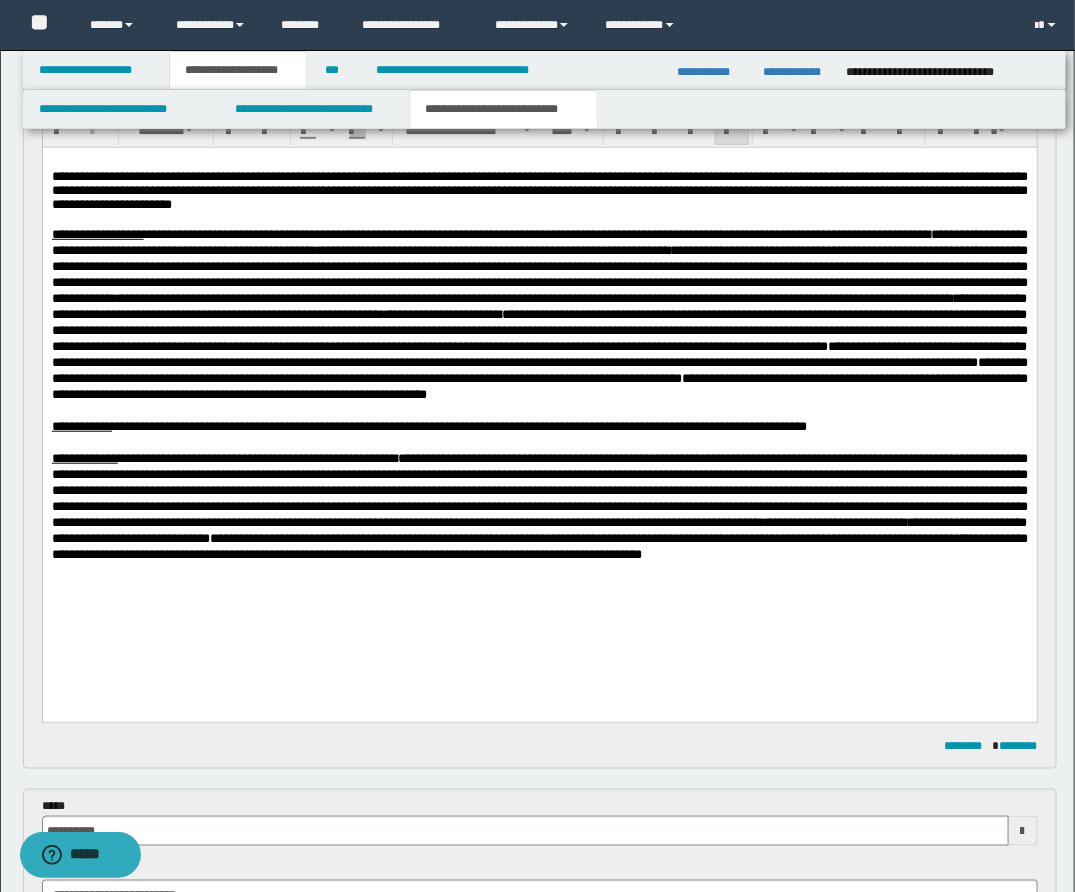 scroll, scrollTop: 275, scrollLeft: 0, axis: vertical 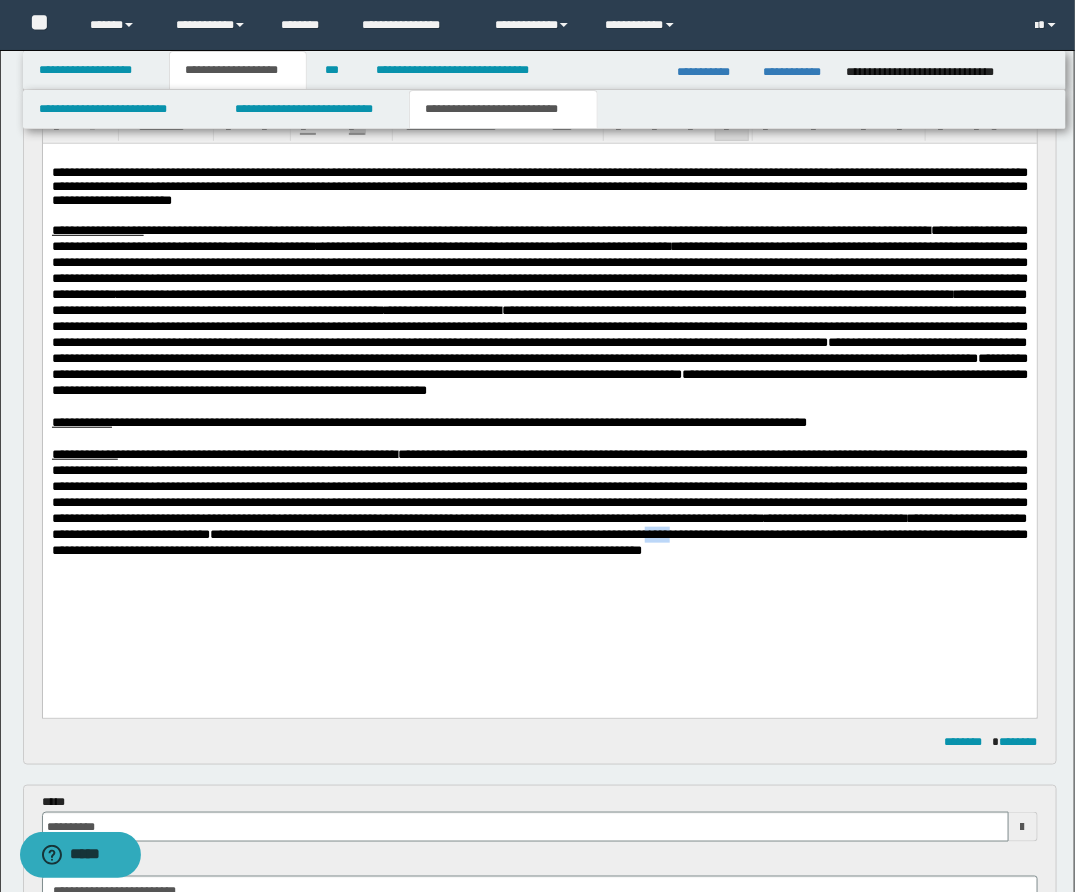 drag, startPoint x: 298, startPoint y: 570, endPoint x: 324, endPoint y: 569, distance: 26.019224 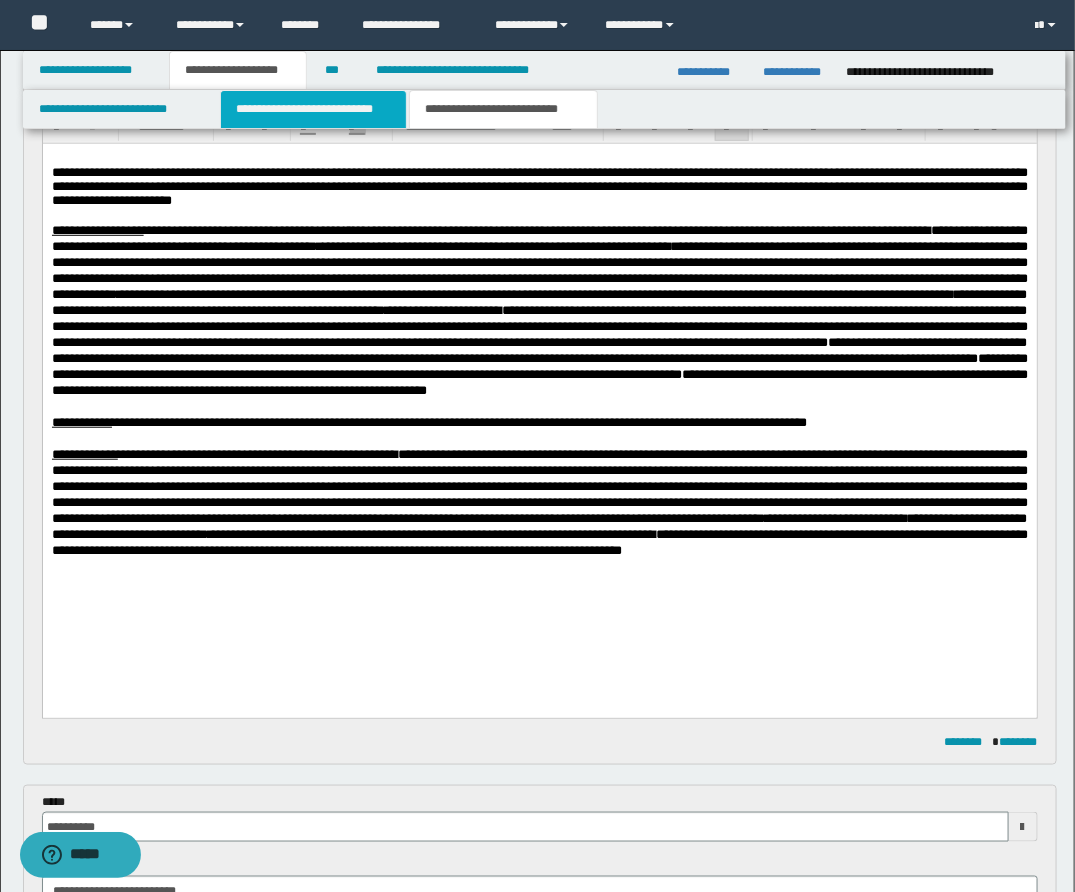 click on "**********" at bounding box center [313, 109] 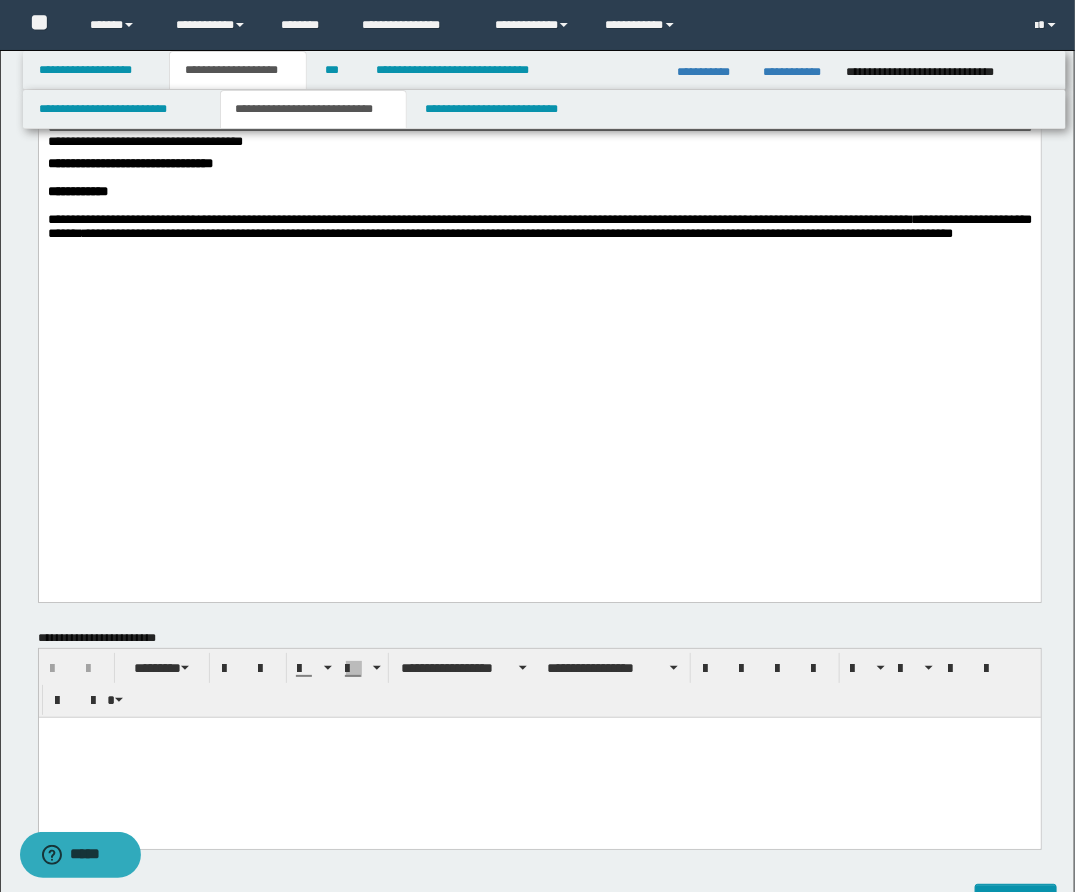 scroll, scrollTop: 2039, scrollLeft: 0, axis: vertical 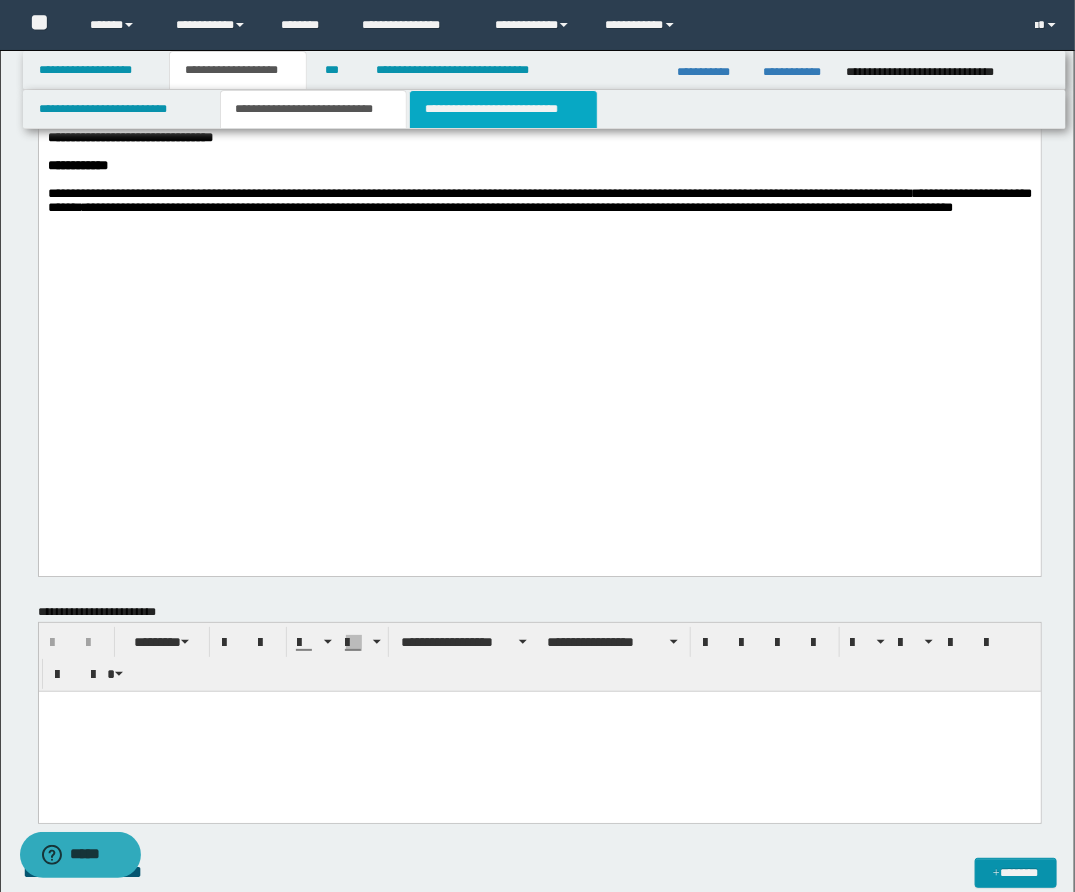 click on "**********" at bounding box center [503, 109] 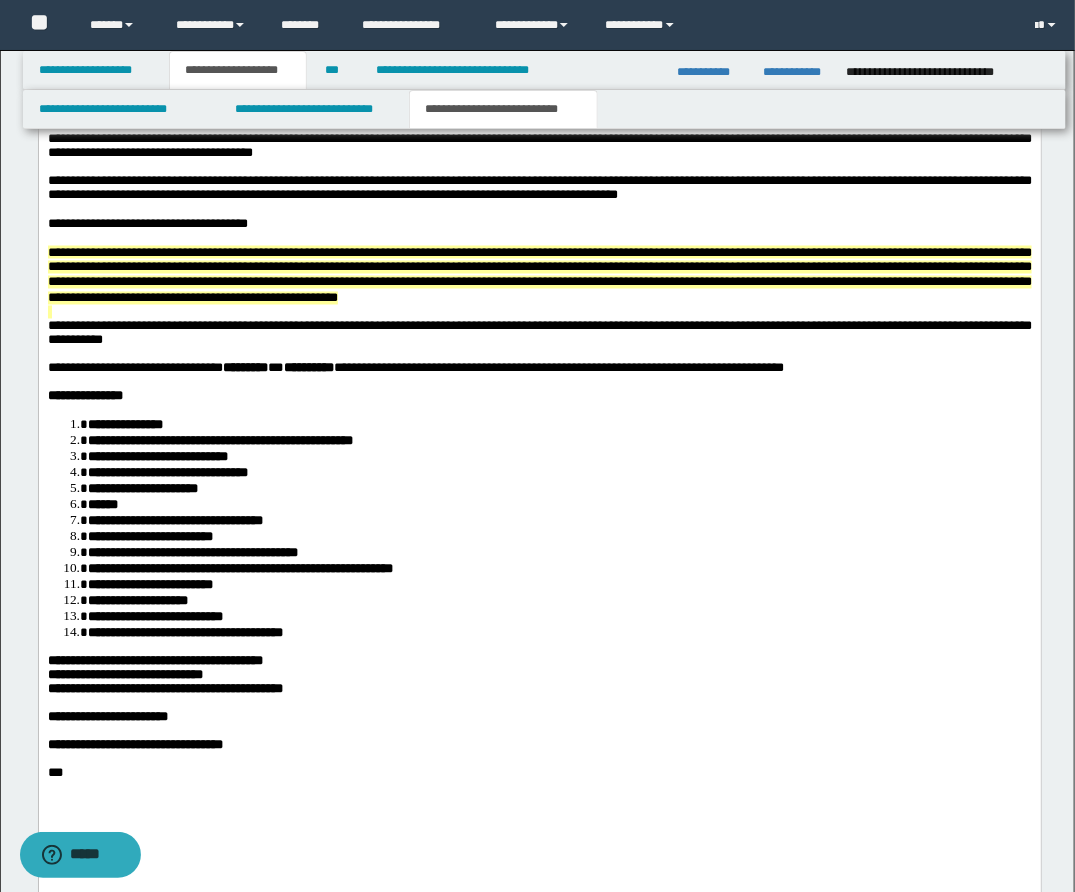 scroll, scrollTop: 3293, scrollLeft: 0, axis: vertical 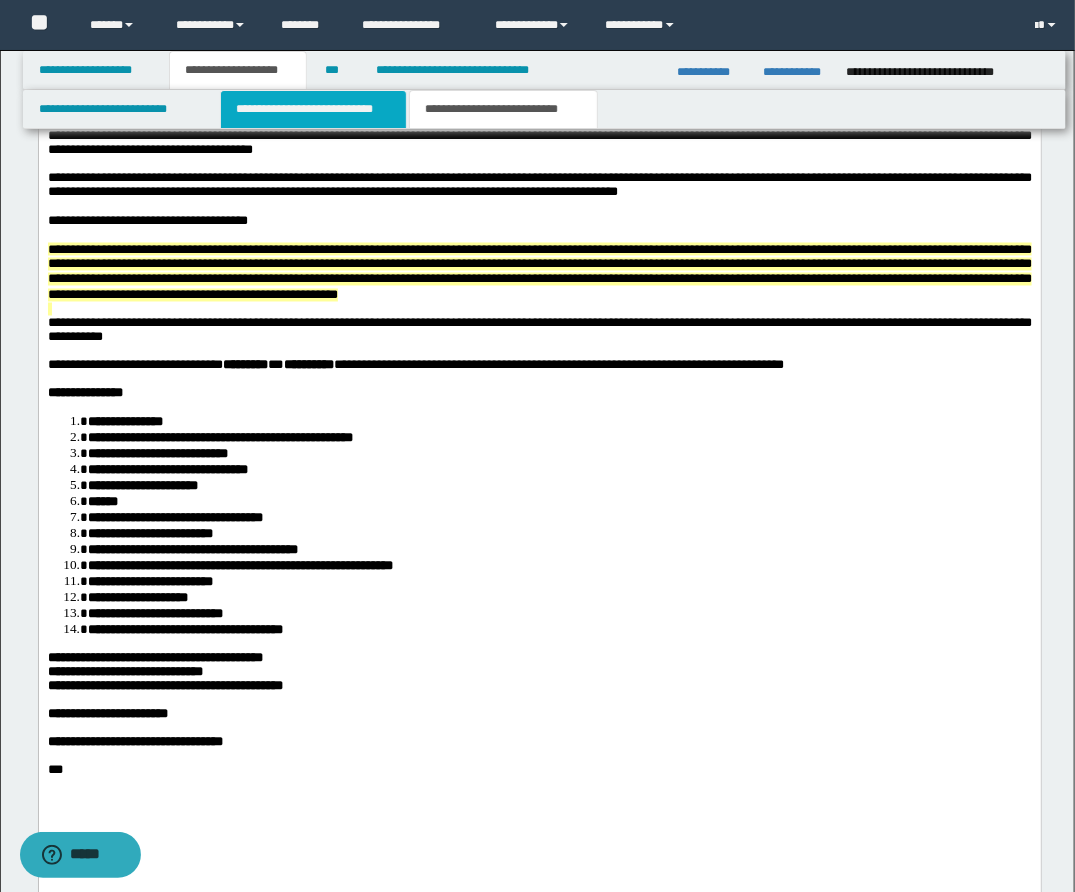 click on "**********" at bounding box center [313, 109] 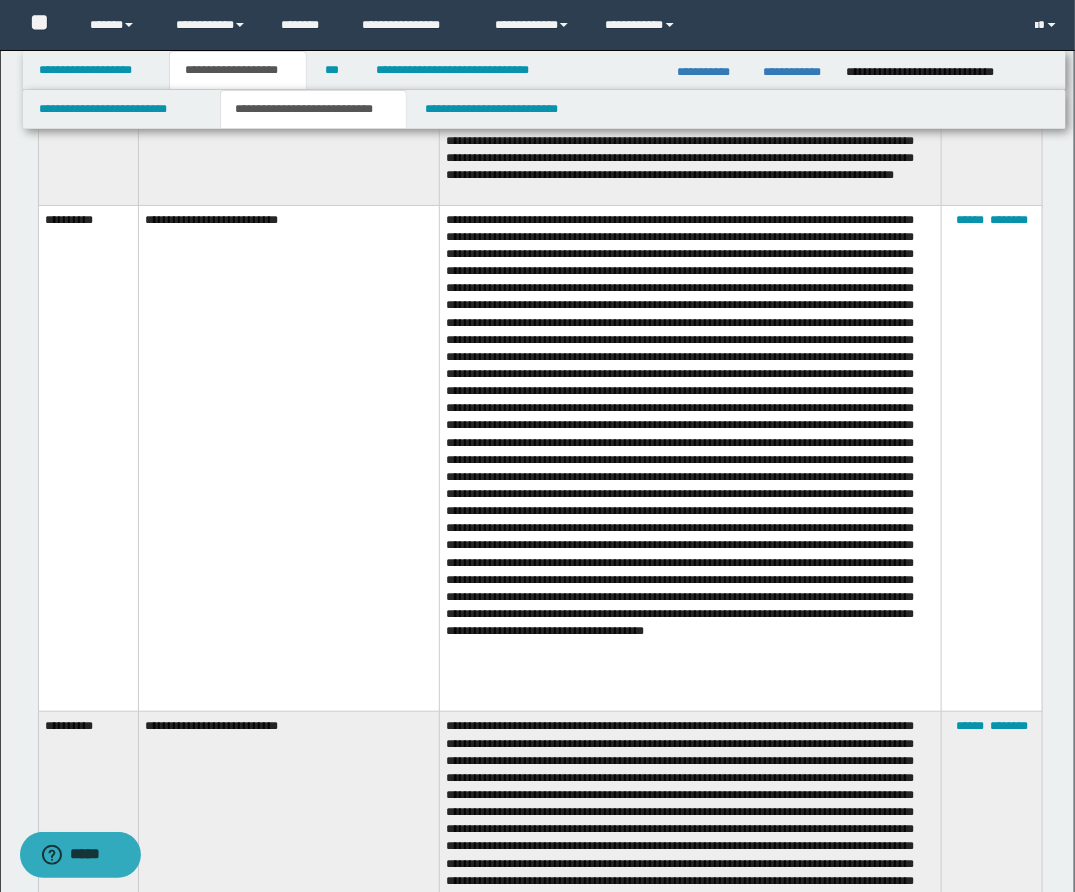 scroll, scrollTop: 7100, scrollLeft: 0, axis: vertical 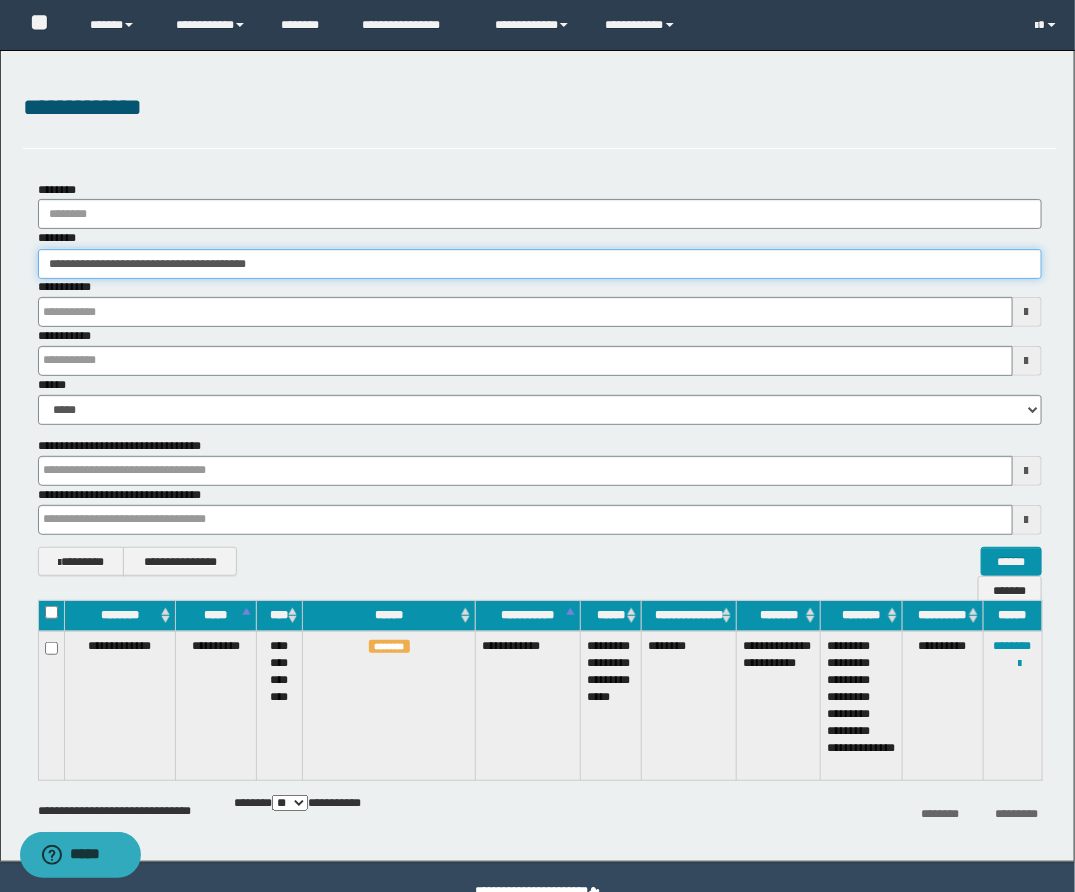 drag, startPoint x: 374, startPoint y: 265, endPoint x: -51, endPoint y: 188, distance: 431.91898 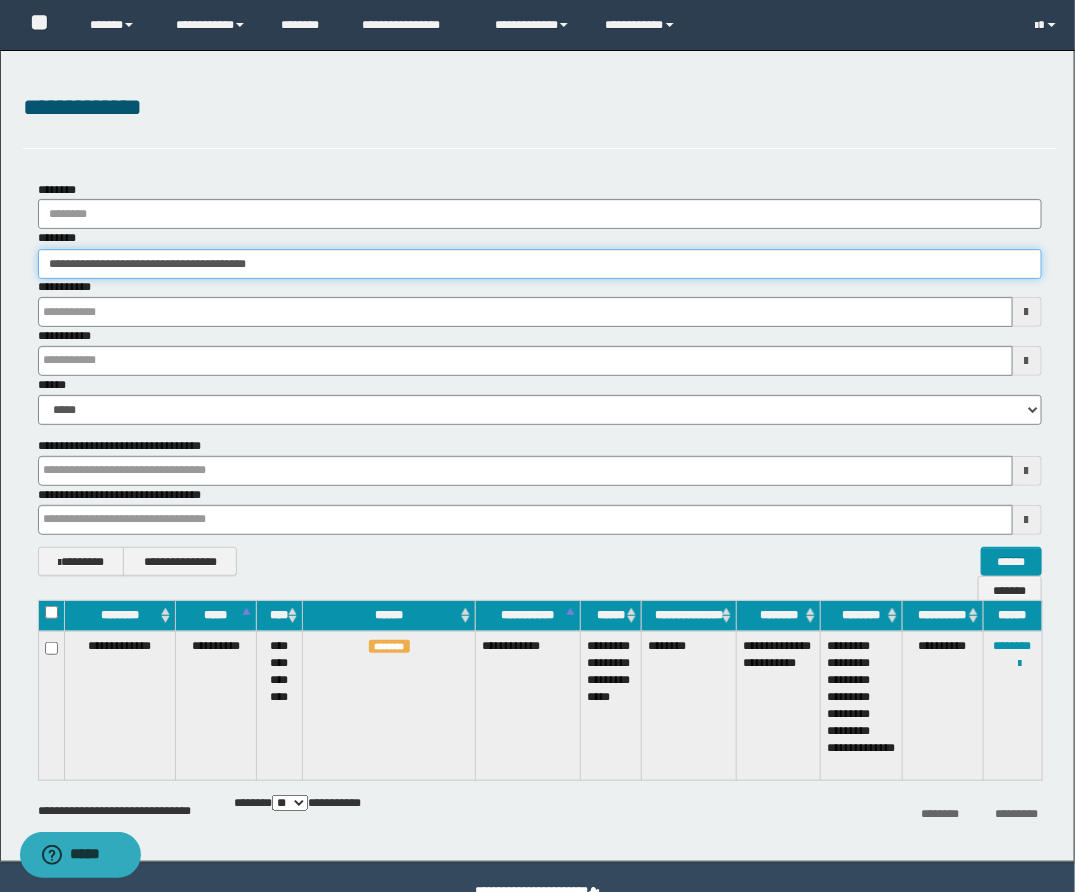 click on "**********" at bounding box center [537, 446] 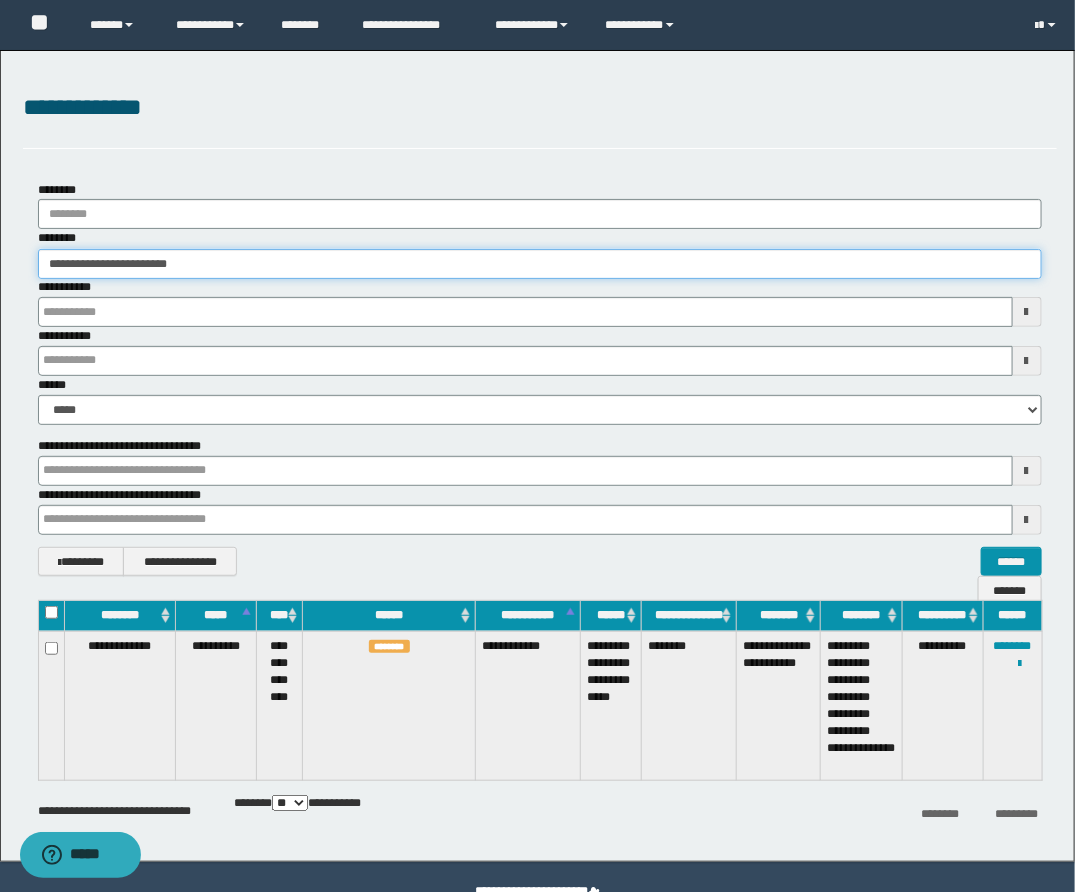 type on "**********" 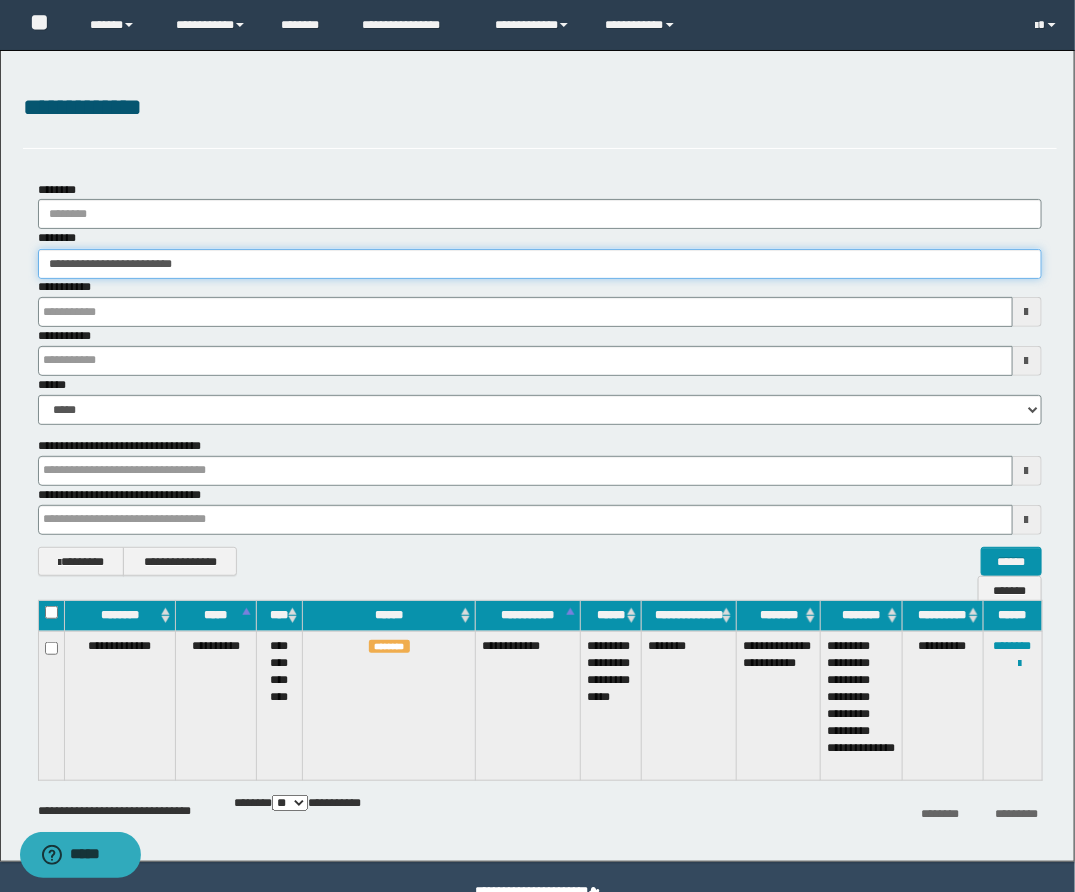 type on "**********" 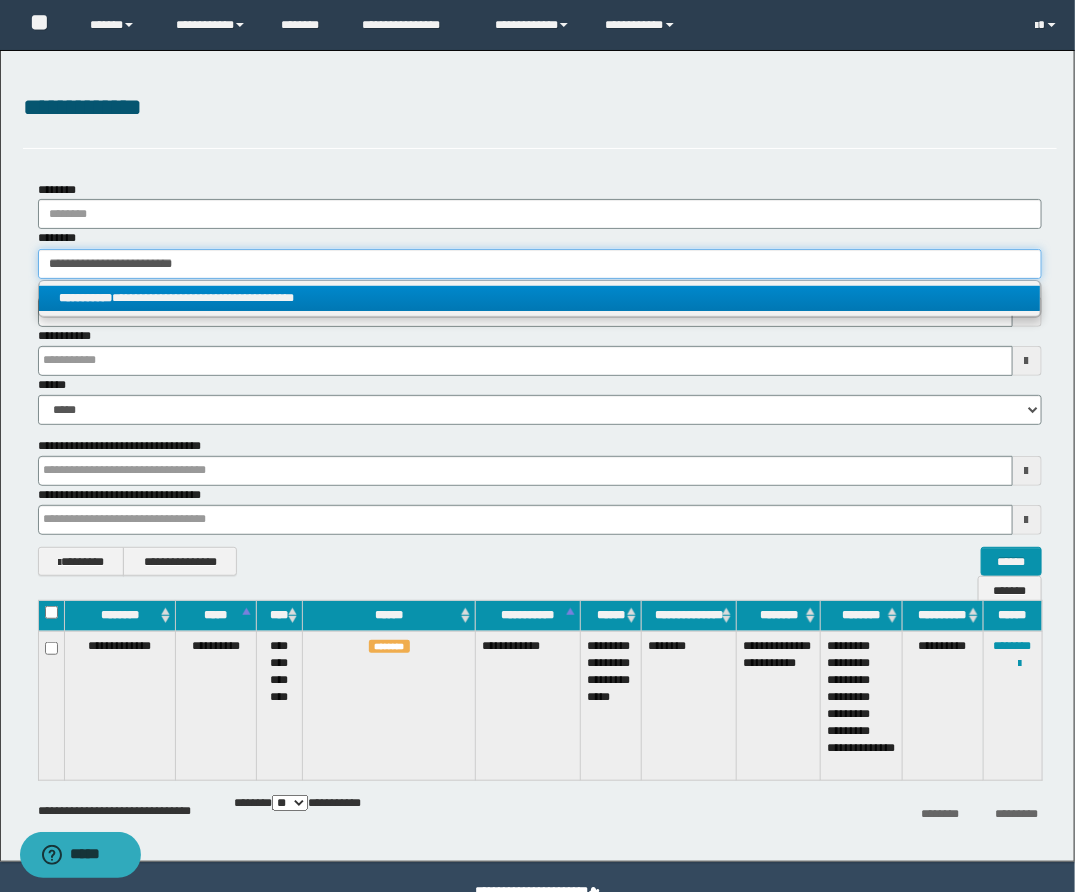 type on "**********" 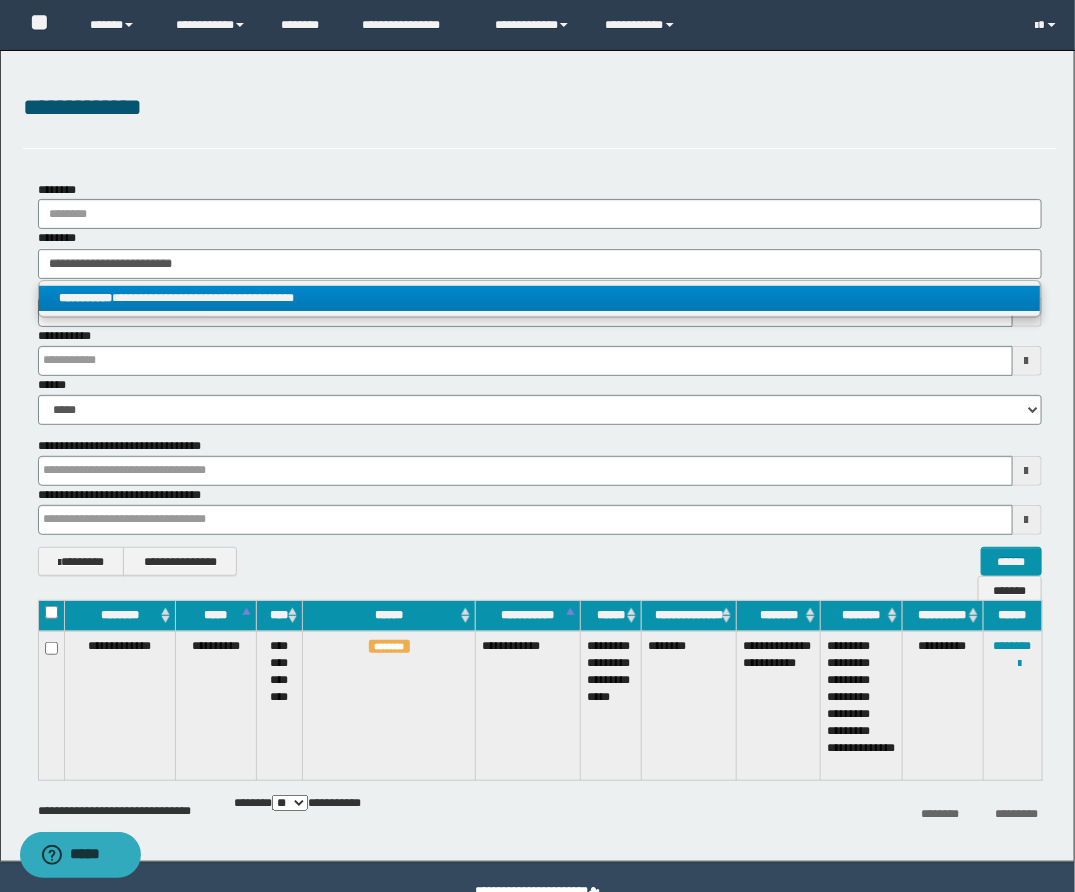 click on "**********" at bounding box center (539, 298) 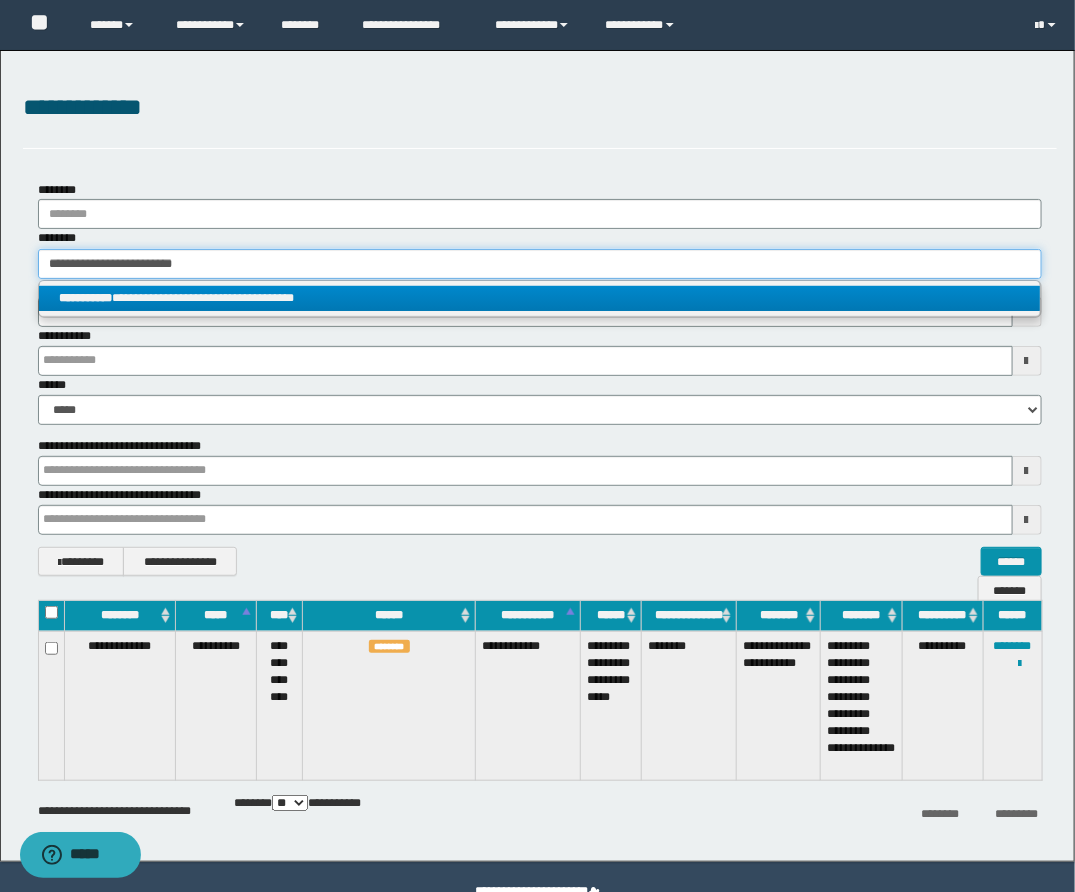 type 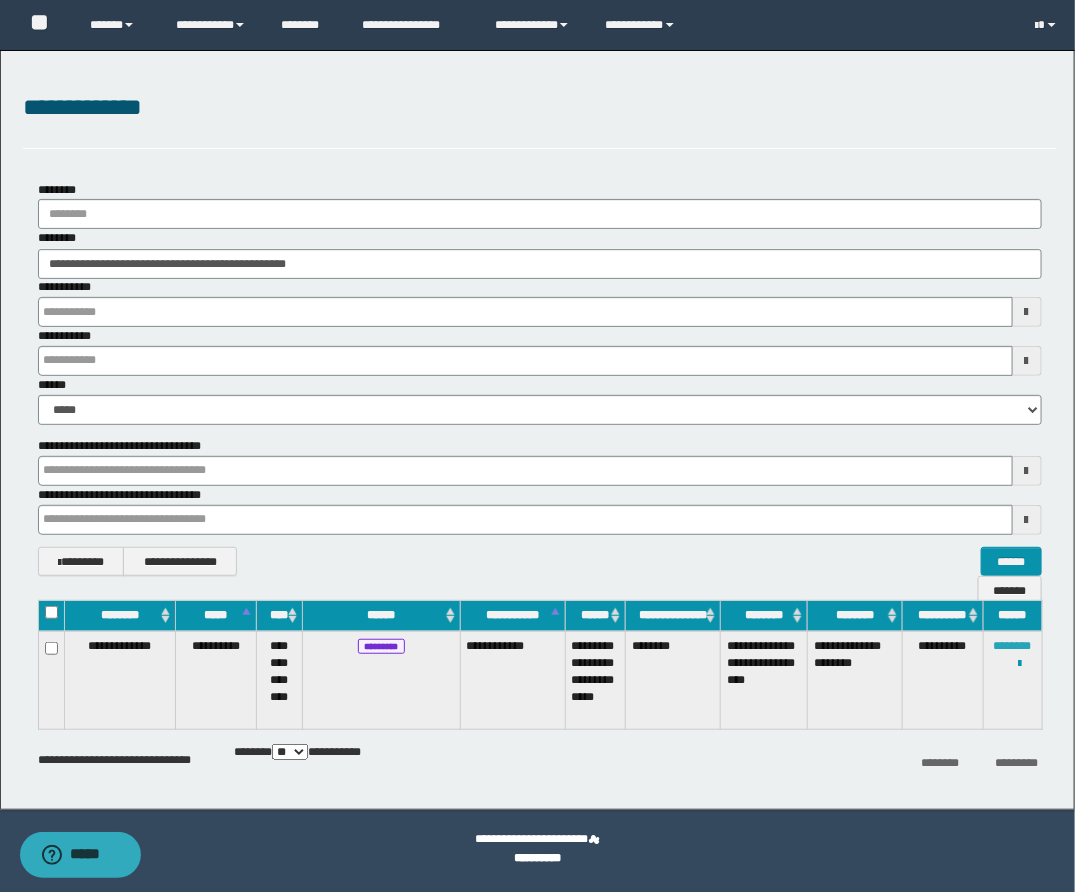 click on "********" at bounding box center (1013, 646) 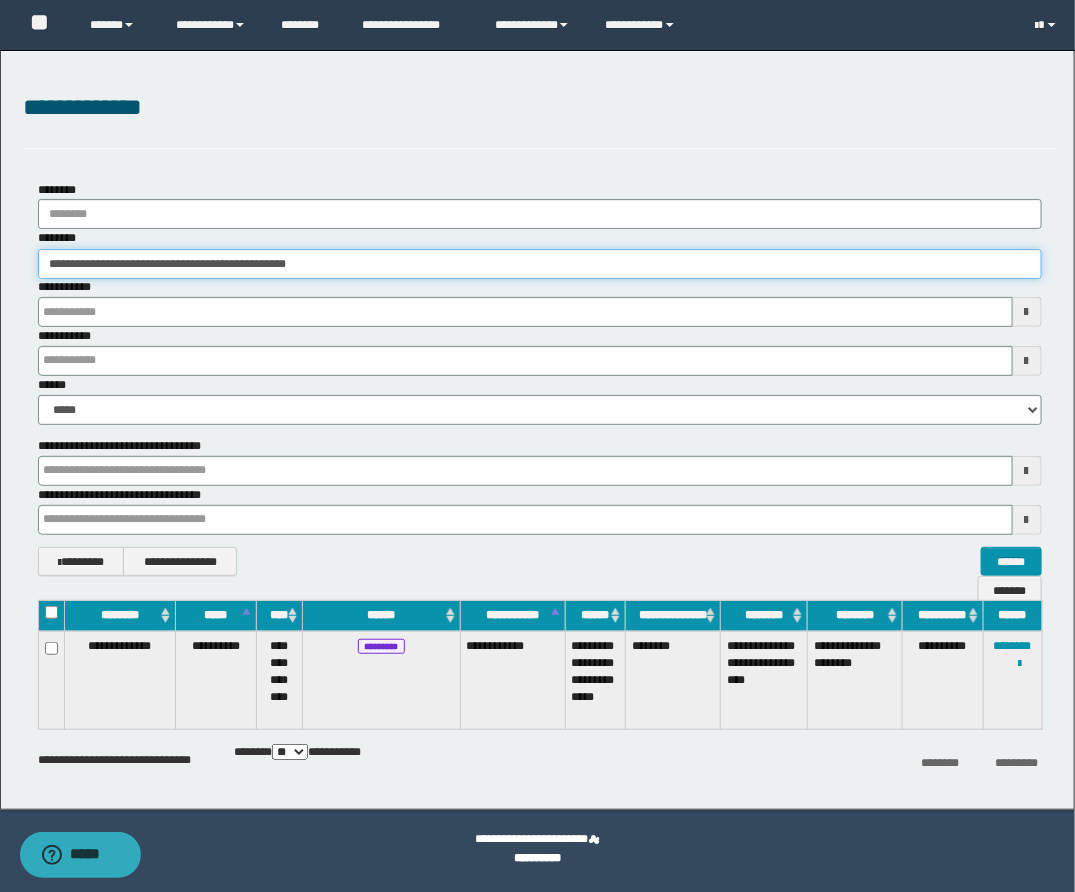 click on "**********" at bounding box center (540, 264) 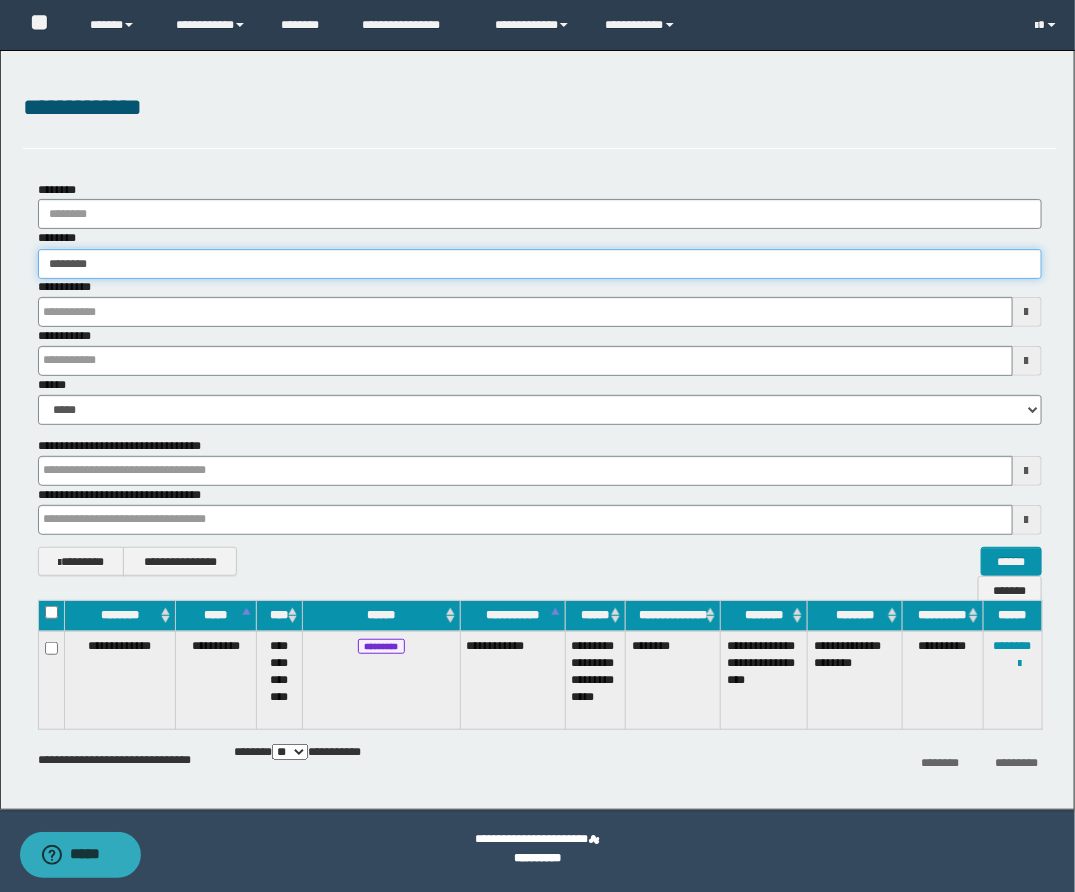 type on "*********" 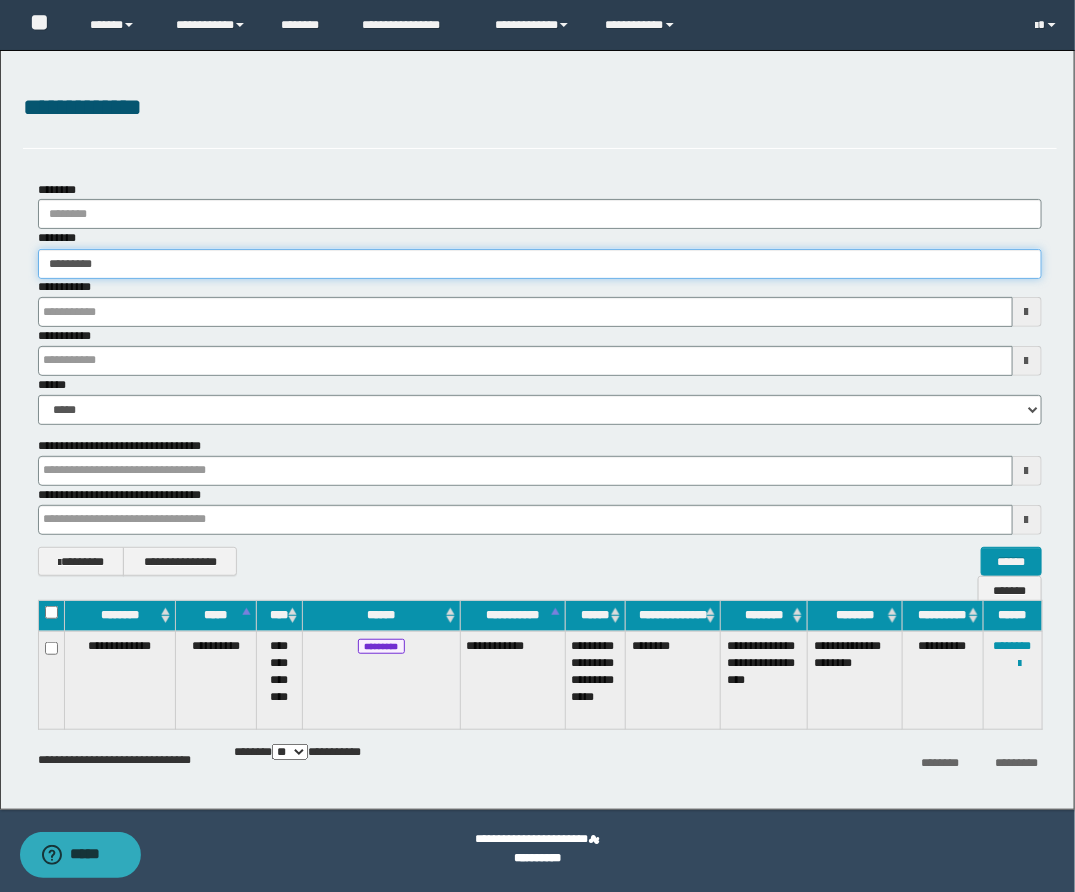 type on "*********" 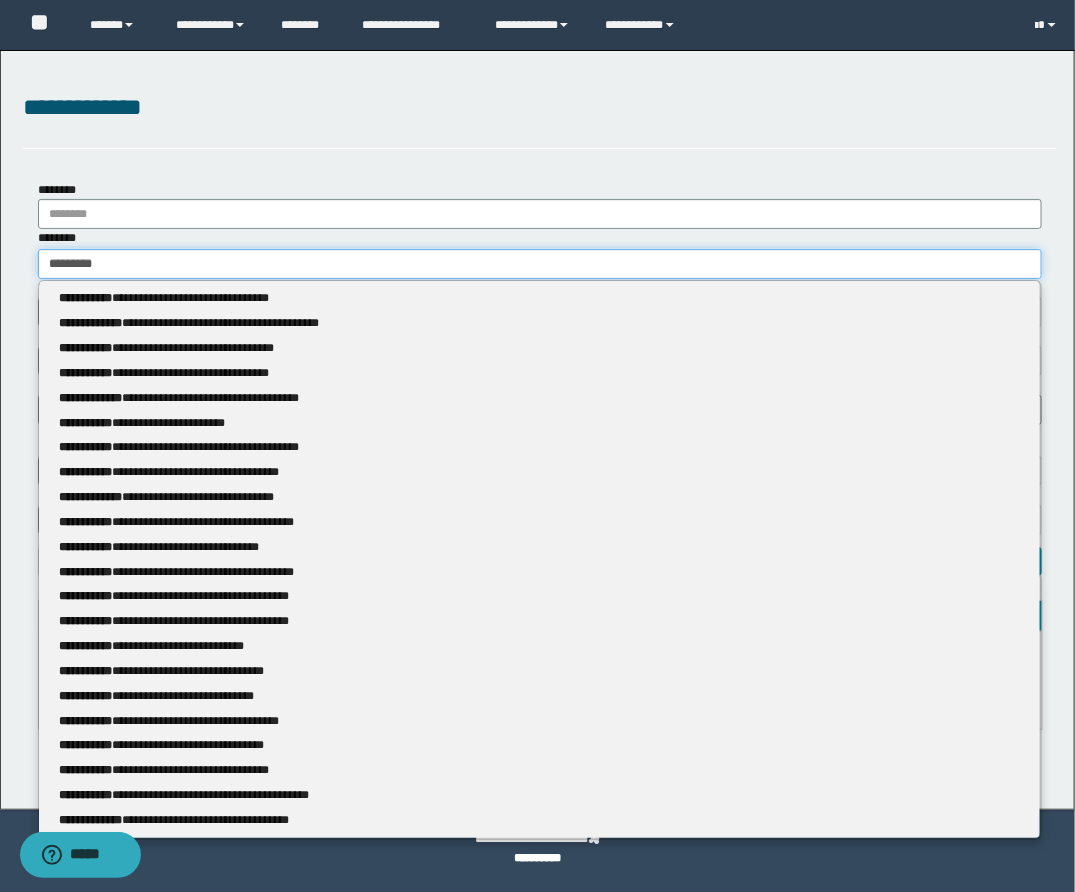 type 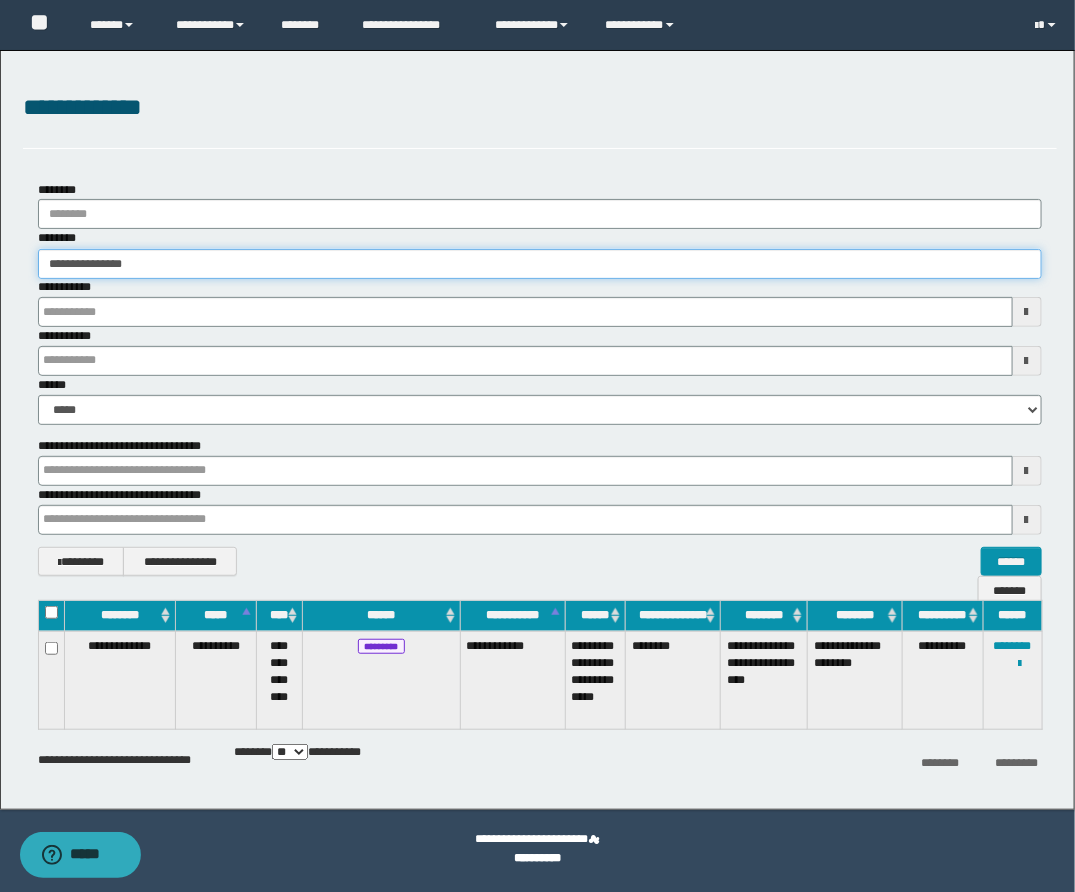 type on "**********" 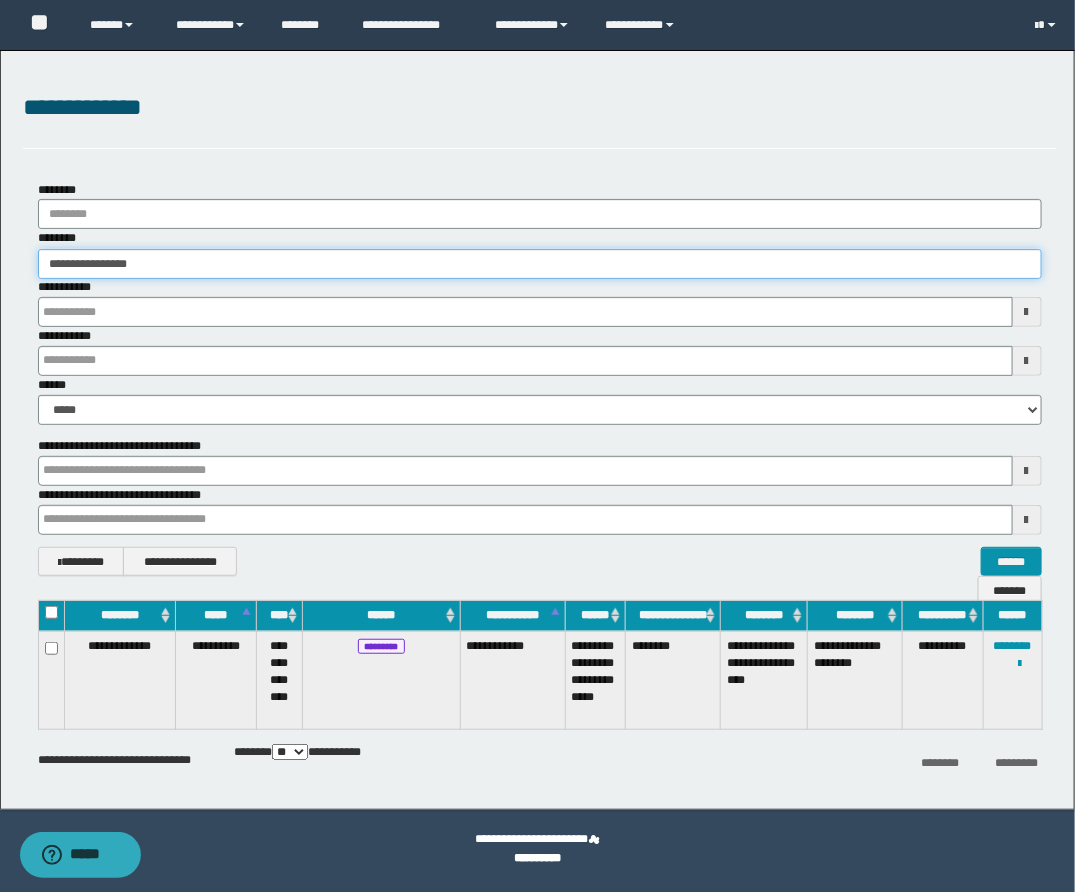 type on "**********" 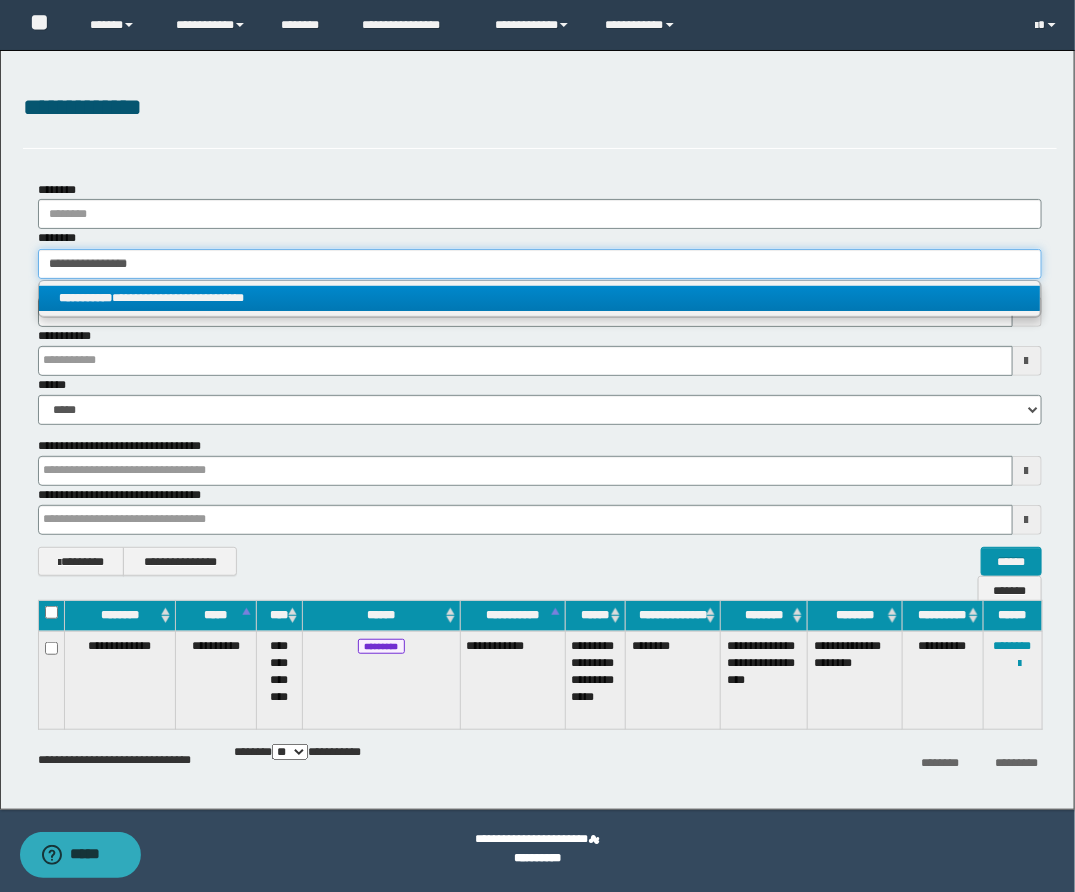 type on "**********" 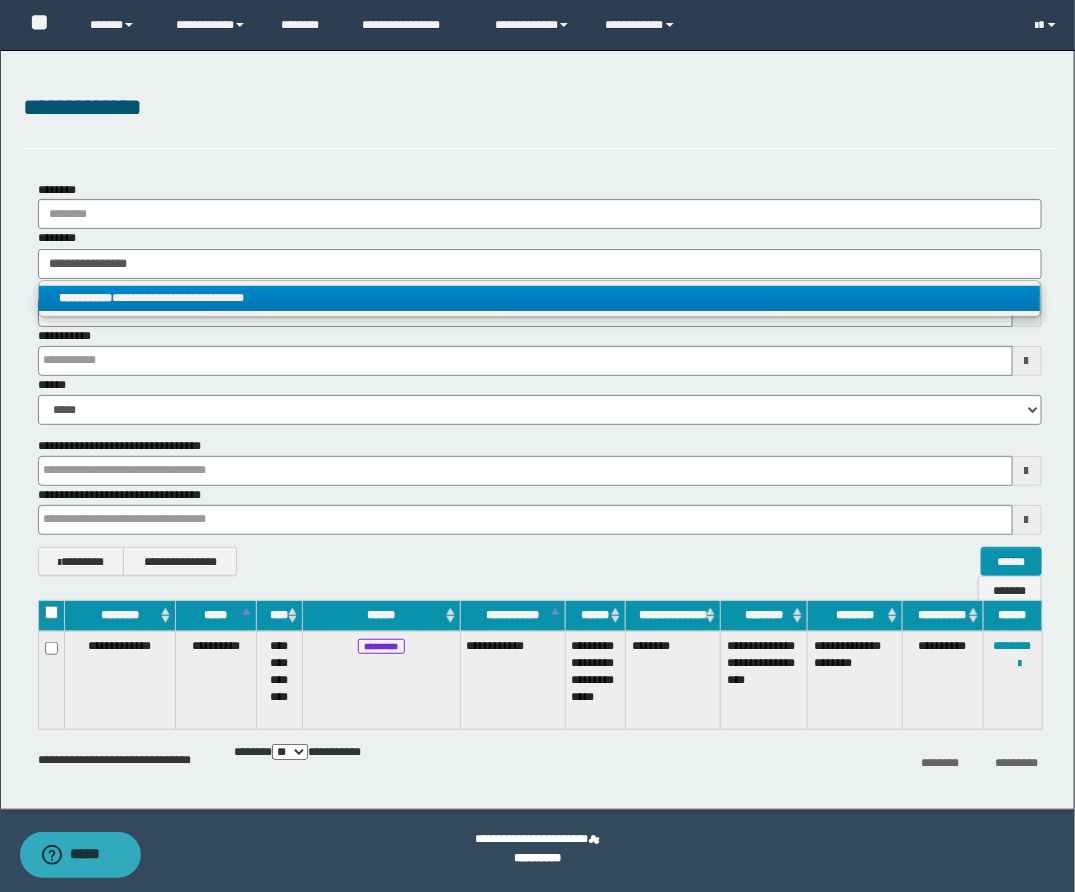 click on "**********" at bounding box center (539, 298) 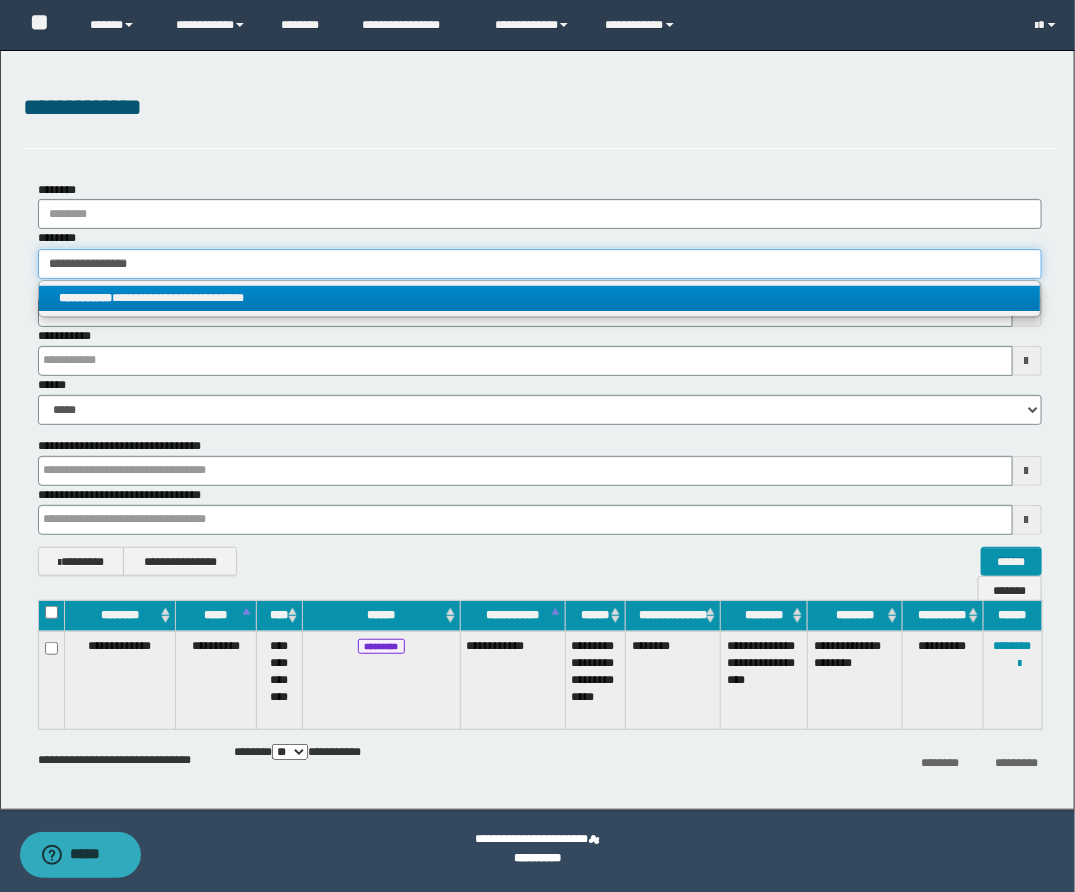 type 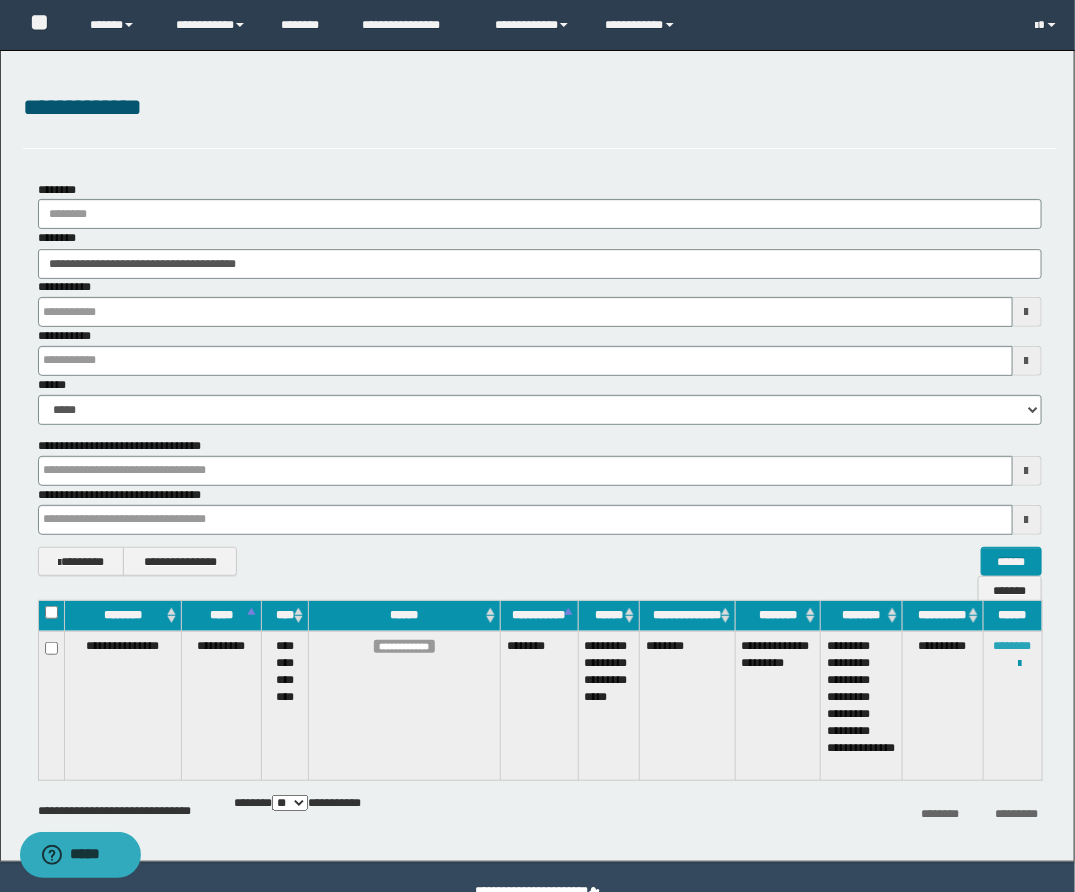 click on "********" at bounding box center (1013, 646) 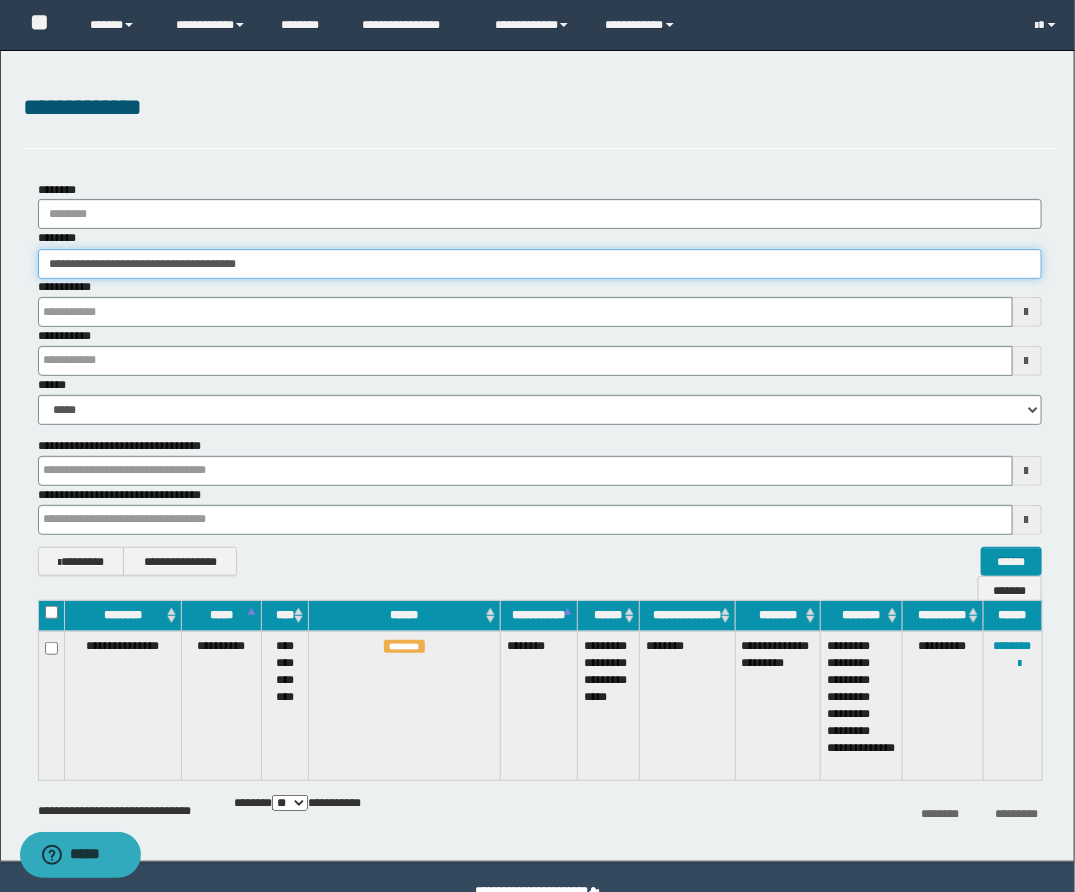 drag, startPoint x: 360, startPoint y: 264, endPoint x: -187, endPoint y: 218, distance: 548.9308 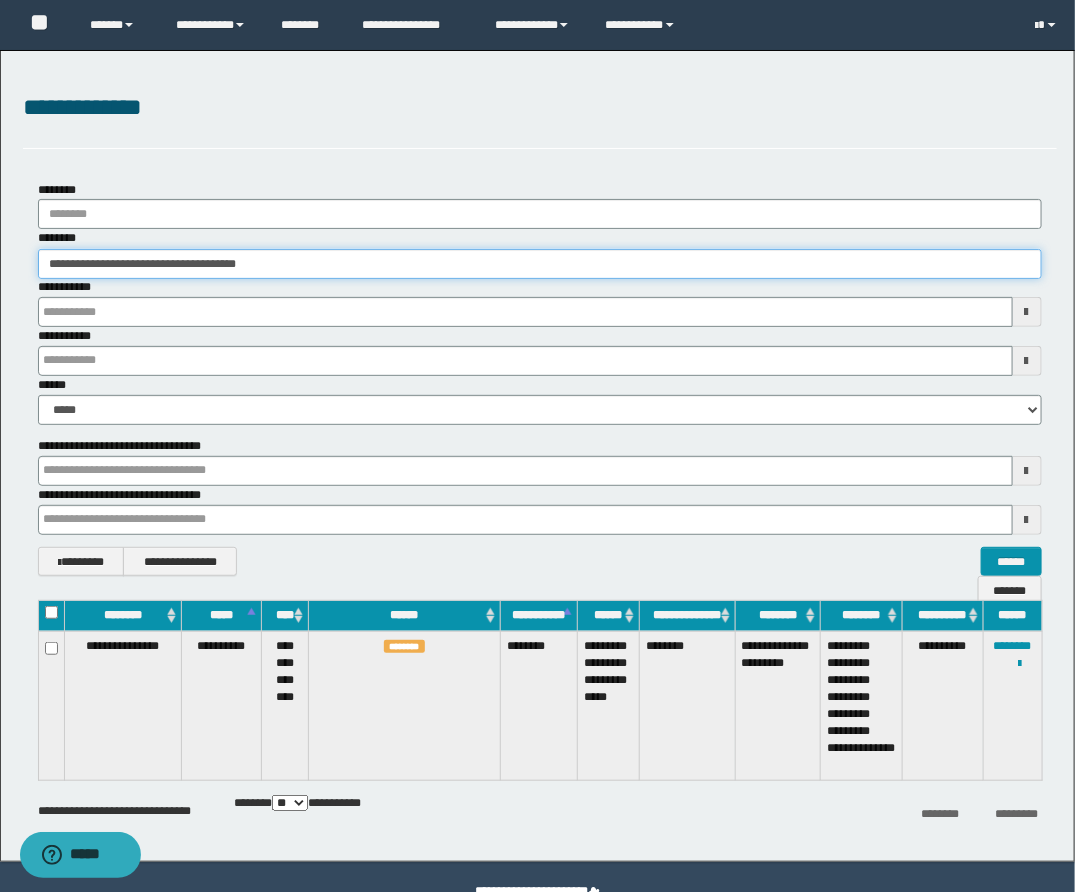 click on "**********" at bounding box center (537, 446) 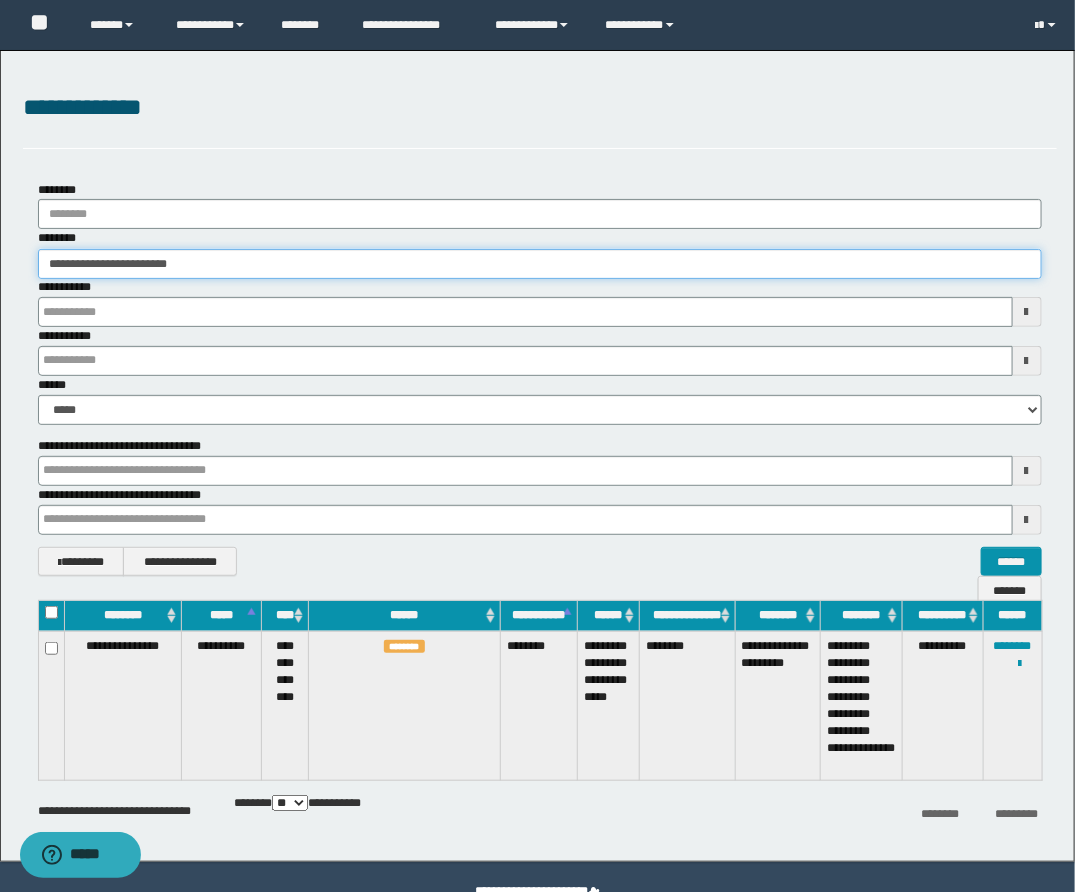 type on "**********" 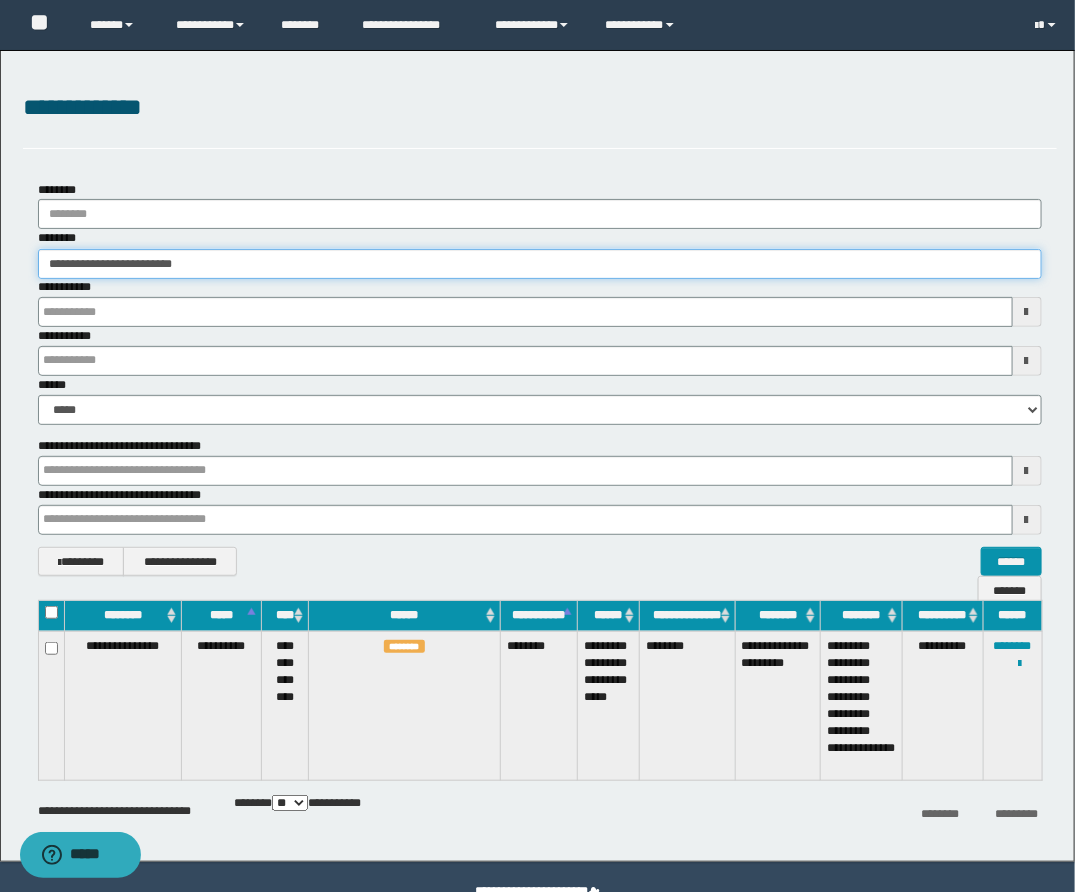 type on "**********" 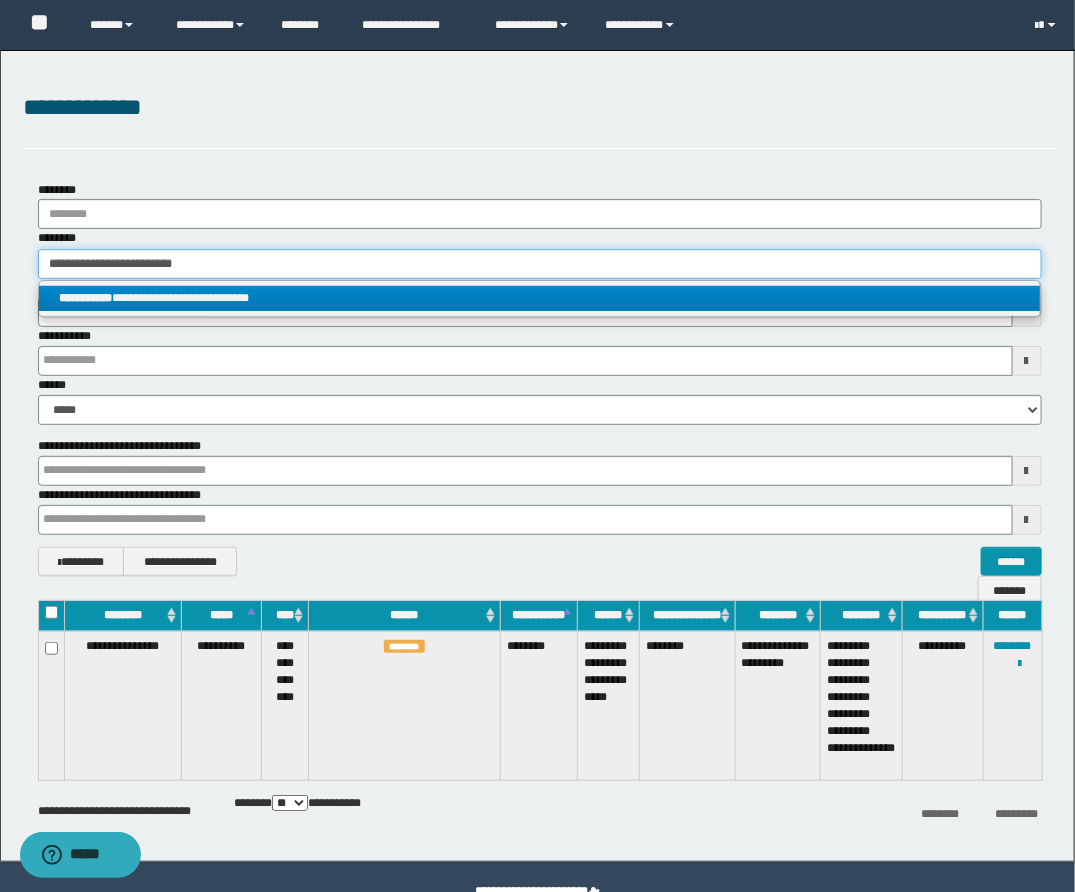type on "**********" 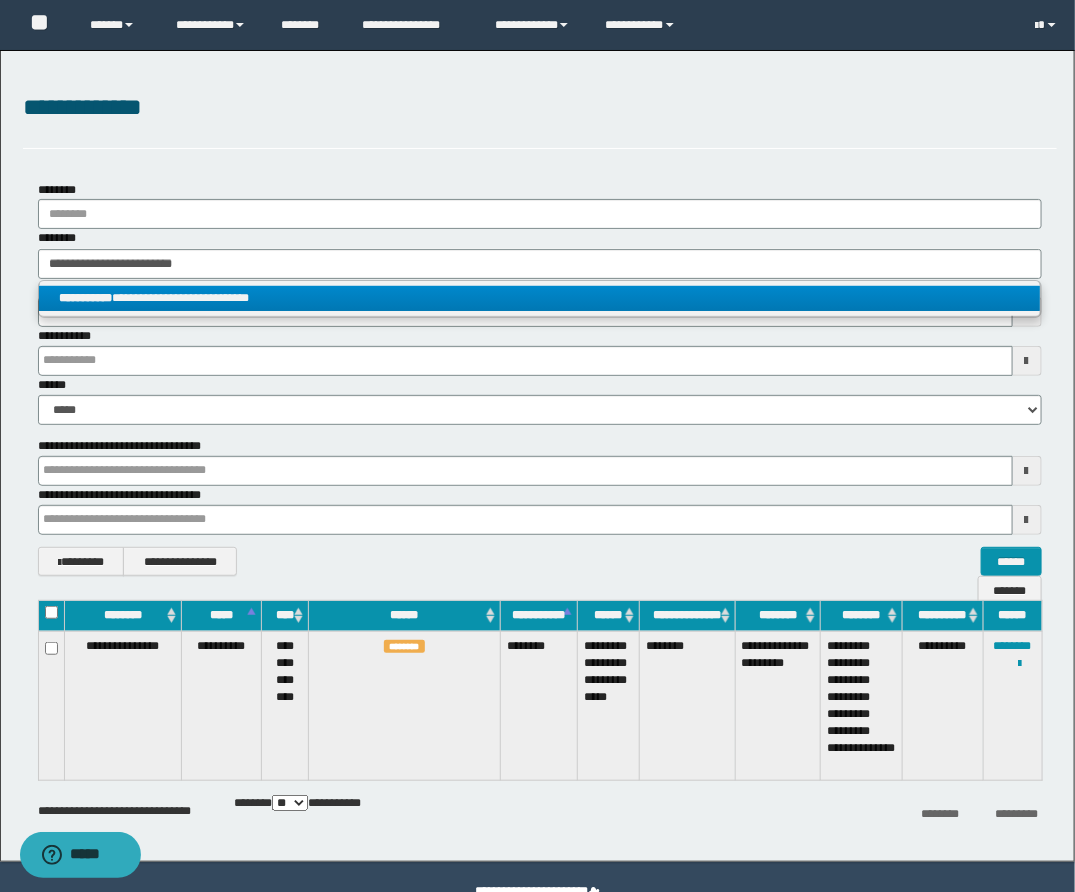 click on "**********" at bounding box center [539, 298] 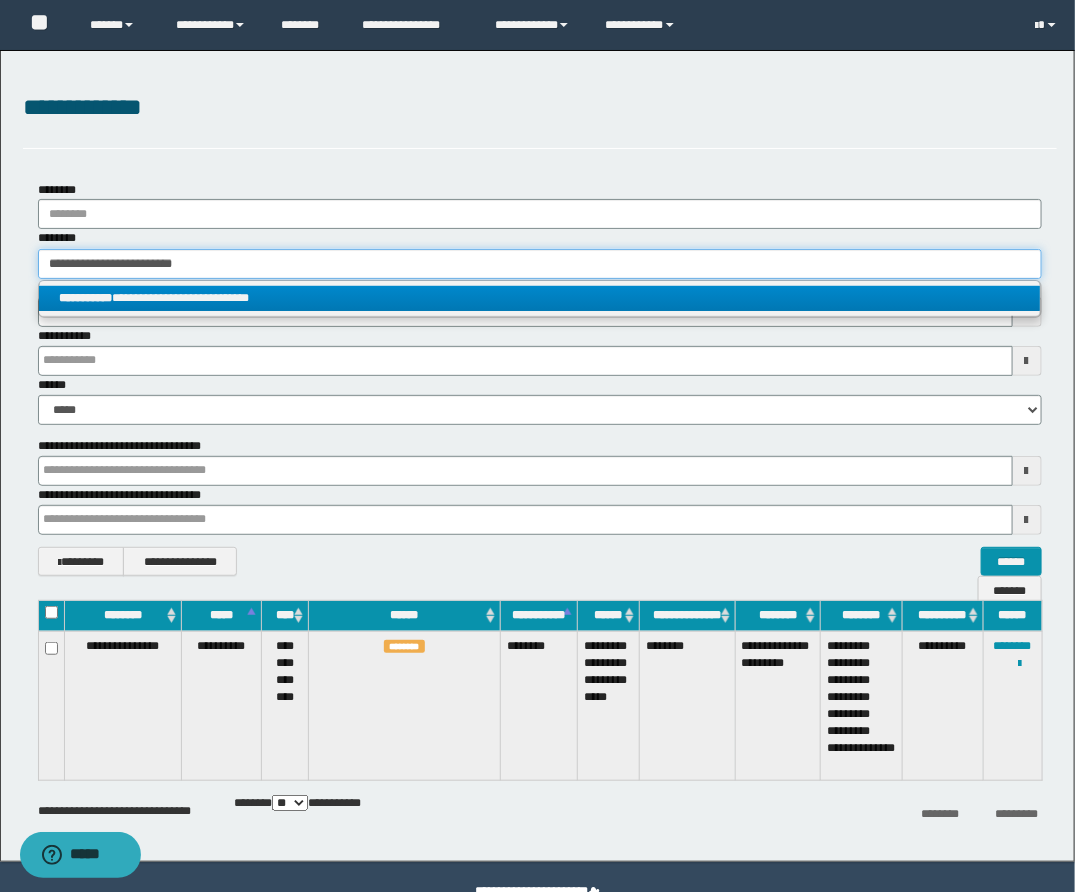 type 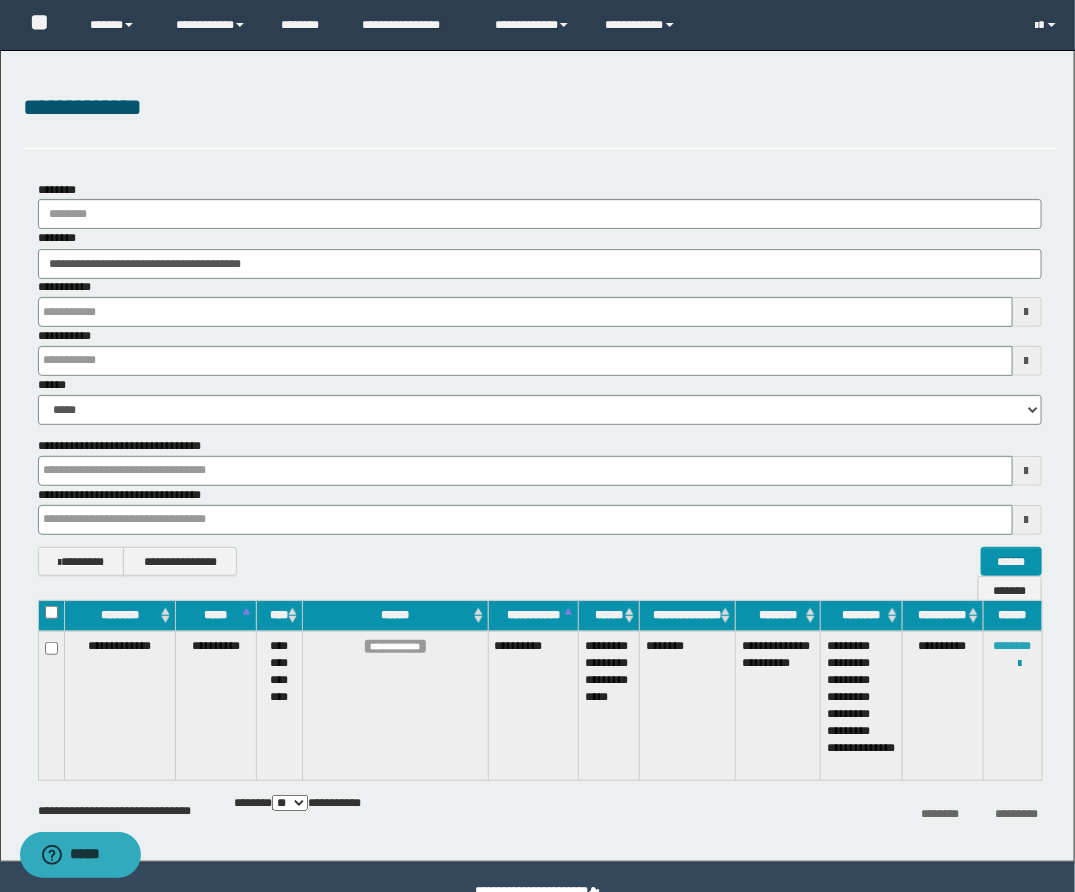click on "********" at bounding box center [1013, 646] 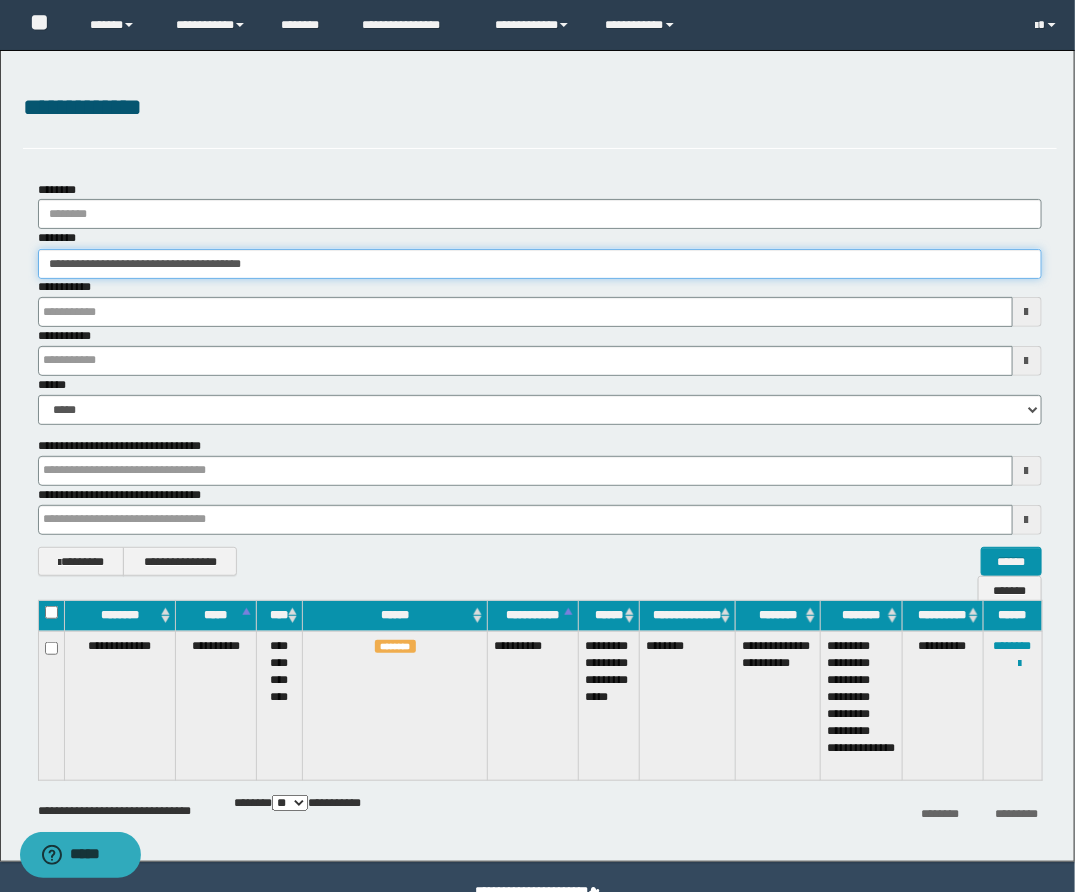 click on "**********" at bounding box center [540, 264] 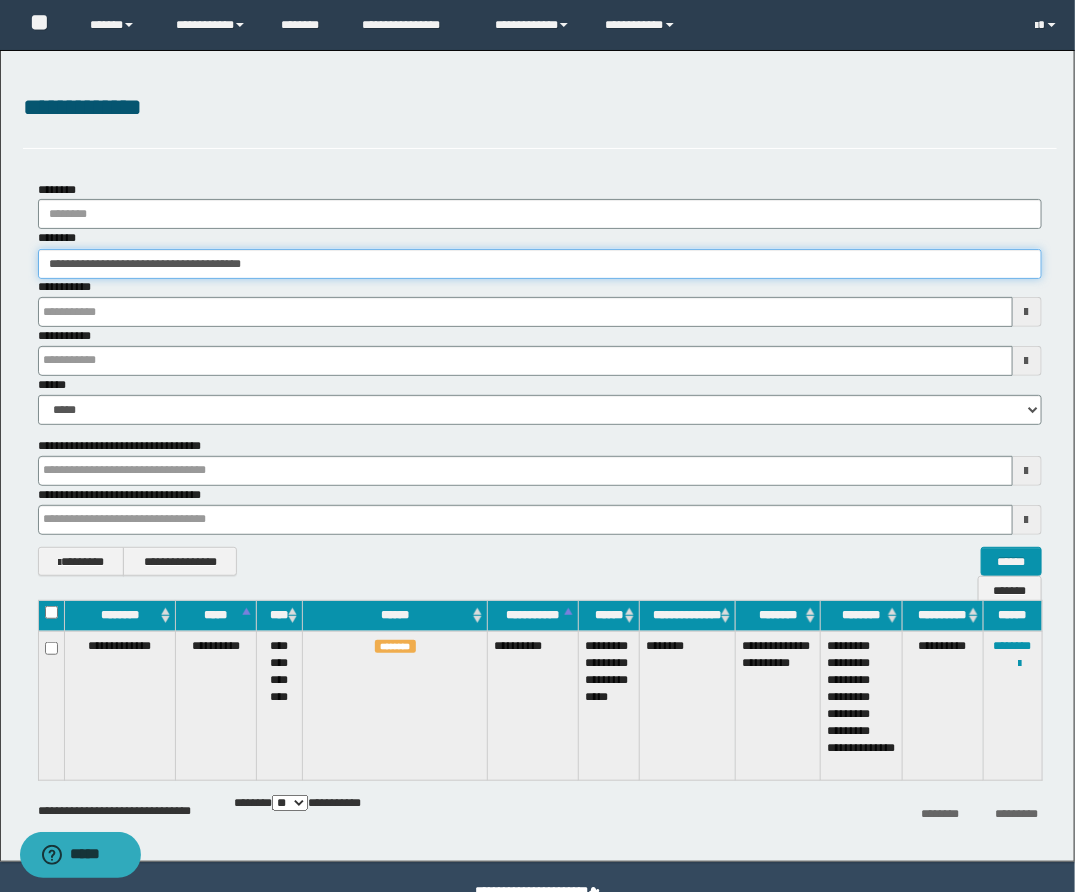 drag, startPoint x: 381, startPoint y: 266, endPoint x: -14, endPoint y: 256, distance: 395.12656 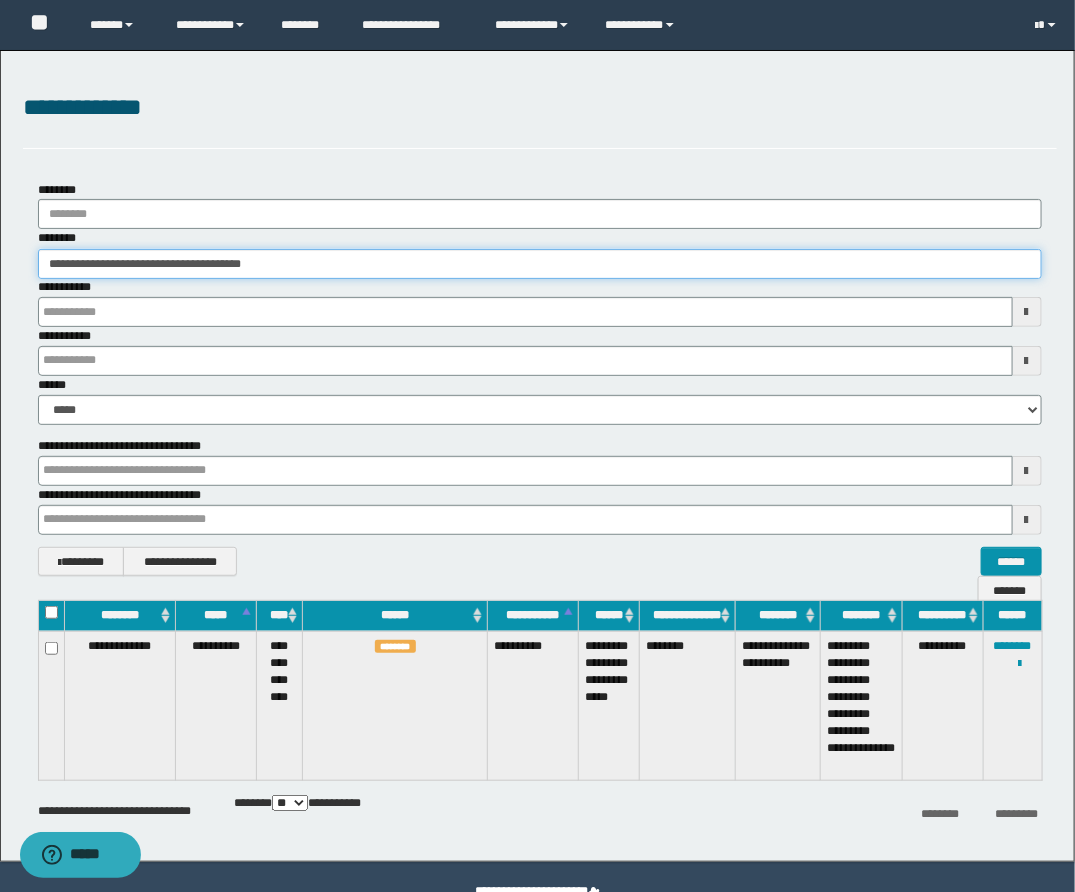 click on "**********" at bounding box center [537, 446] 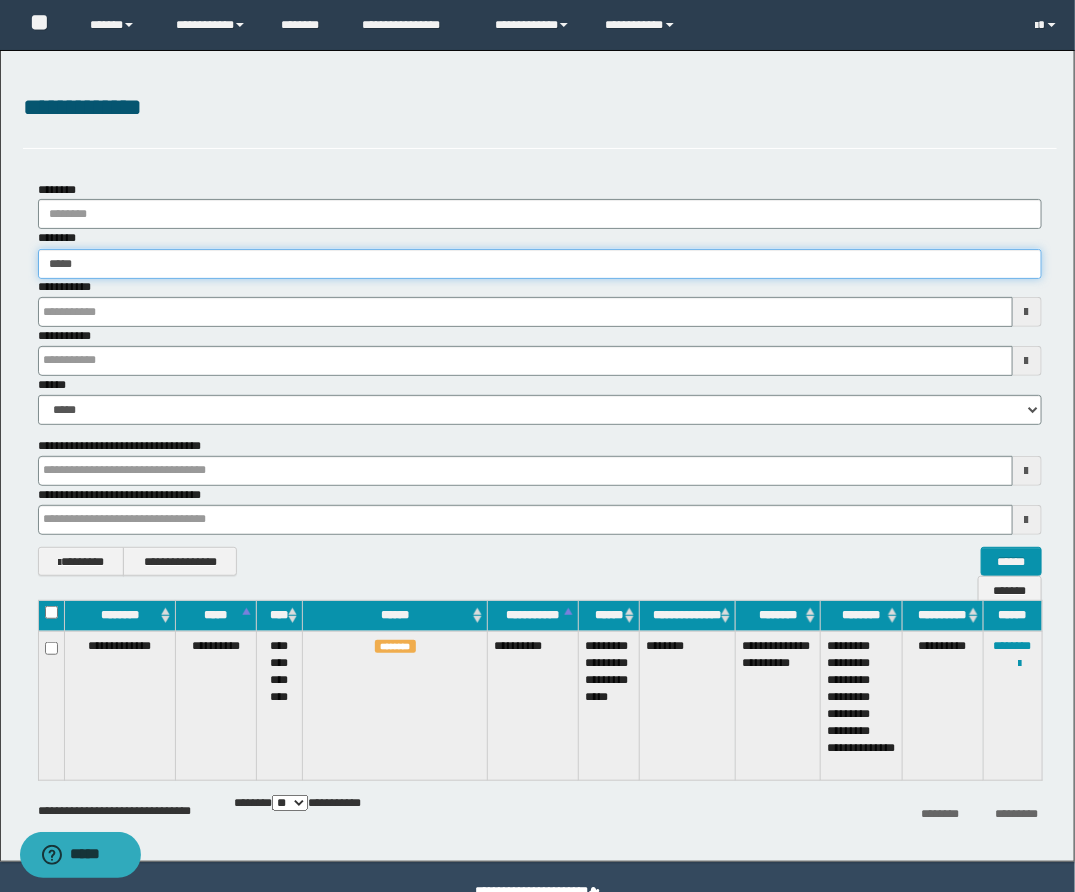 type on "******" 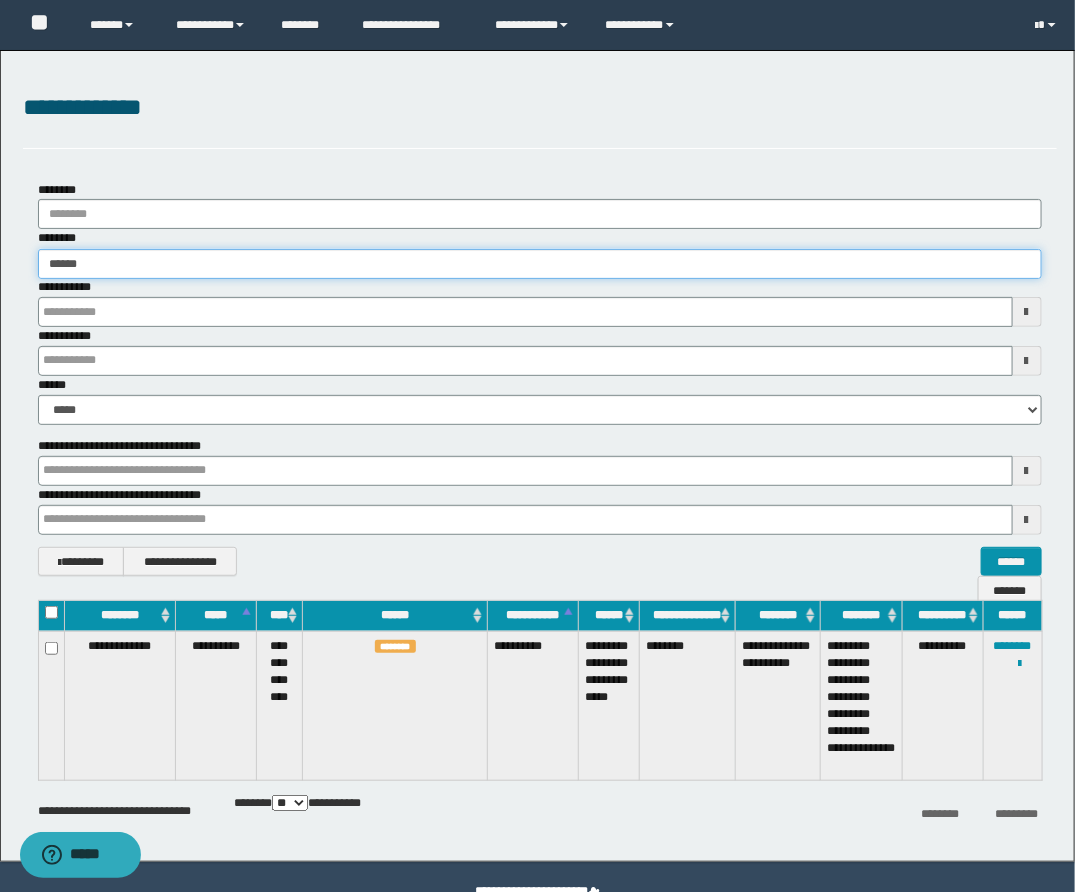 type on "******" 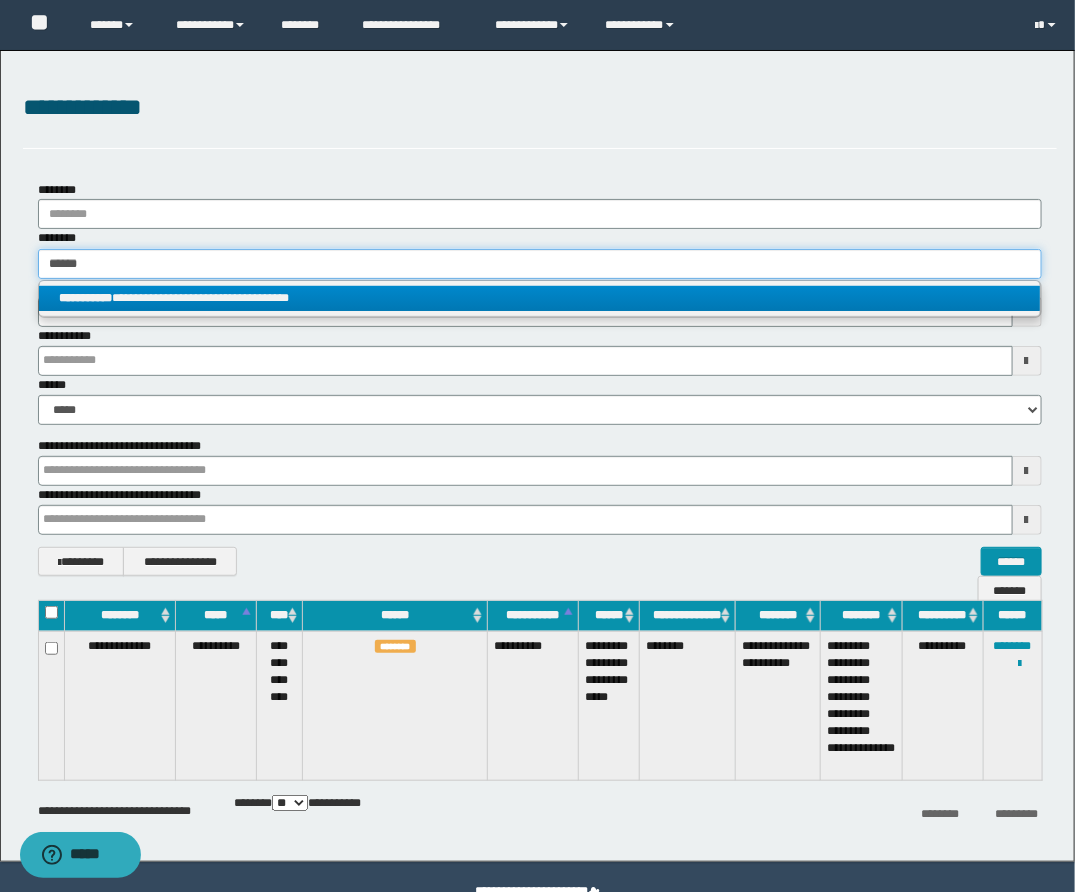 type on "******" 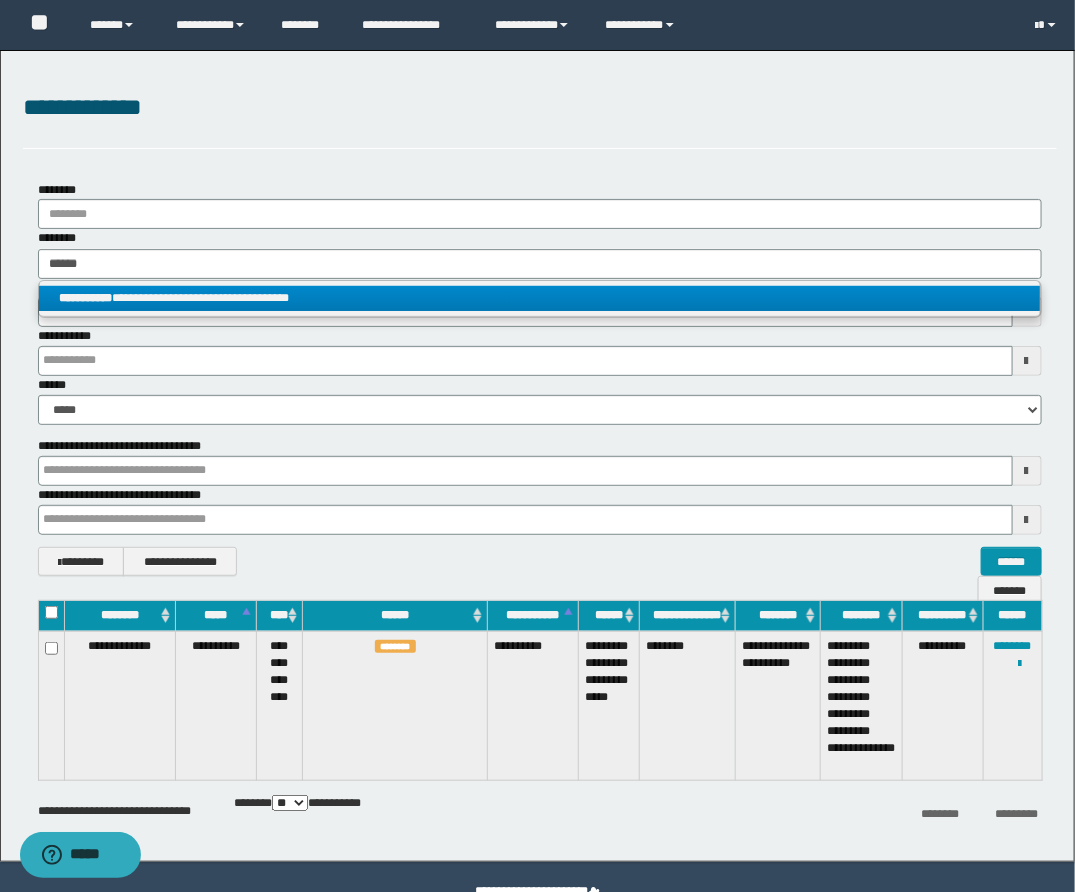 click on "**********" at bounding box center (539, 298) 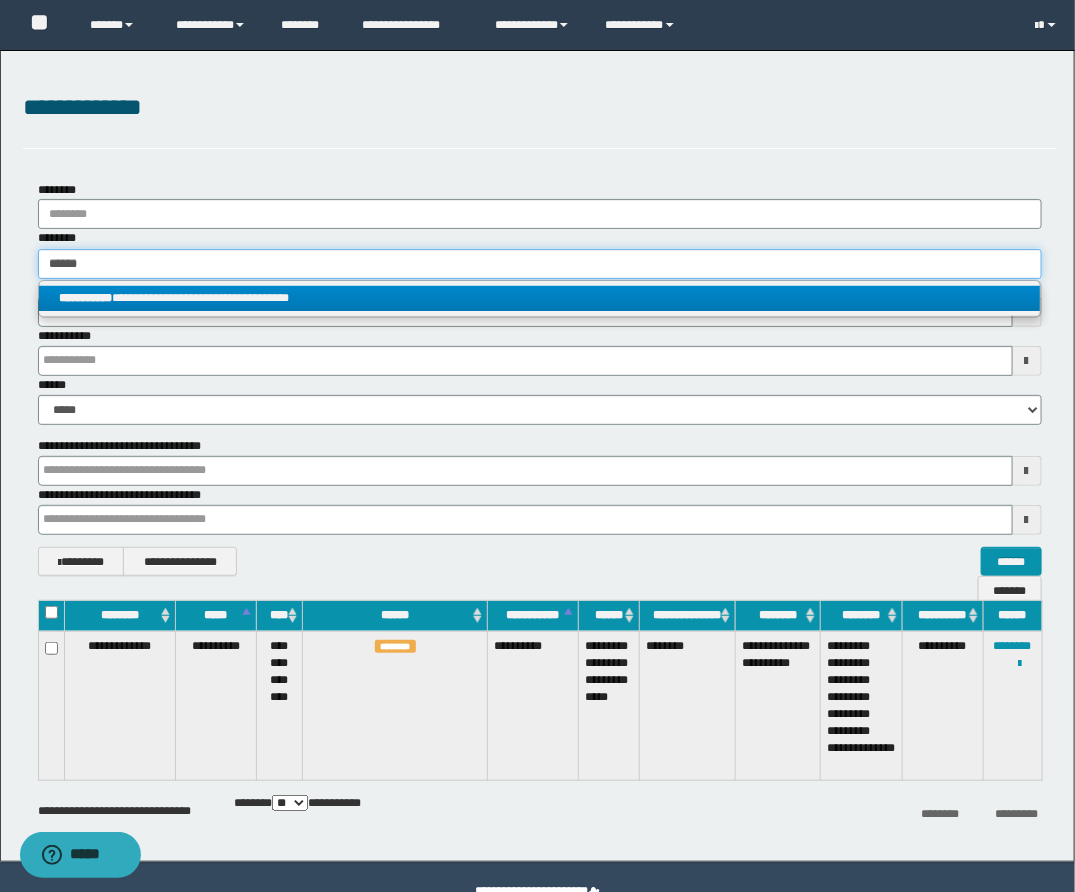 type 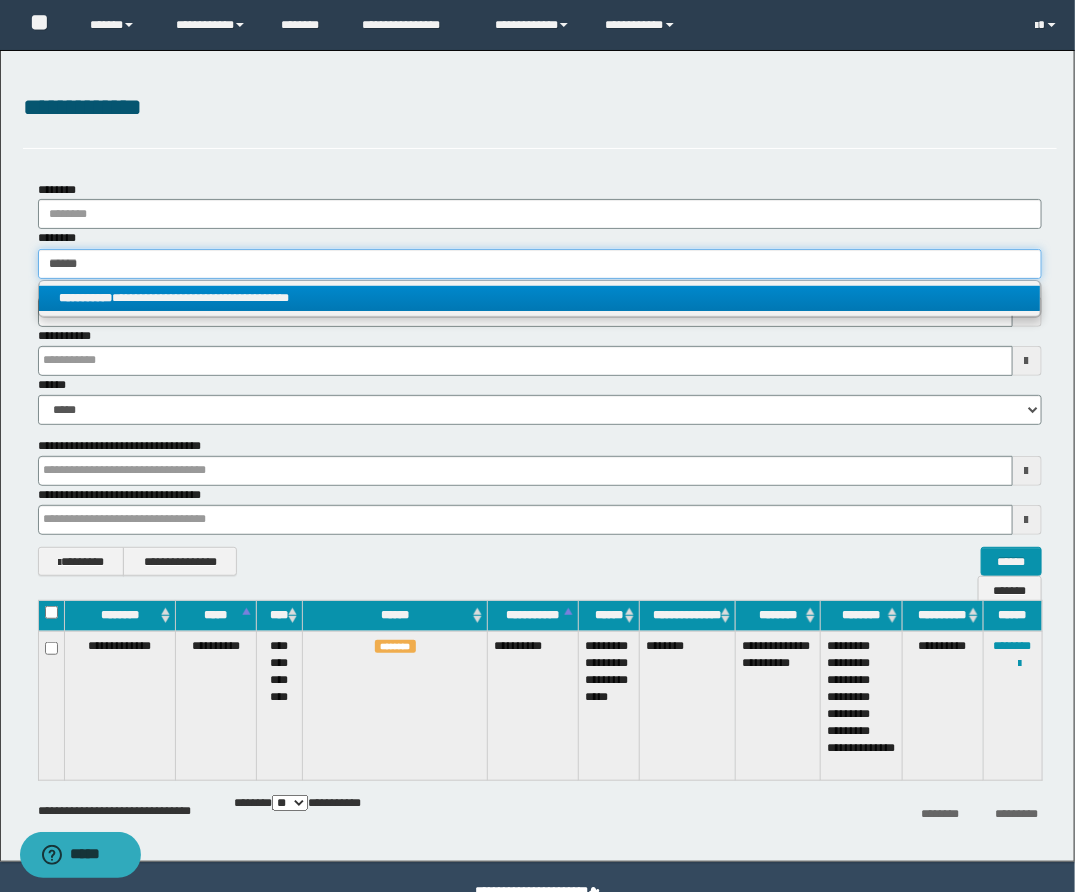 type on "**********" 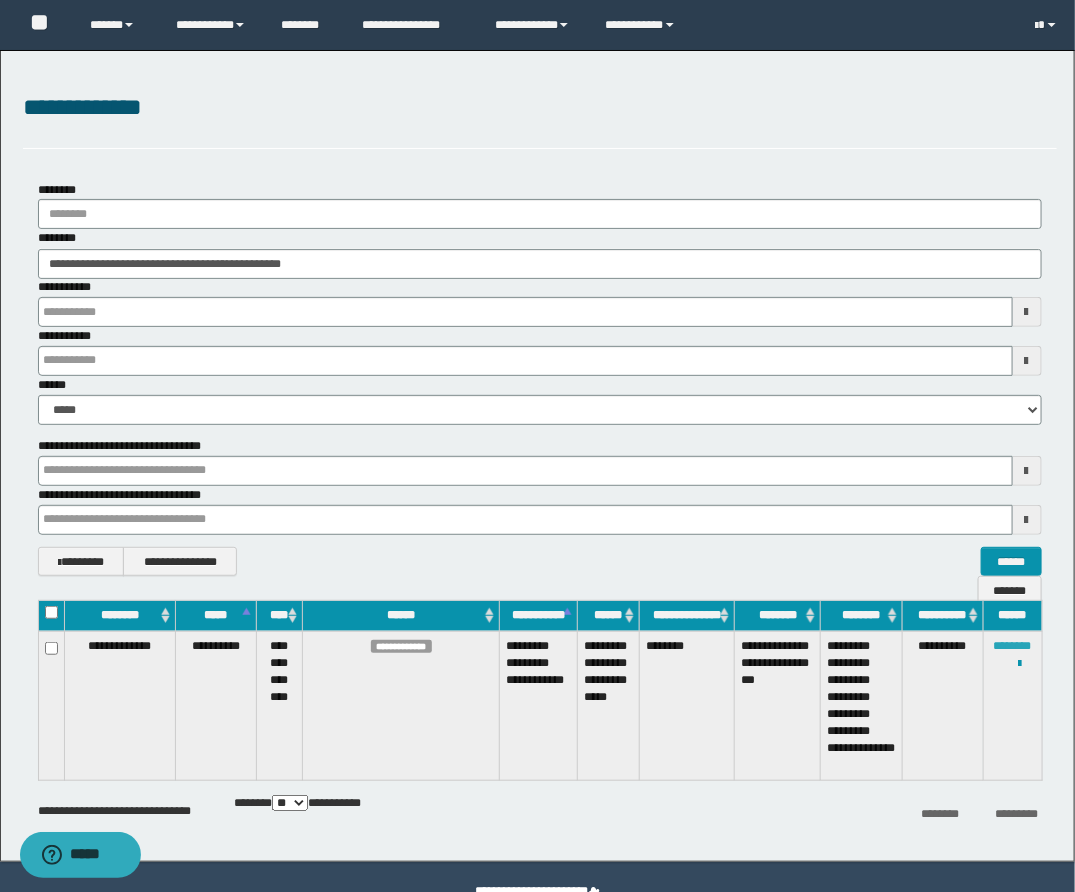 click on "********" at bounding box center [1013, 646] 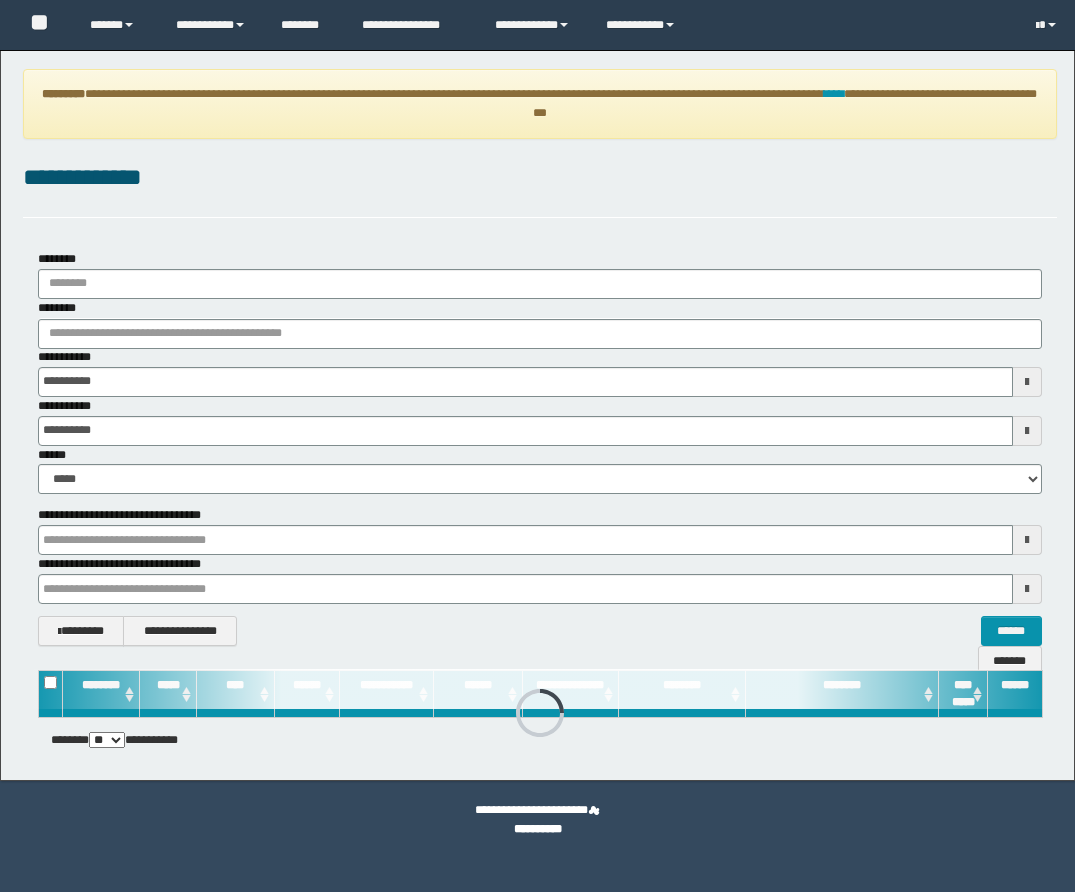 scroll, scrollTop: 0, scrollLeft: 0, axis: both 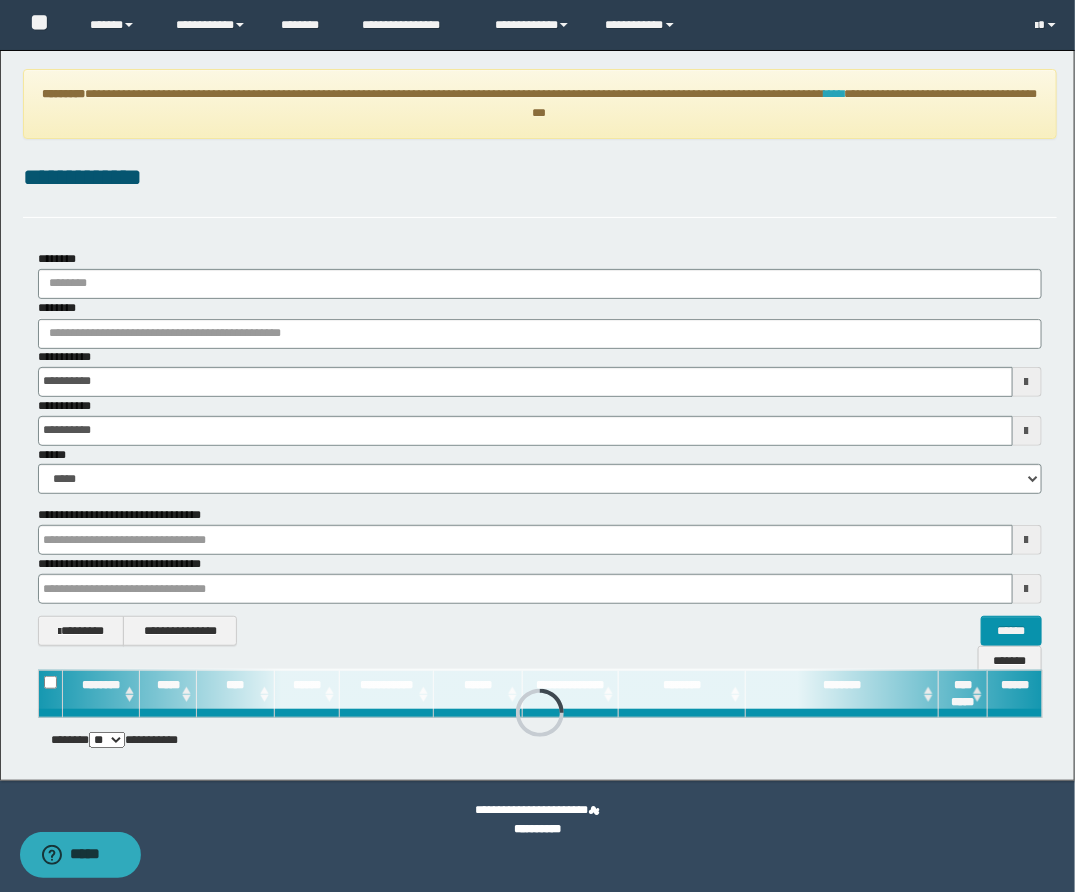 click on "****" at bounding box center [834, 94] 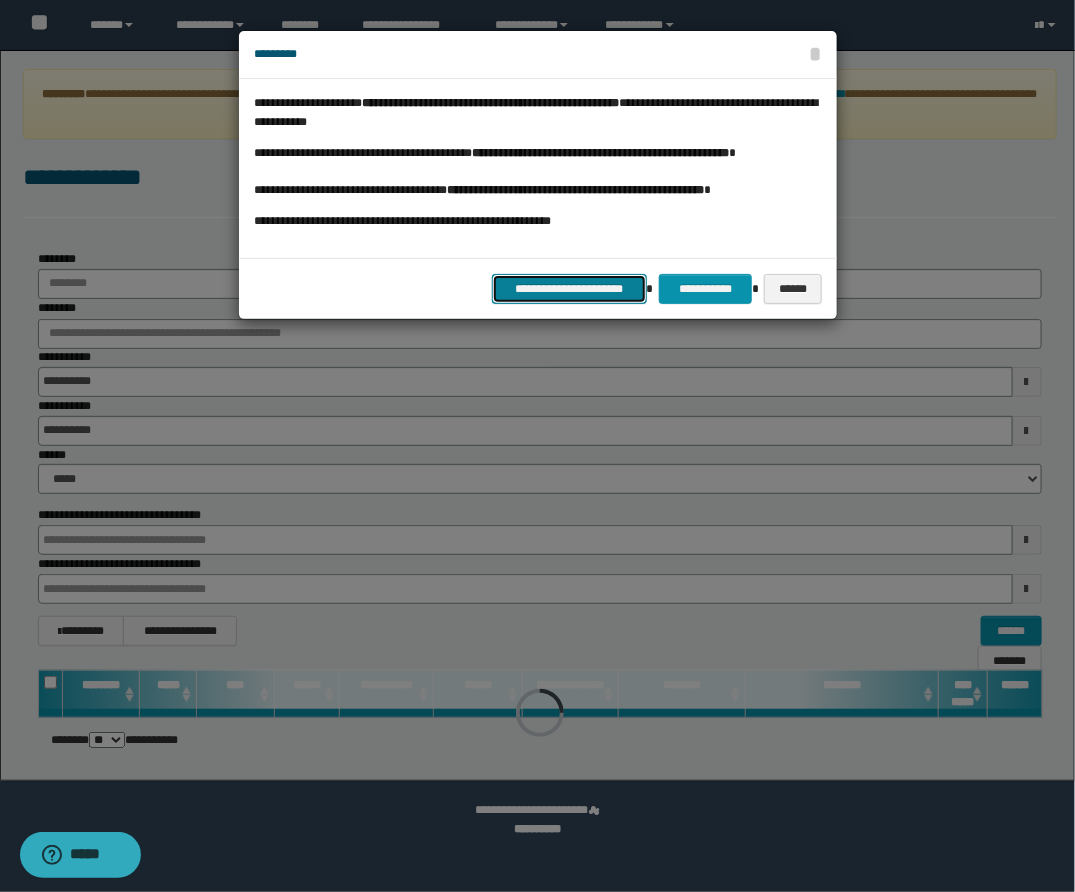 click on "**********" at bounding box center [569, 289] 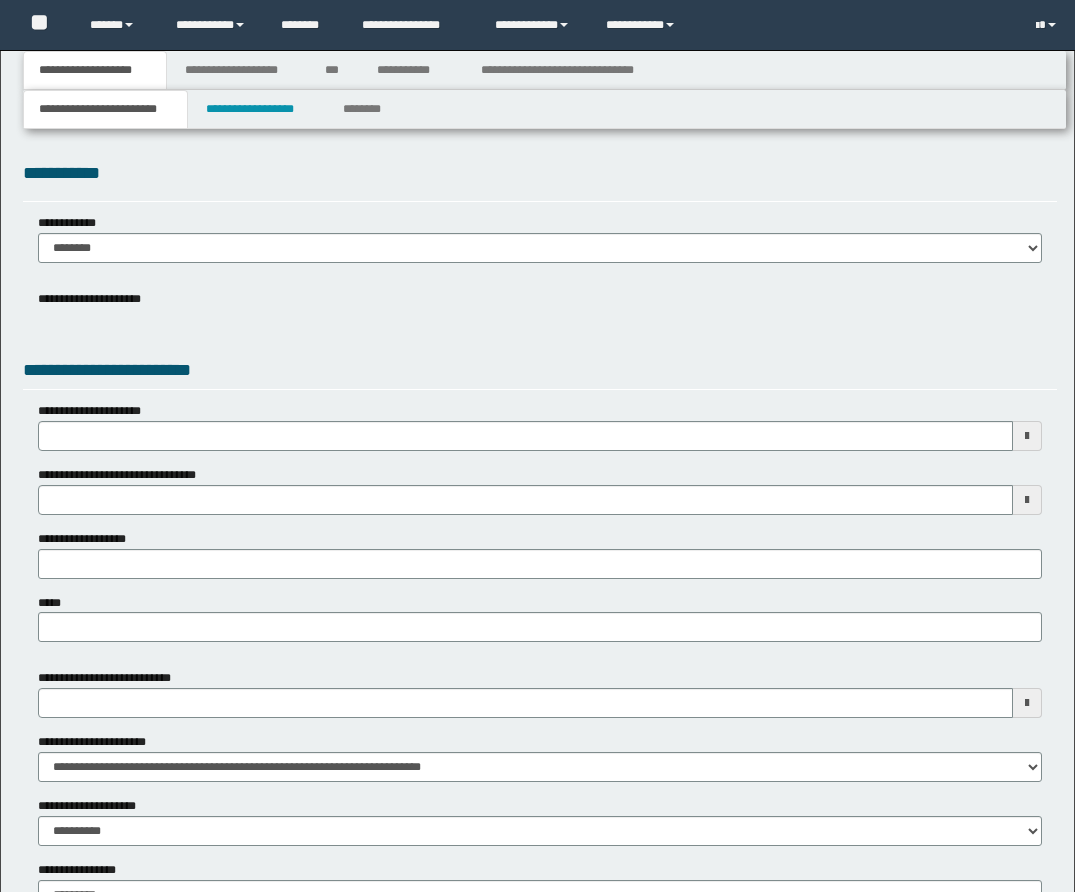 scroll, scrollTop: 0, scrollLeft: 0, axis: both 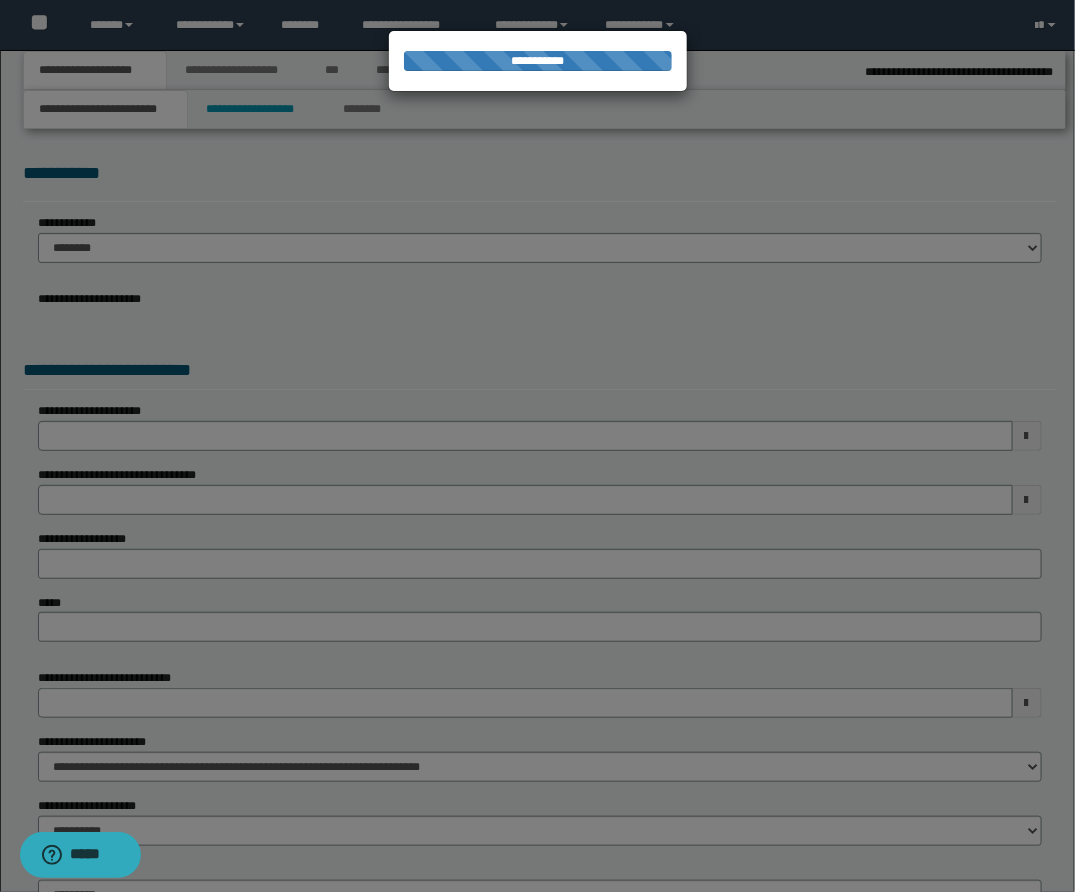 click on "**********" at bounding box center [537, 446] 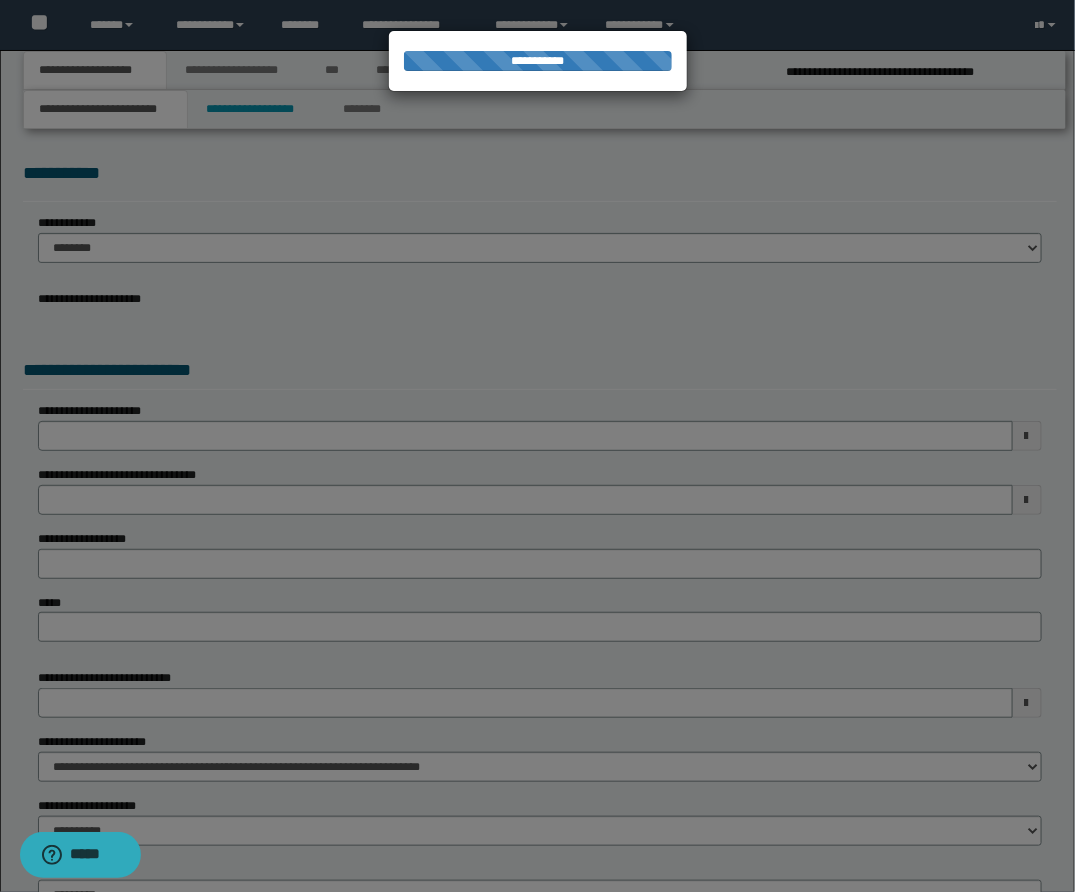 select on "**" 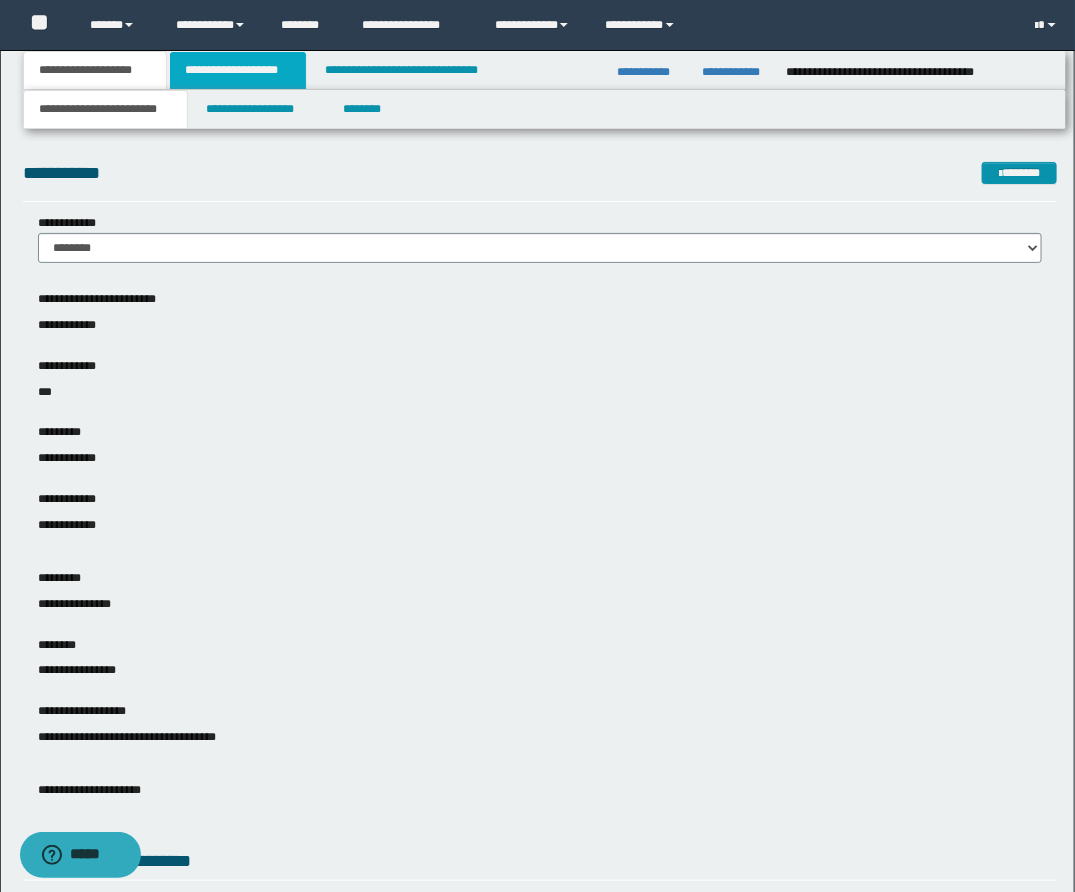 drag, startPoint x: 173, startPoint y: 67, endPoint x: 185, endPoint y: 67, distance: 12 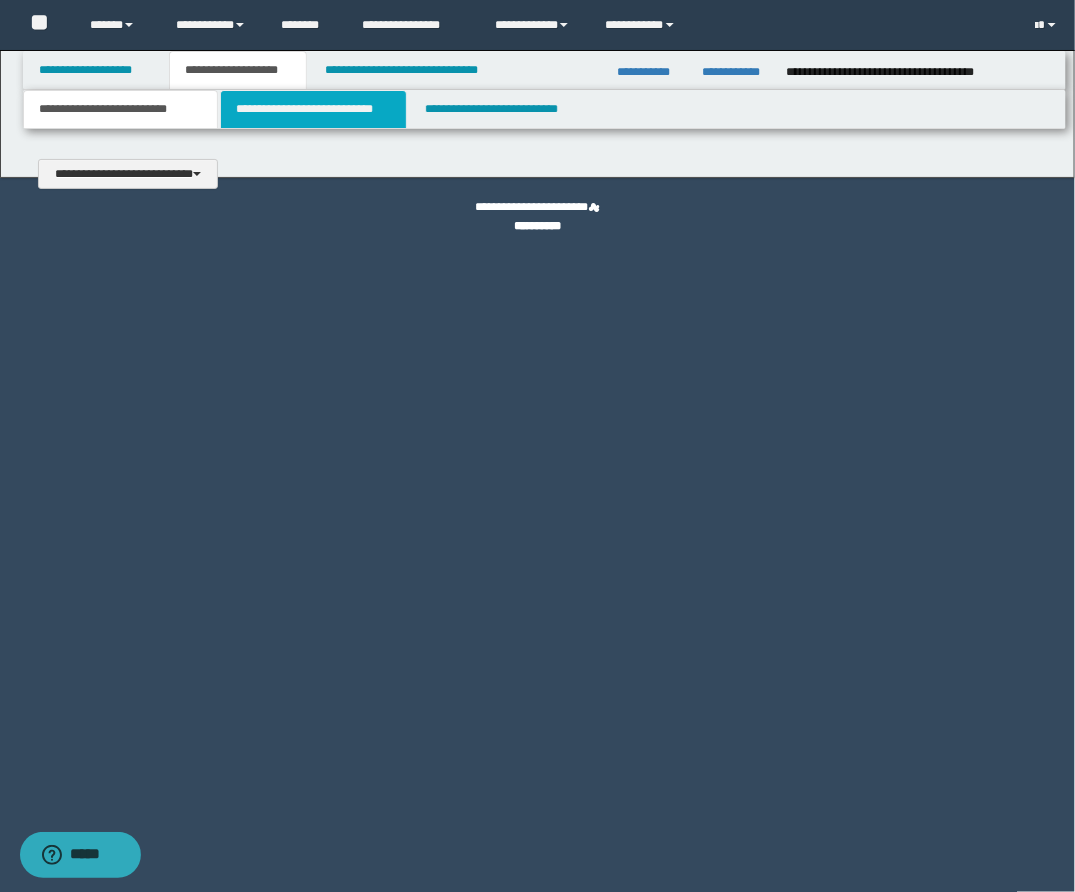 type 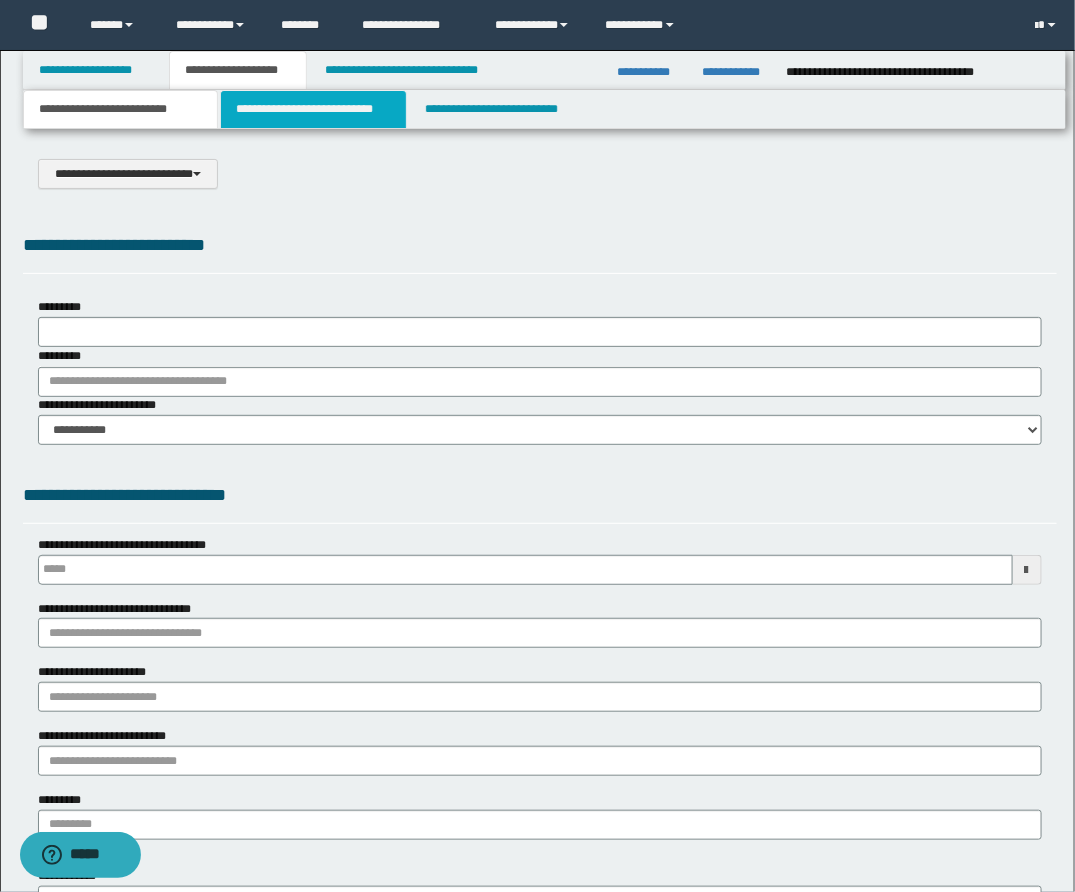 type on "**********" 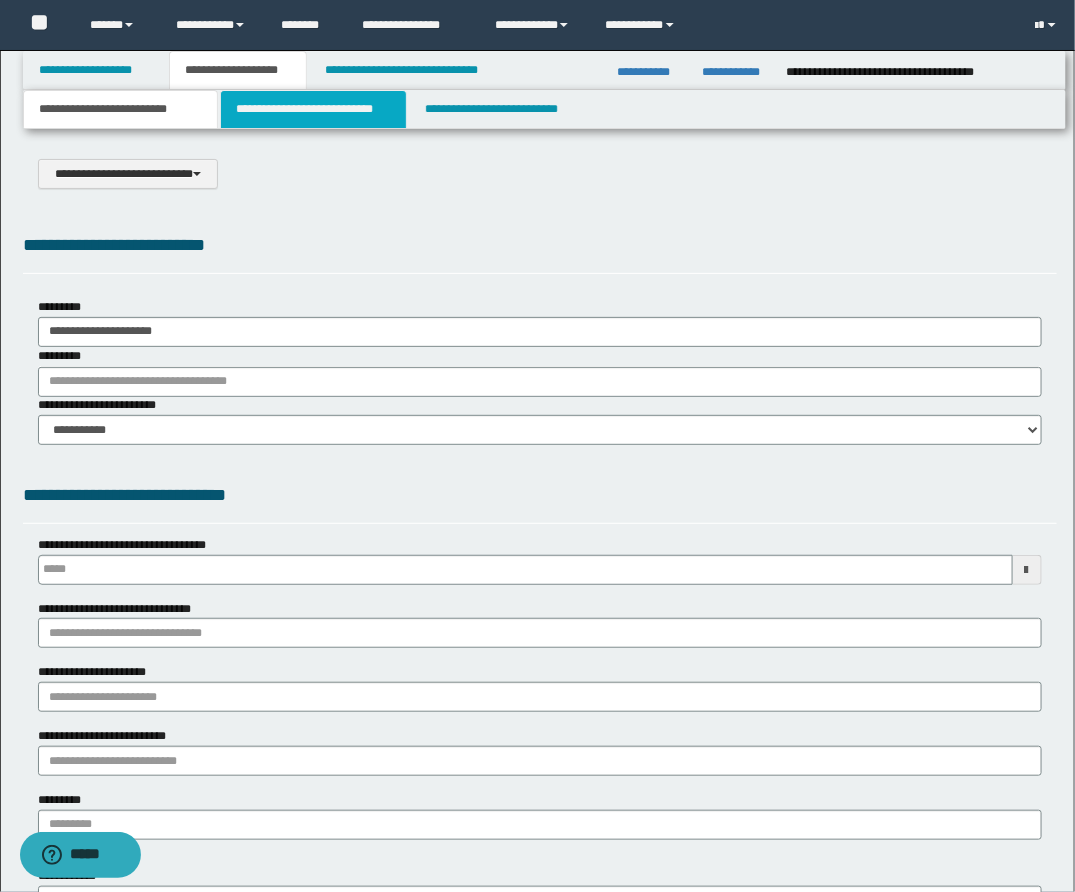 type on "*" 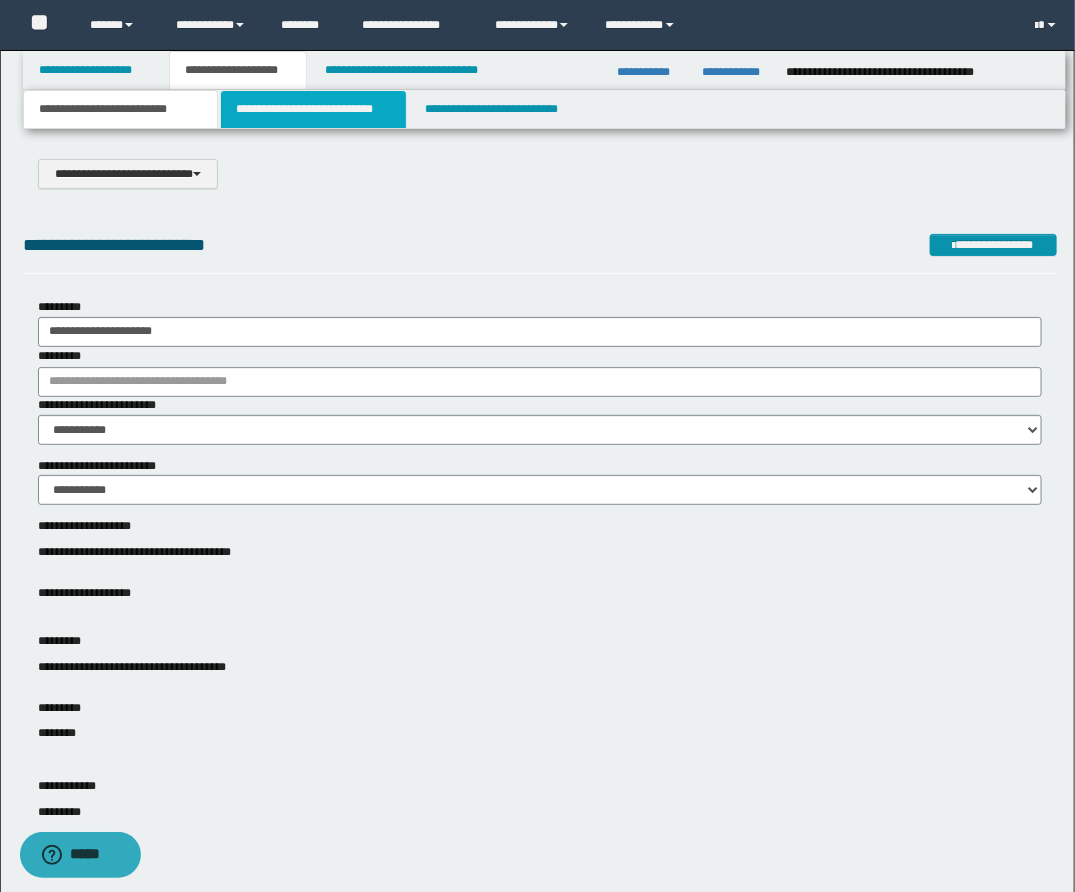 click on "**********" at bounding box center [313, 109] 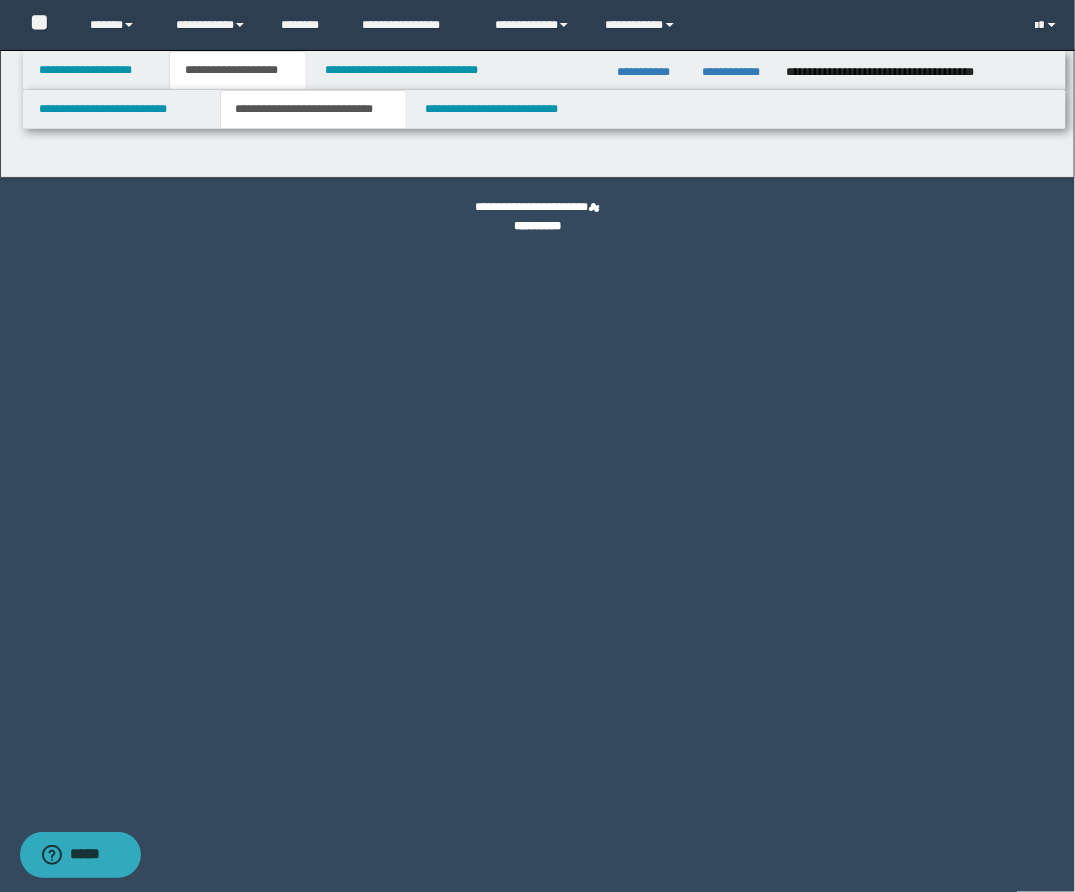 select on "*" 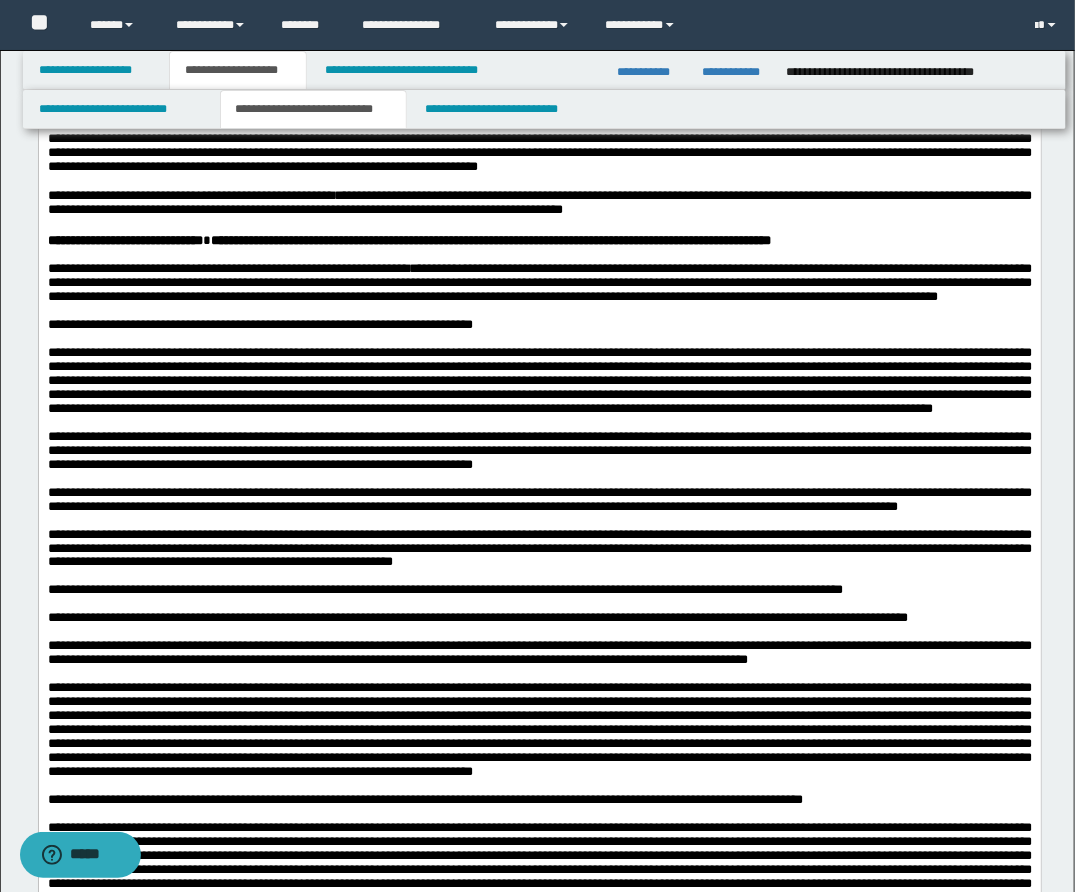 scroll, scrollTop: 627, scrollLeft: 0, axis: vertical 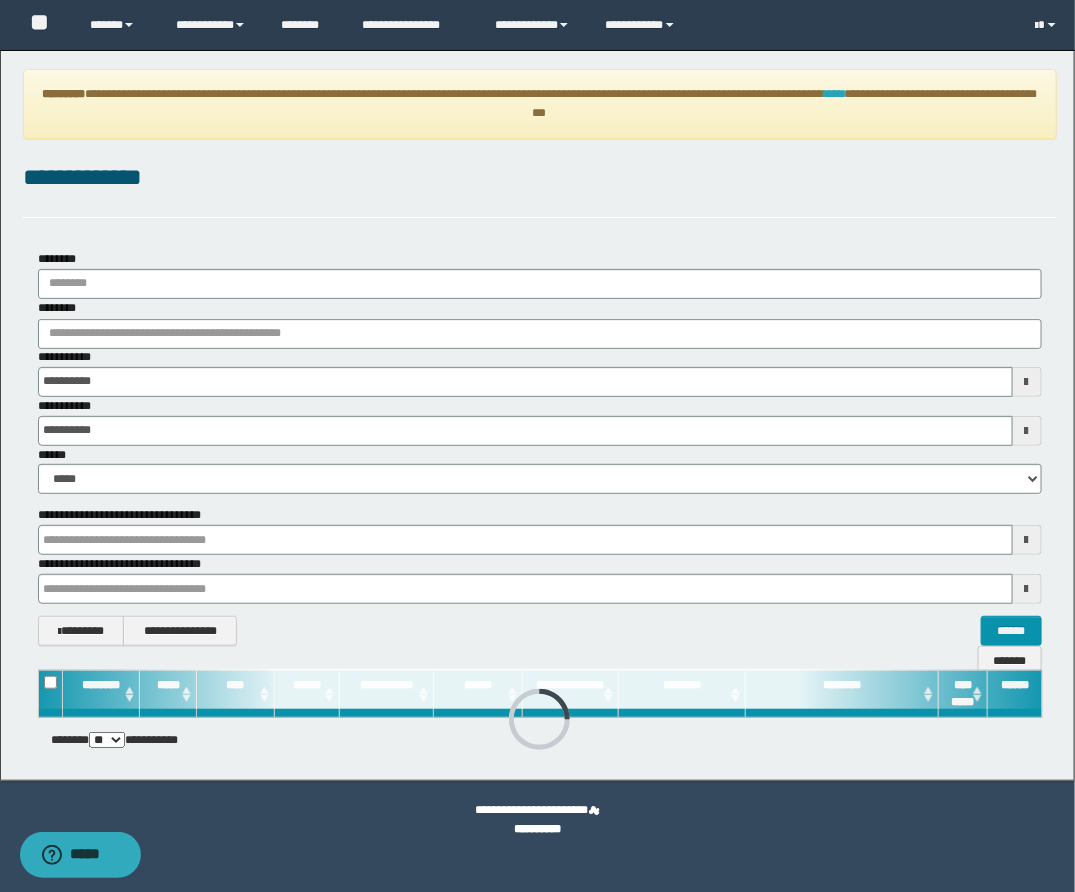 click on "****" at bounding box center (834, 94) 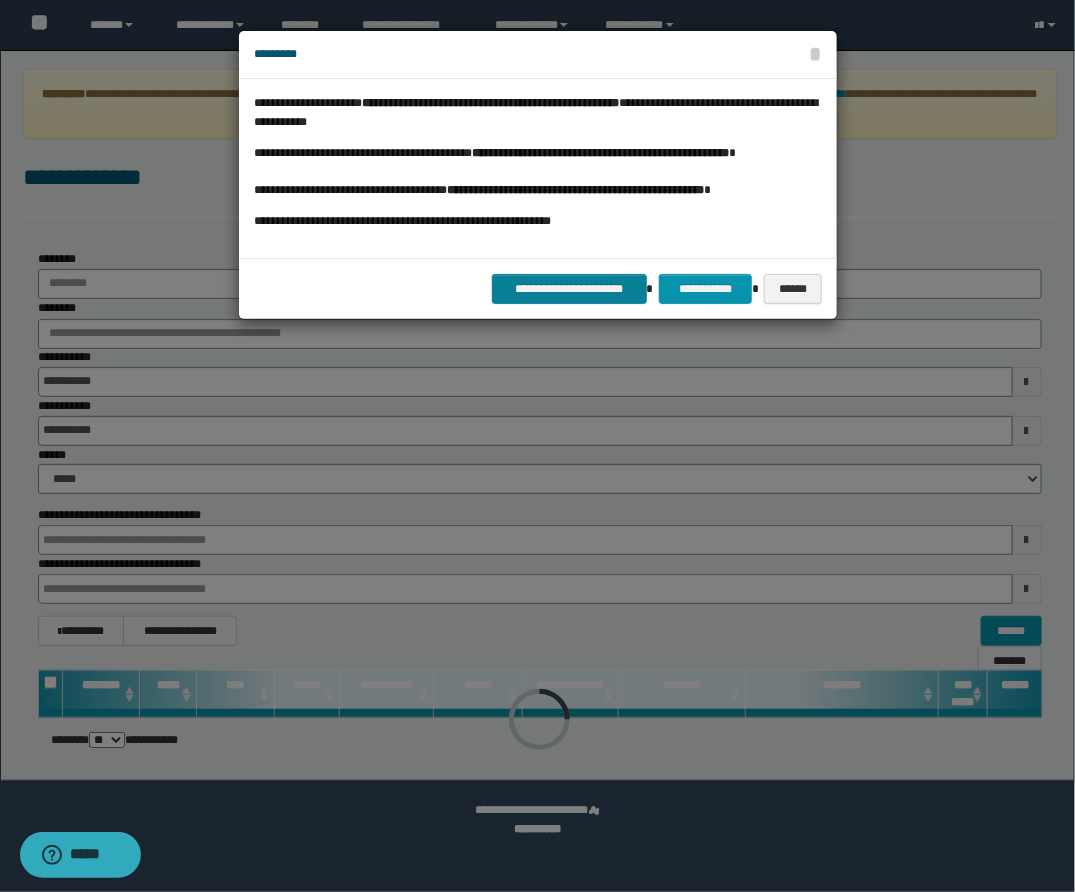 click on "**********" at bounding box center (538, 288) 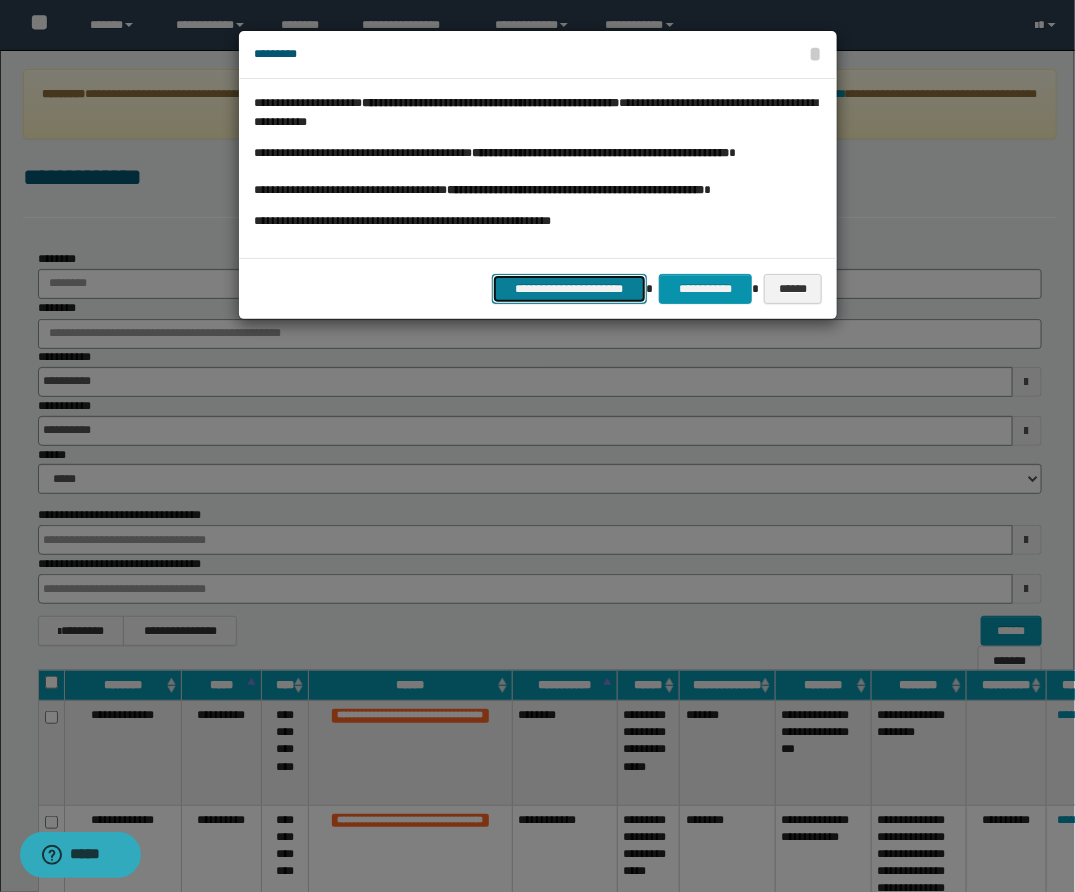 click on "**********" at bounding box center [569, 289] 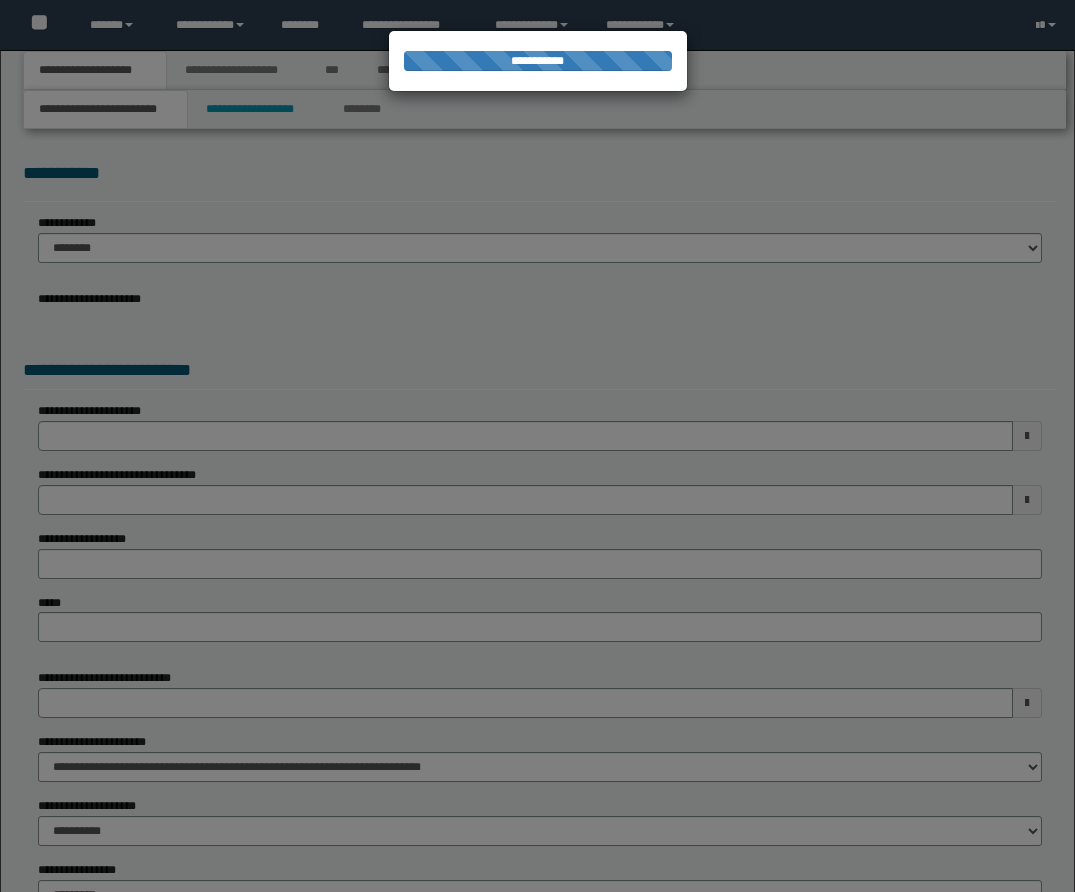 scroll, scrollTop: 0, scrollLeft: 0, axis: both 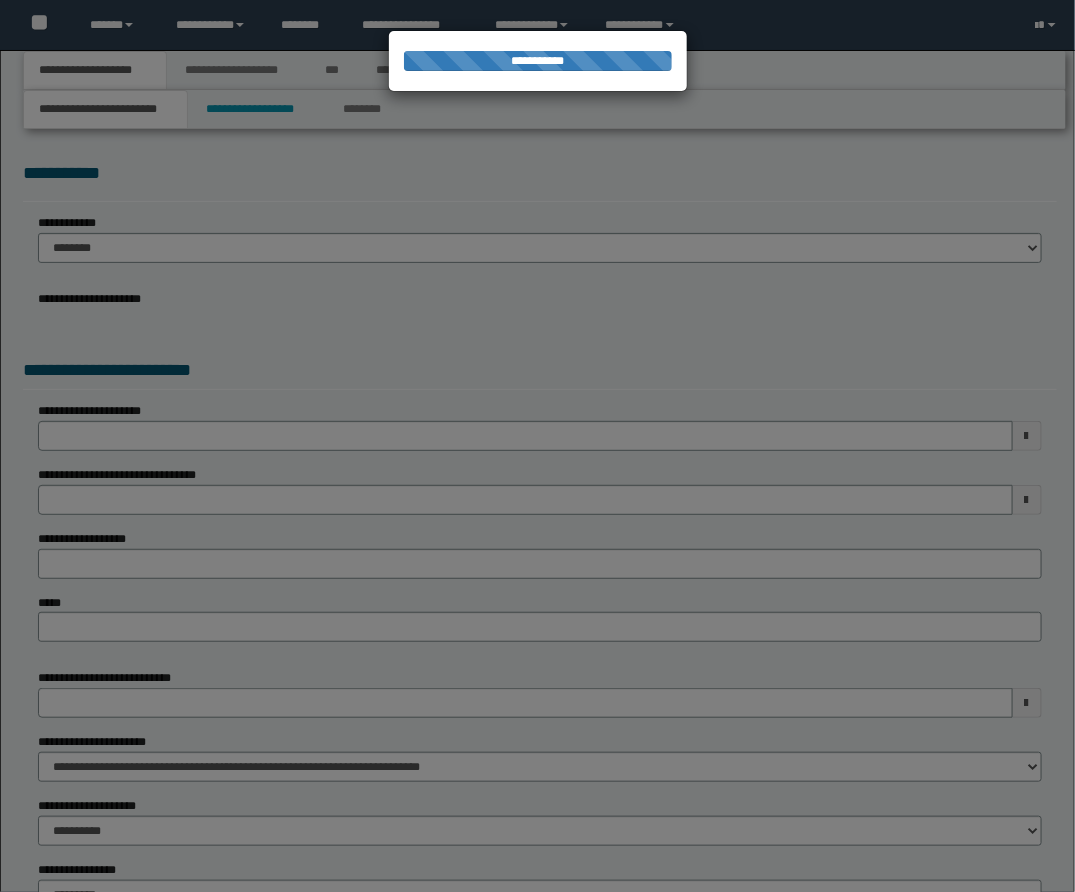 select on "*" 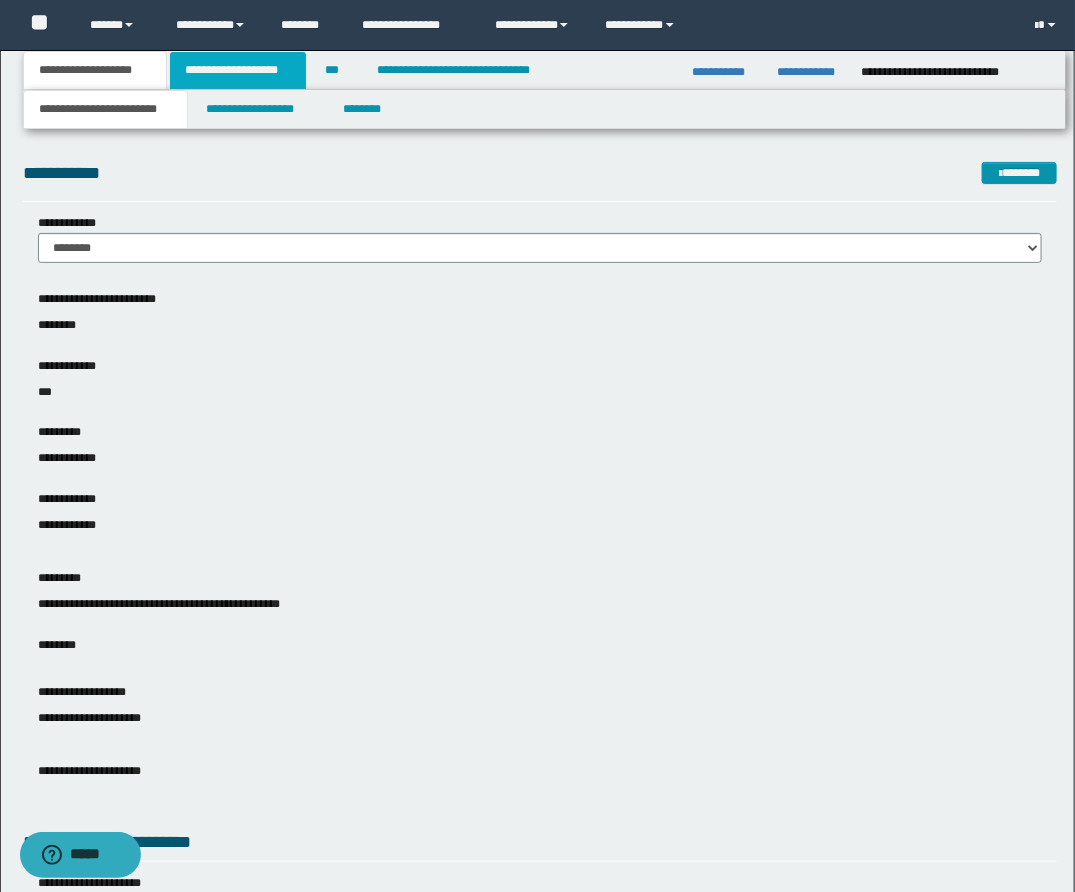 click on "**********" at bounding box center [238, 70] 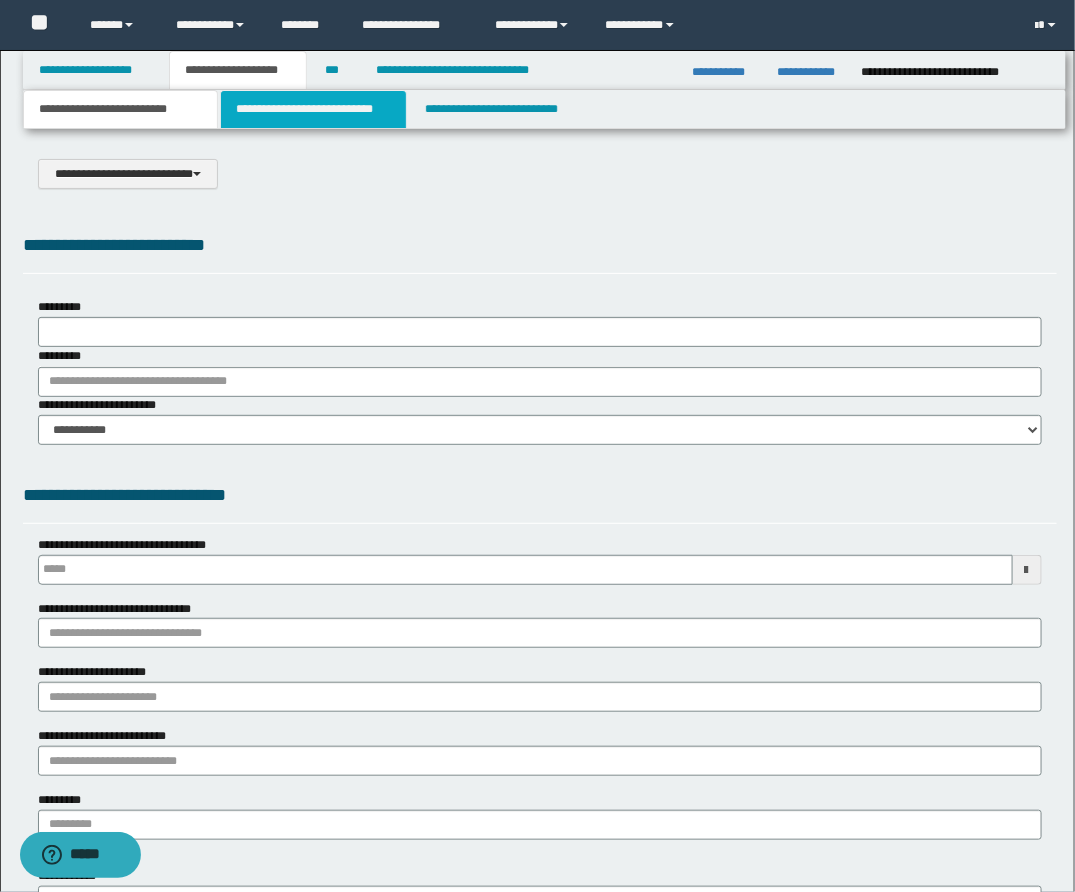 type on "**********" 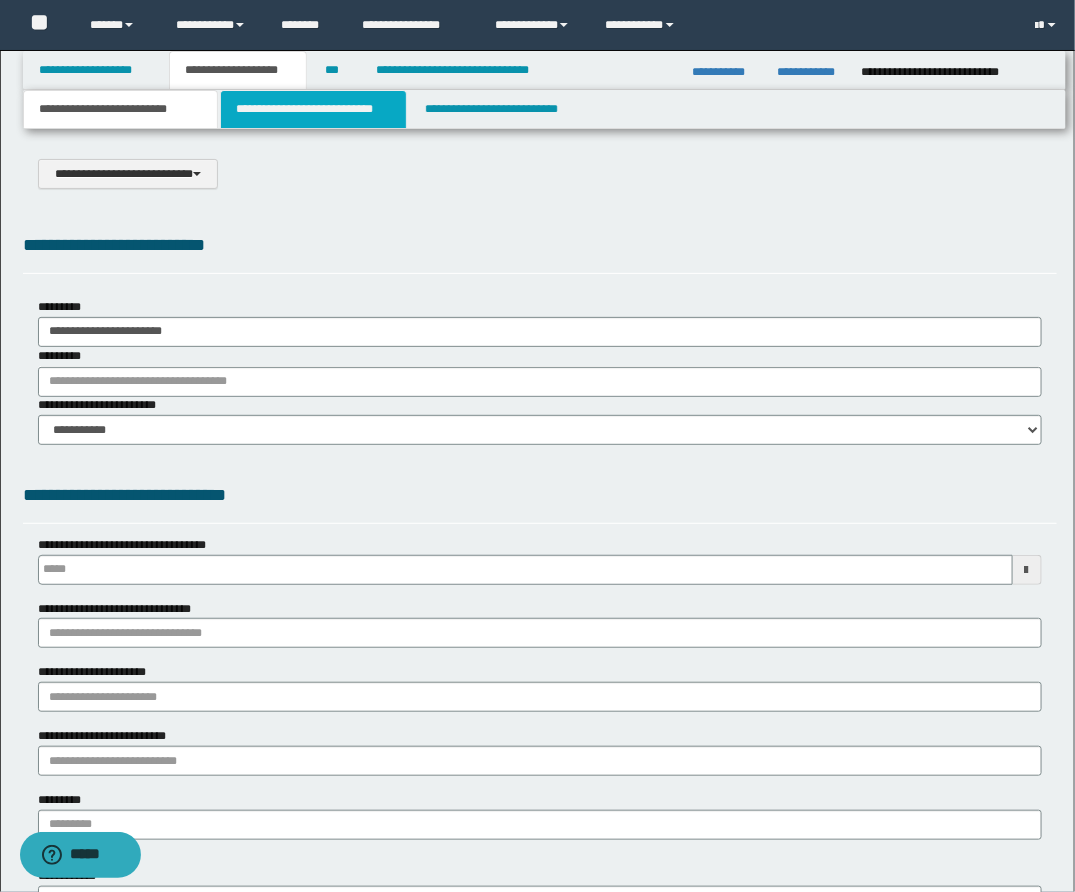 type on "**" 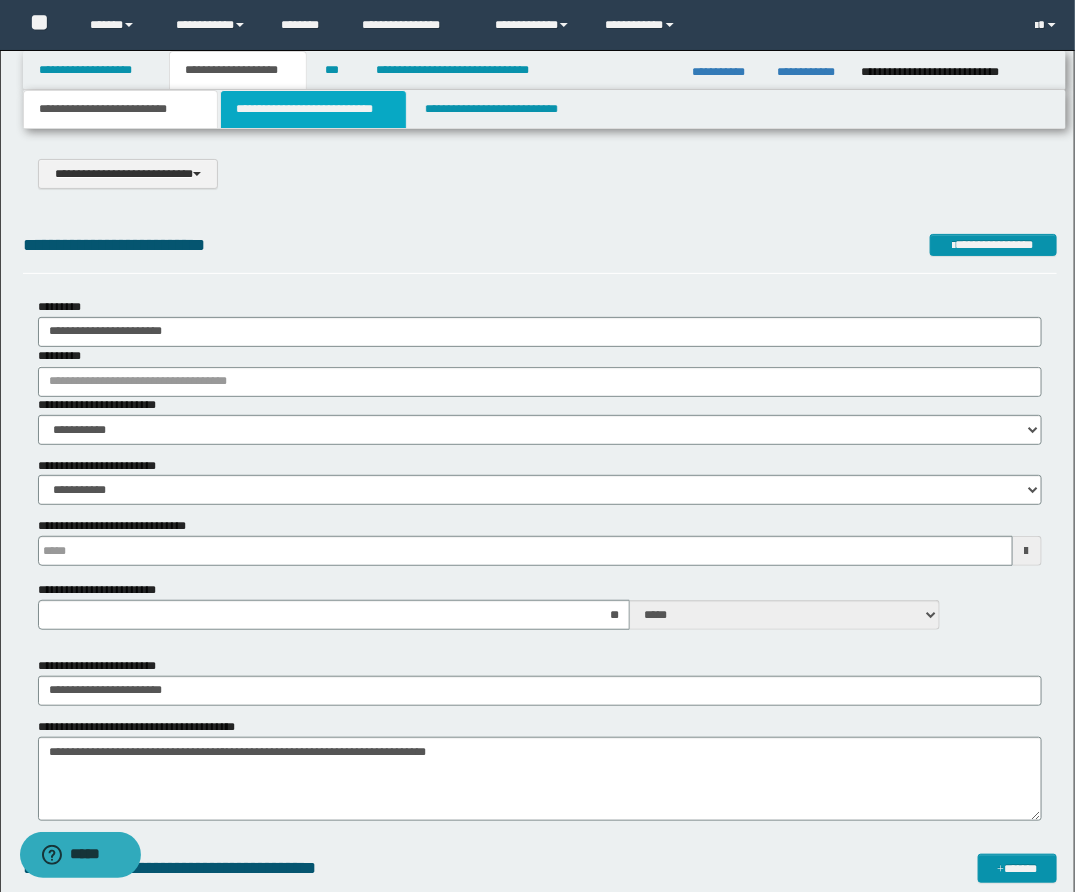 click on "**********" at bounding box center [313, 109] 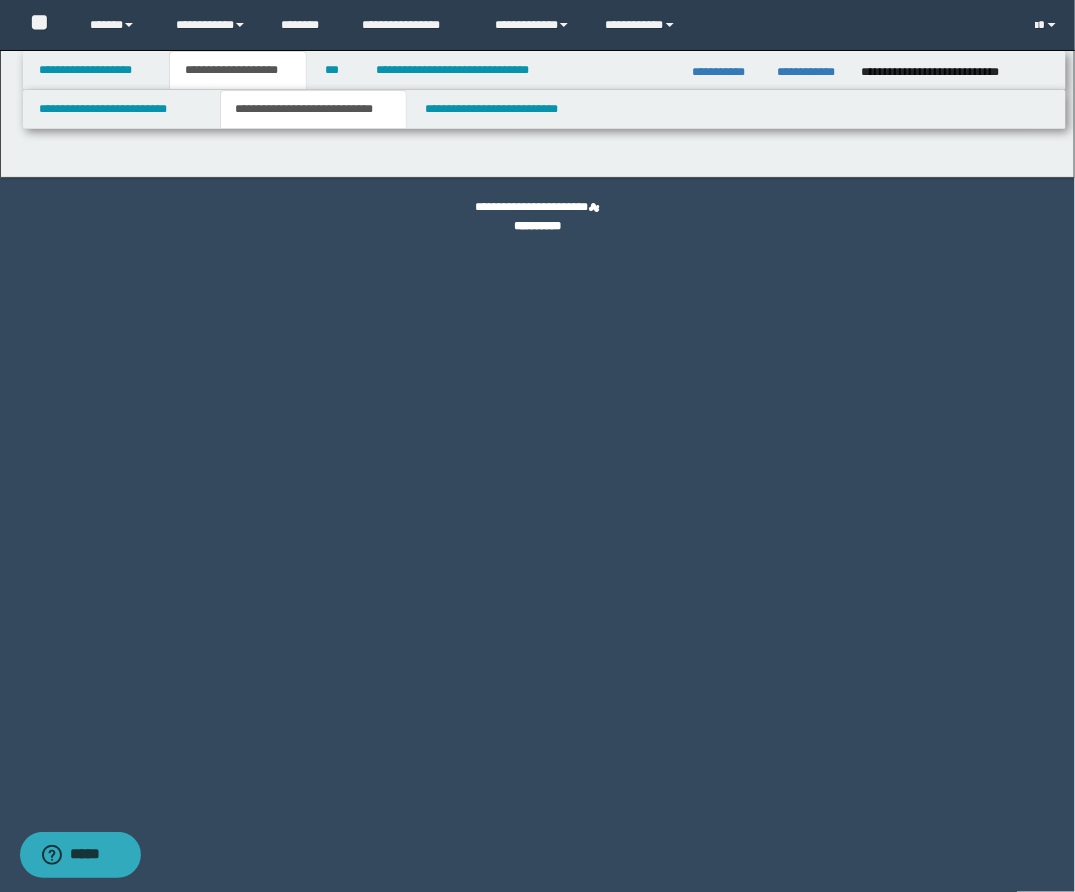 select on "*" 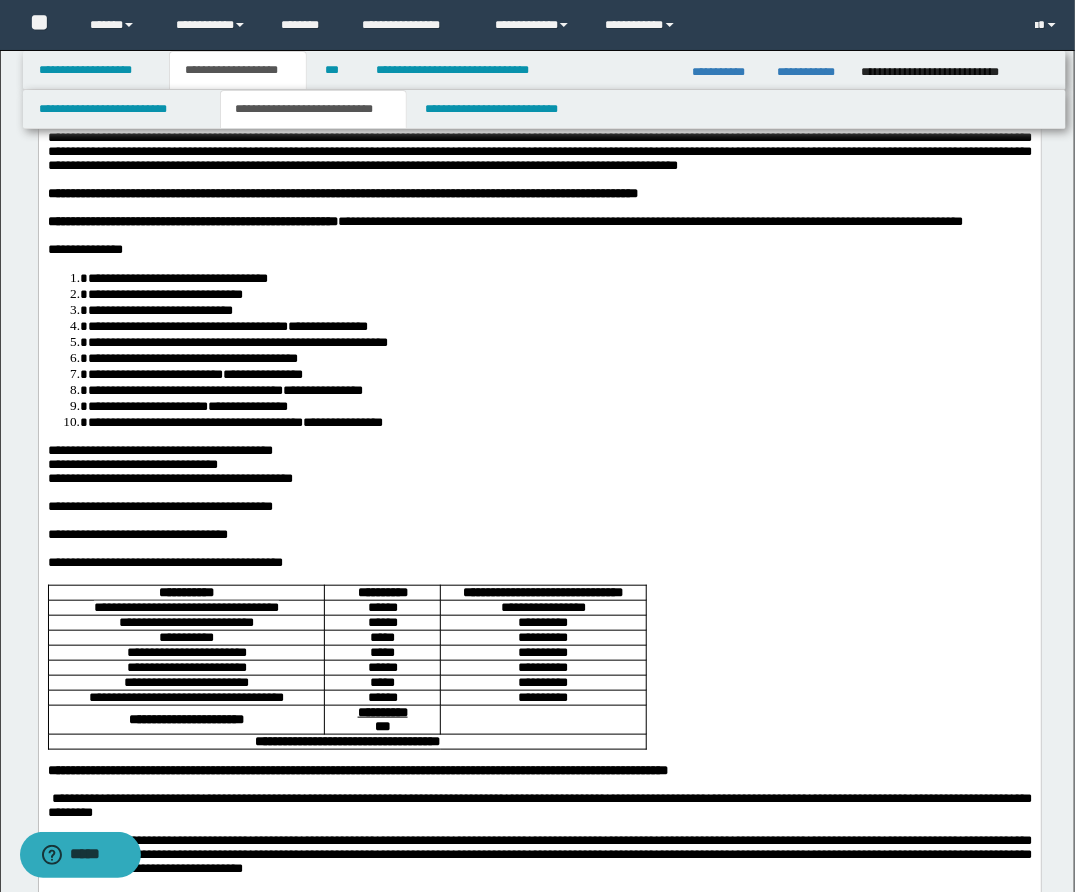 scroll, scrollTop: 167, scrollLeft: 0, axis: vertical 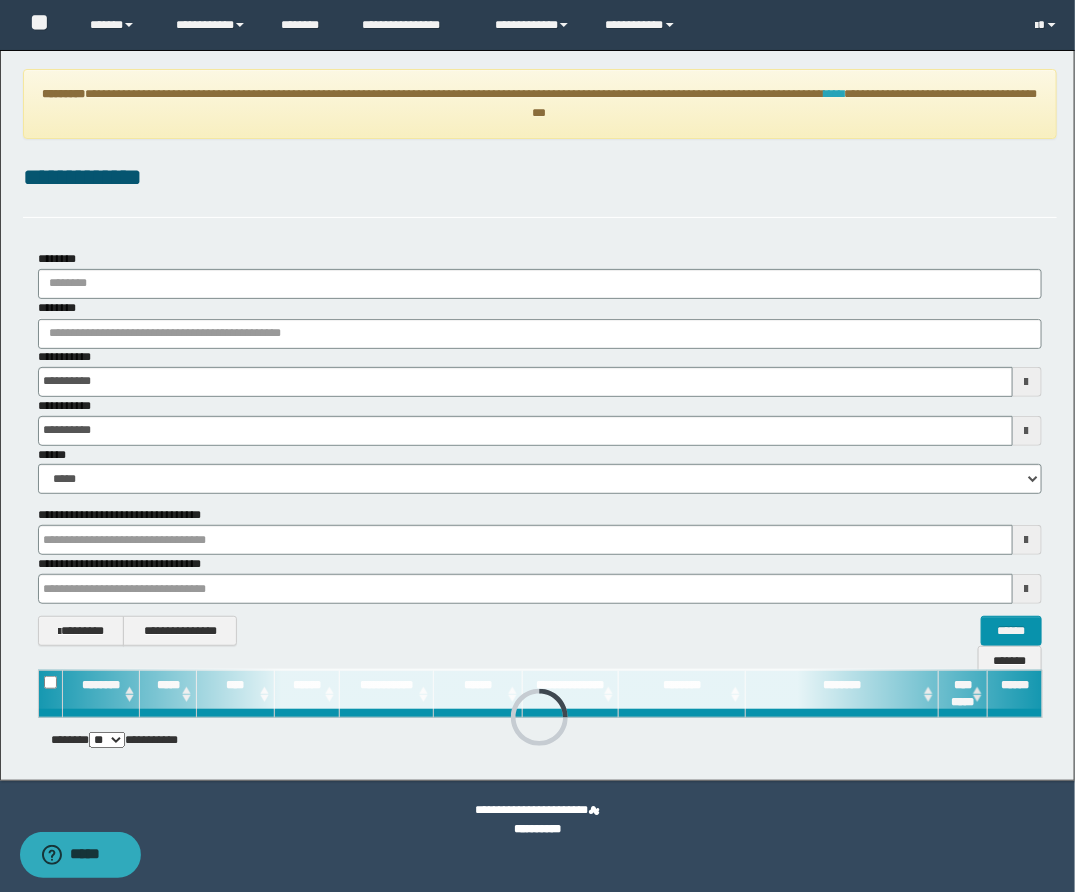 click on "****" at bounding box center [834, 94] 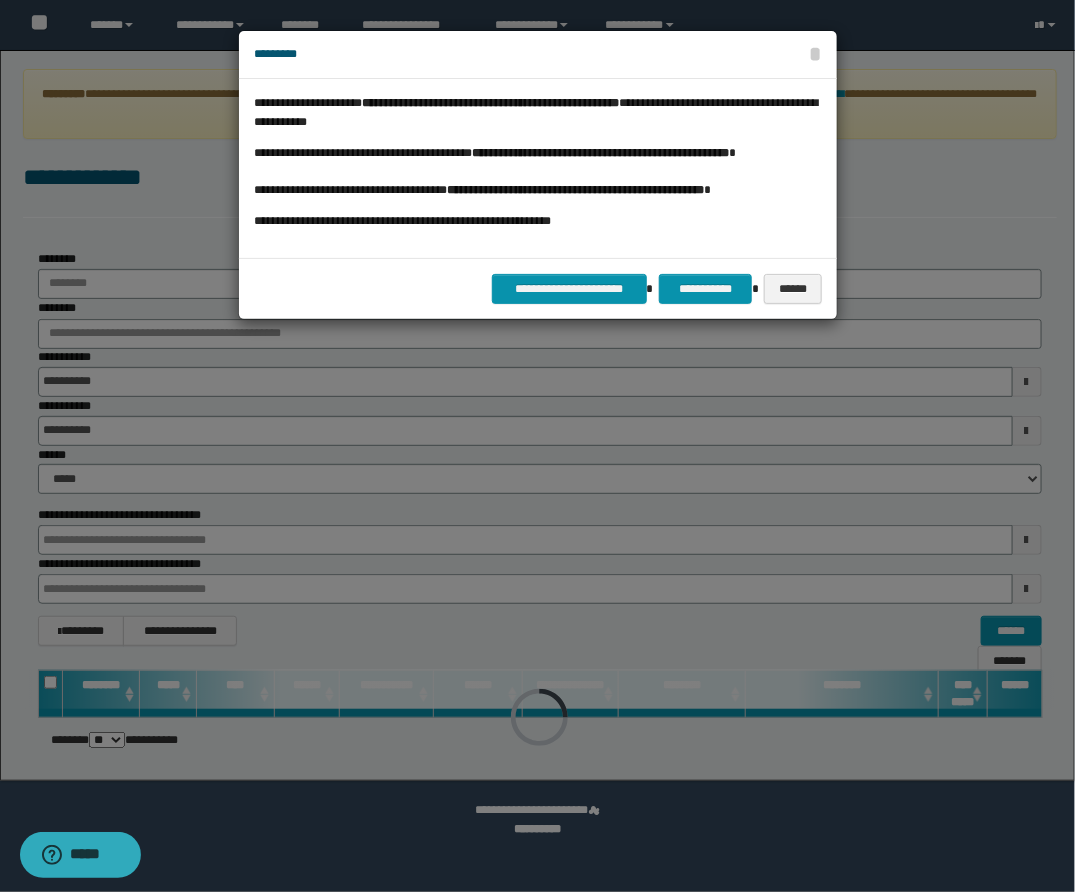 click on "**********" at bounding box center [538, 288] 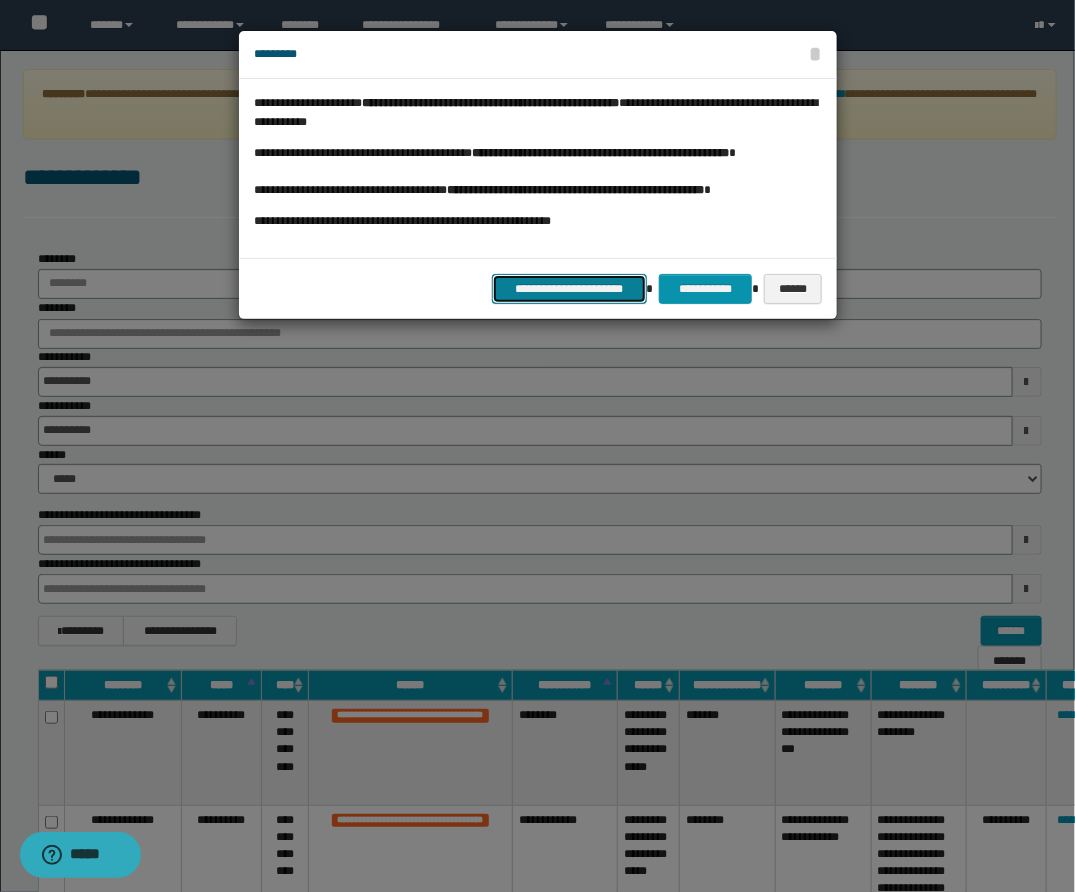 click on "**********" at bounding box center (569, 289) 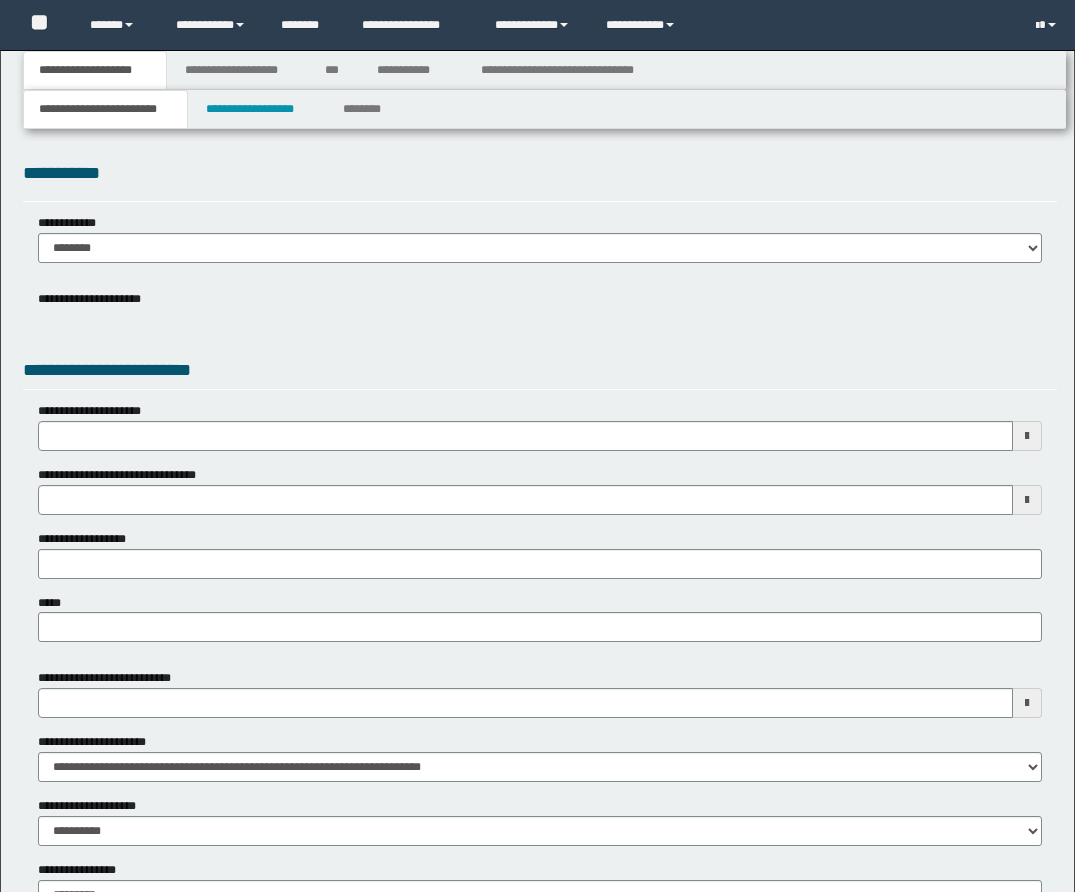 scroll, scrollTop: 0, scrollLeft: 0, axis: both 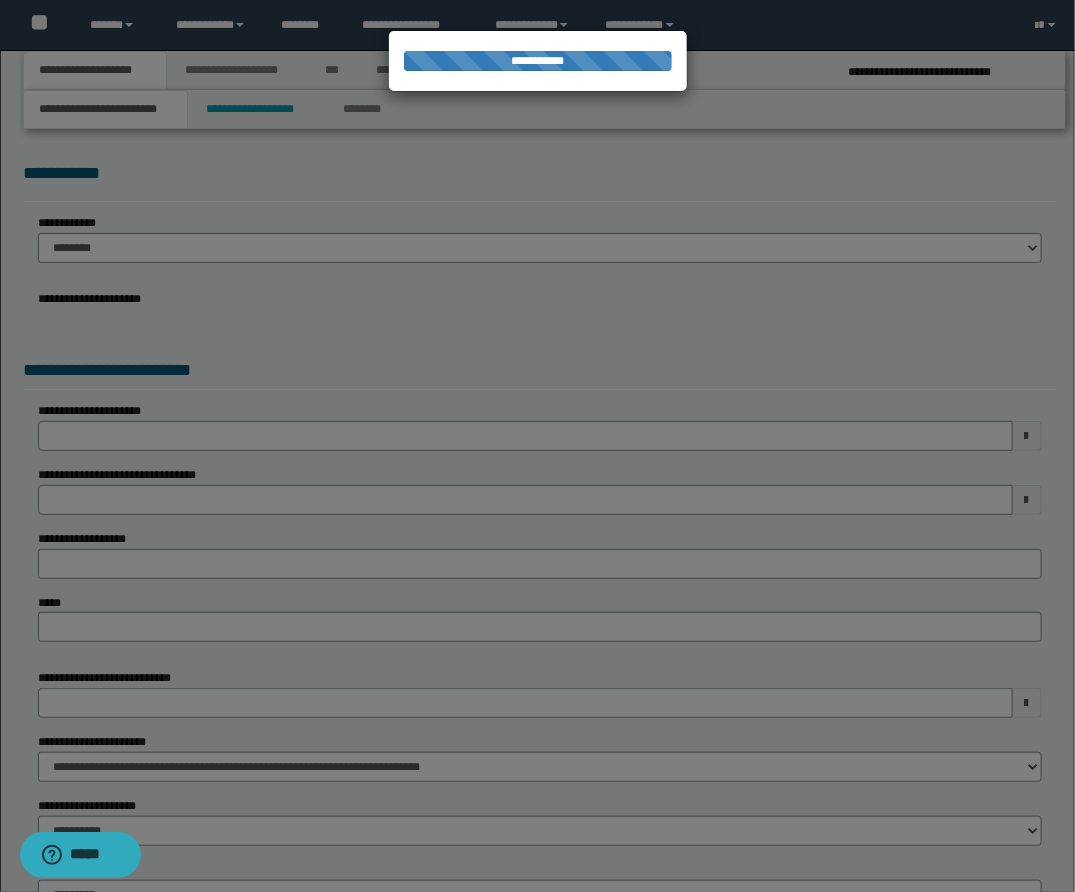 select on "*" 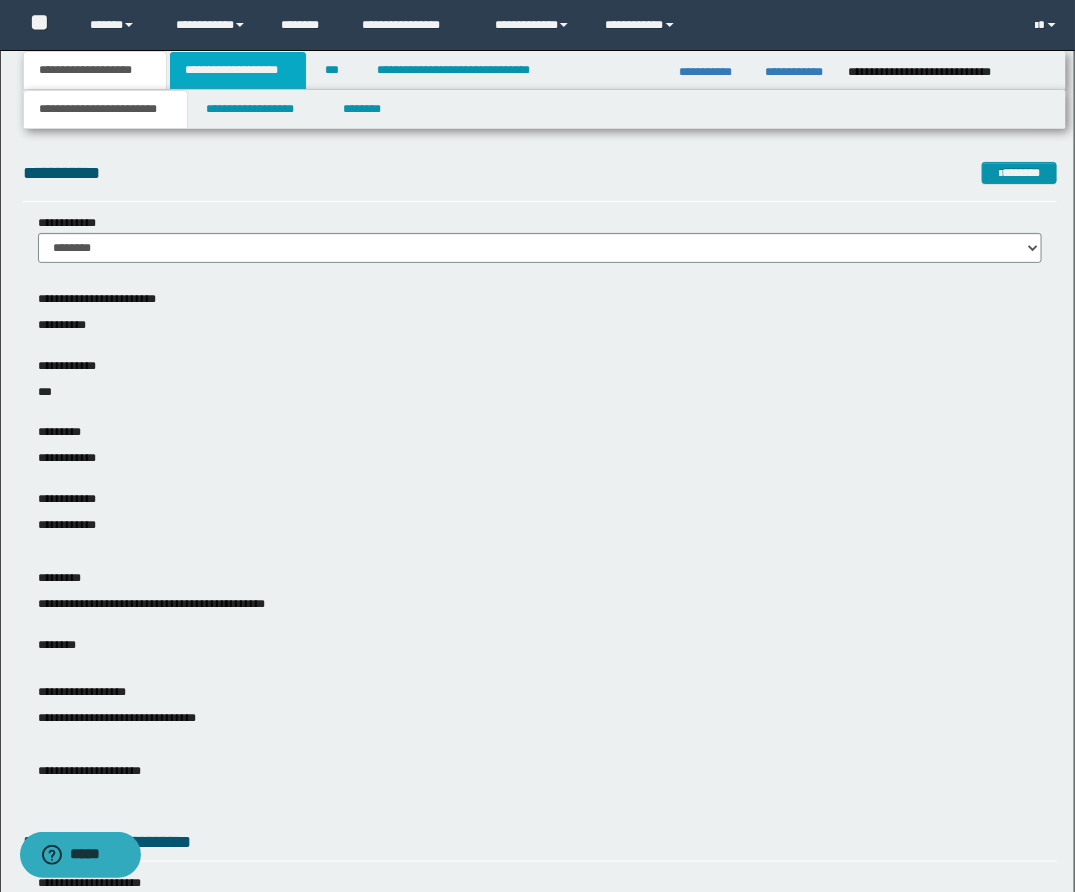 click on "**********" at bounding box center (238, 70) 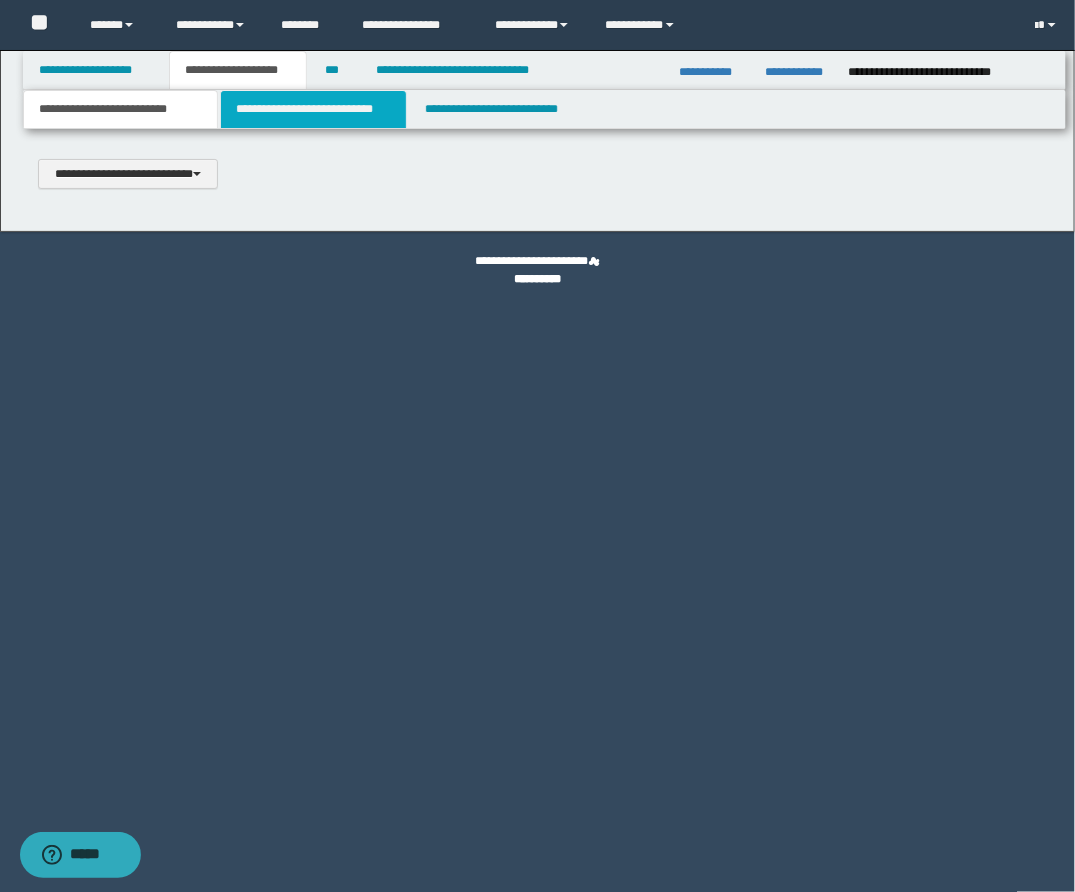 type 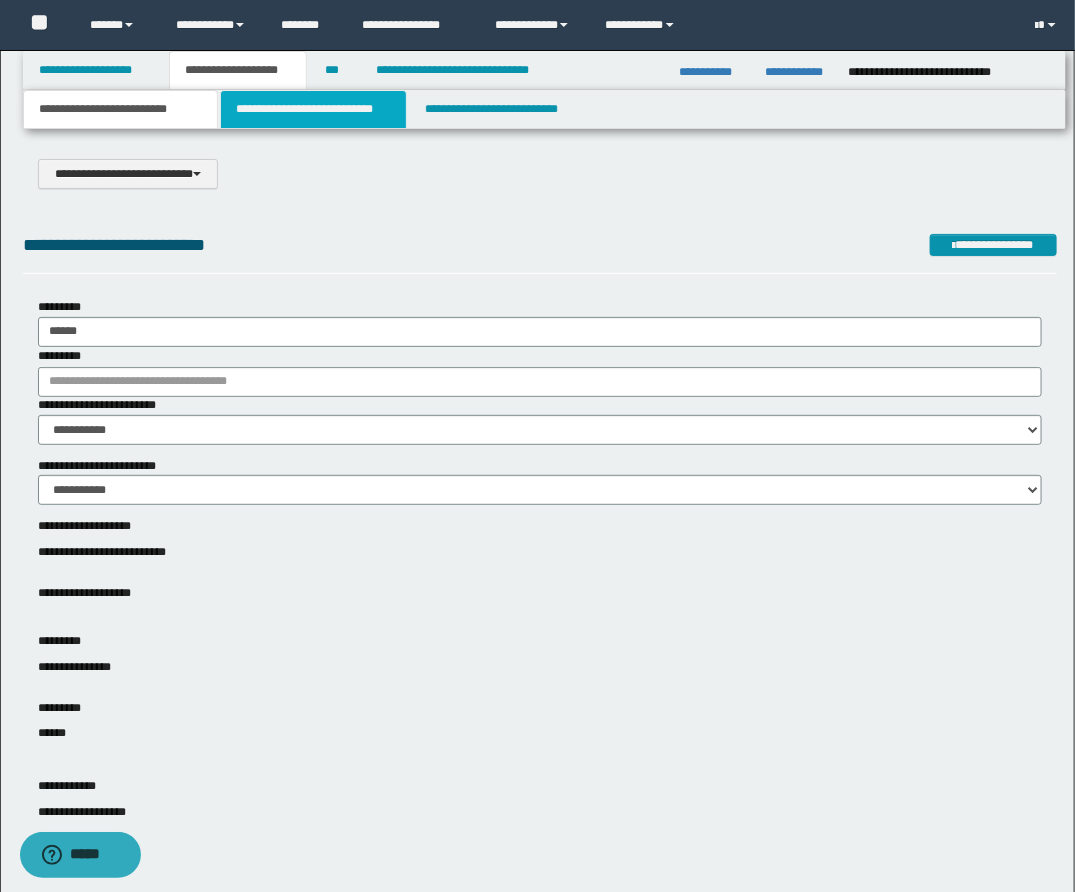 click on "**********" at bounding box center (313, 109) 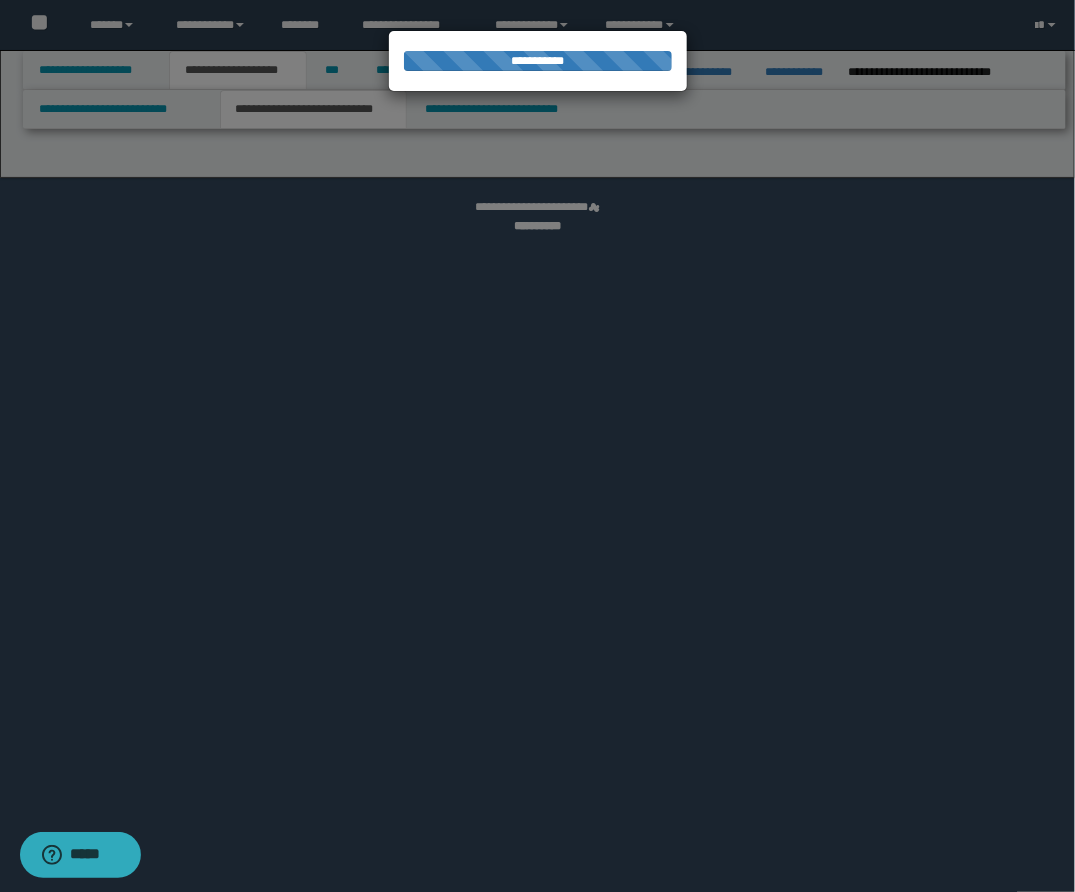 select on "*" 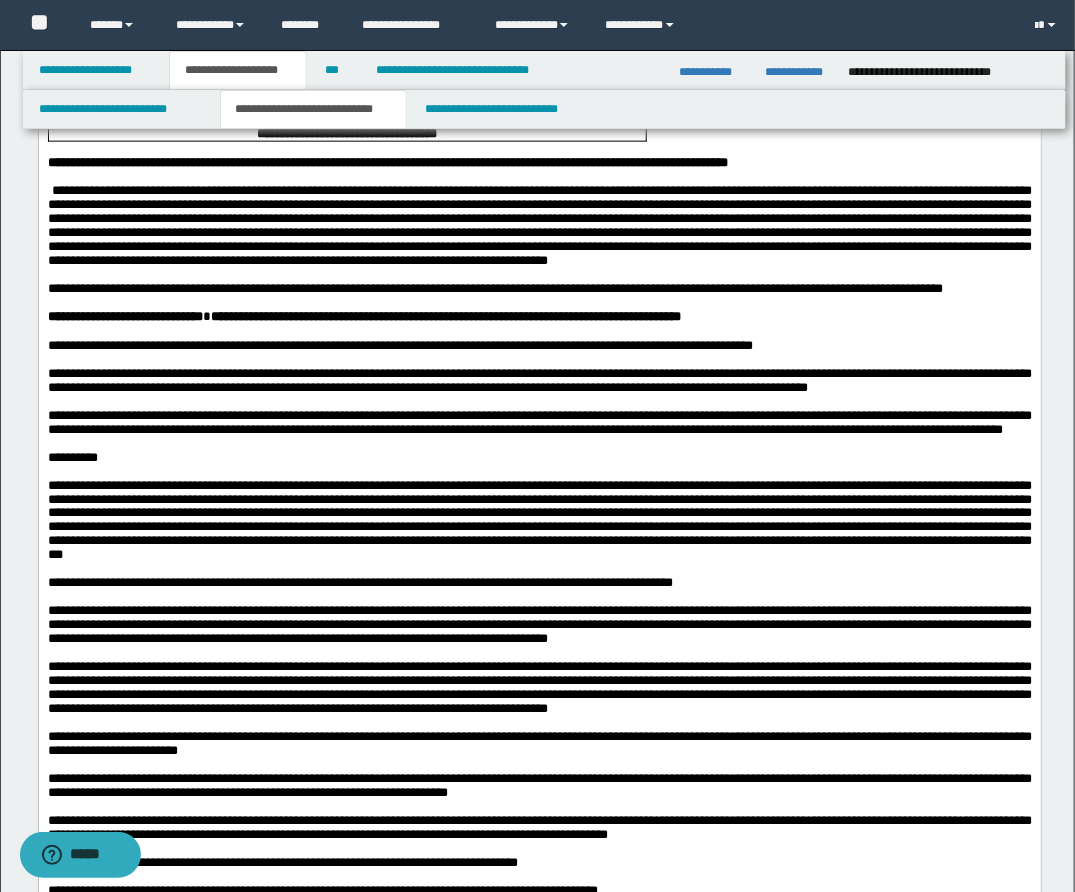 scroll, scrollTop: 733, scrollLeft: 0, axis: vertical 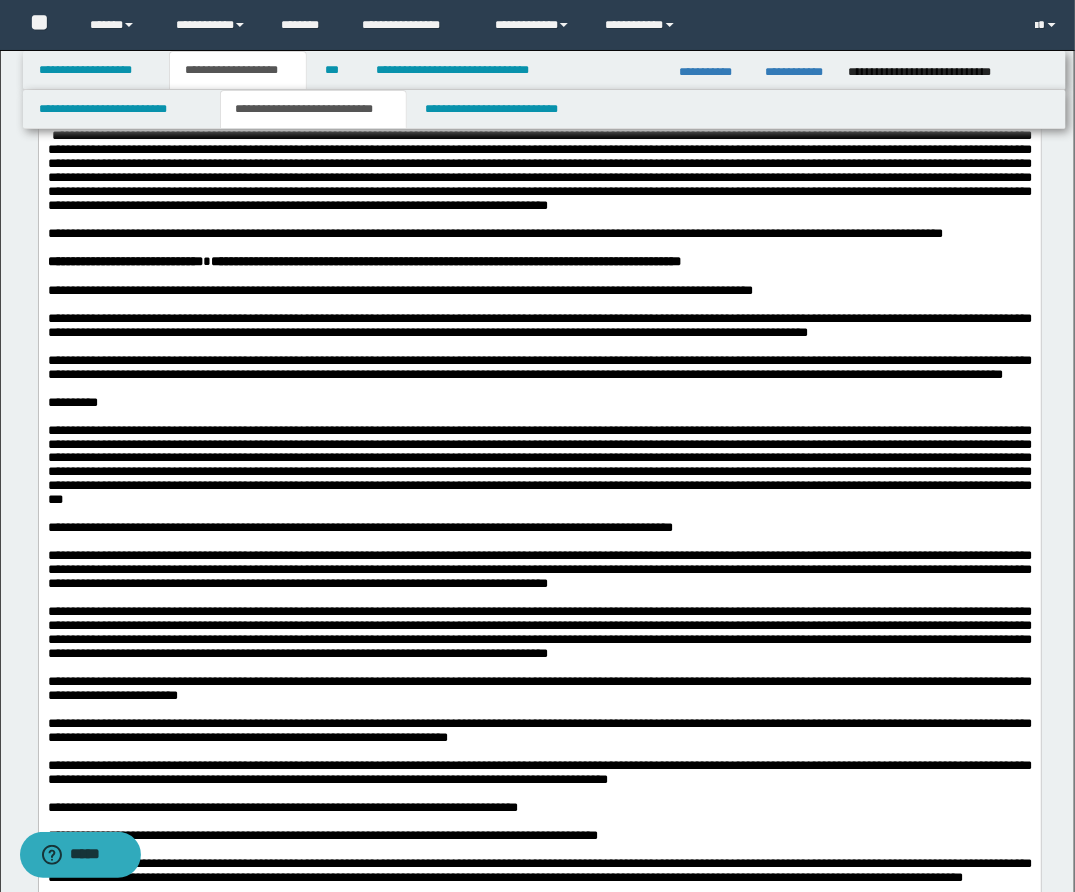 click at bounding box center (539, 600) 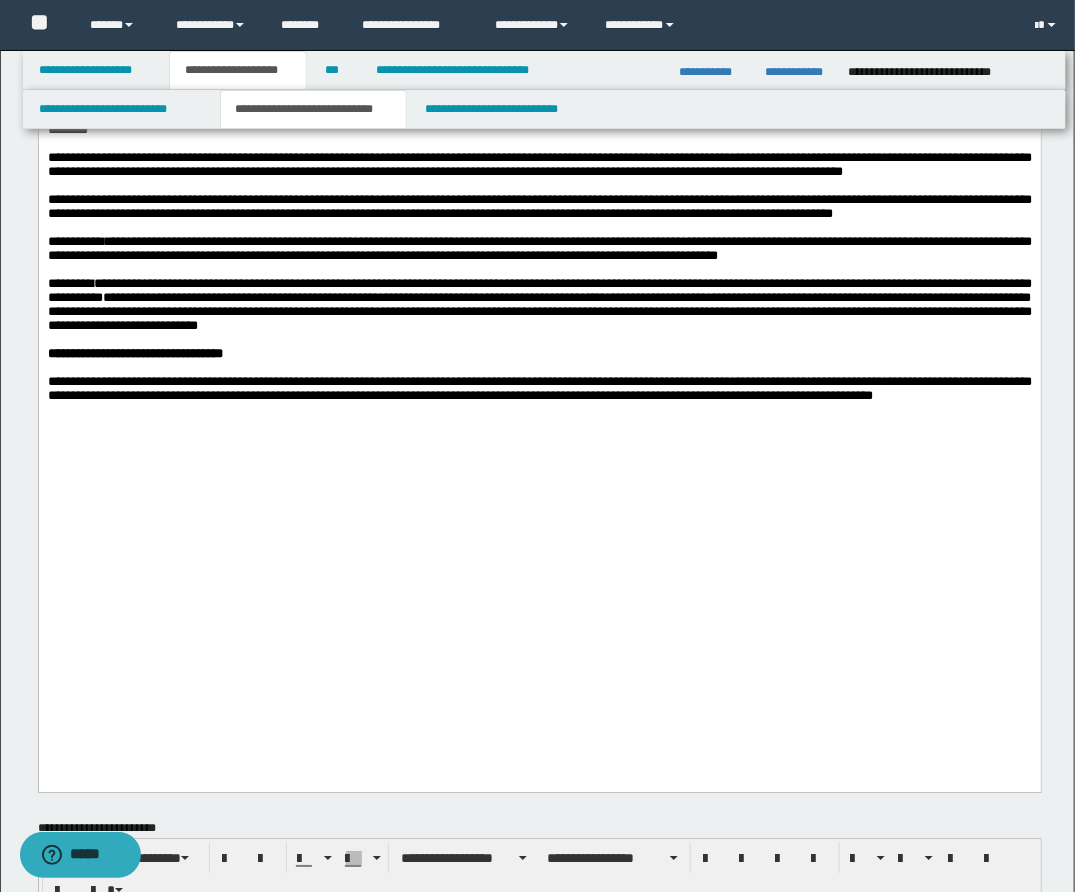 scroll, scrollTop: 0, scrollLeft: 0, axis: both 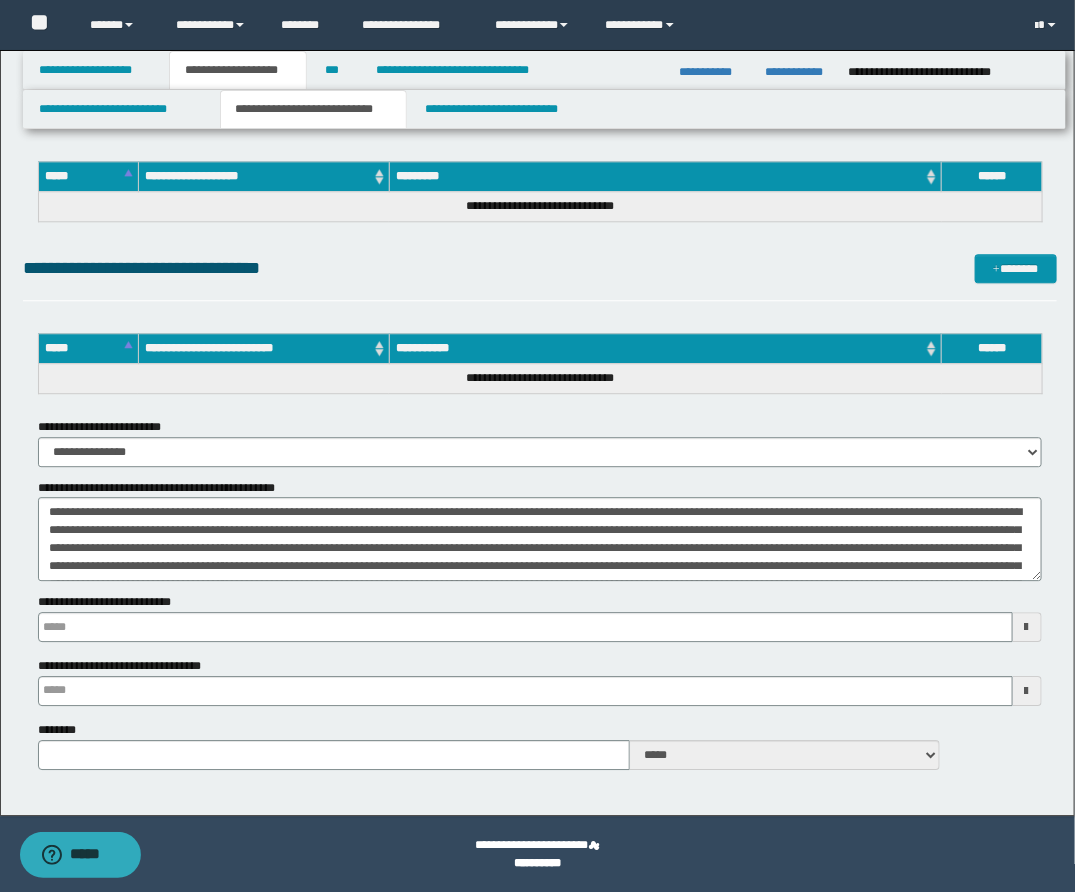 type 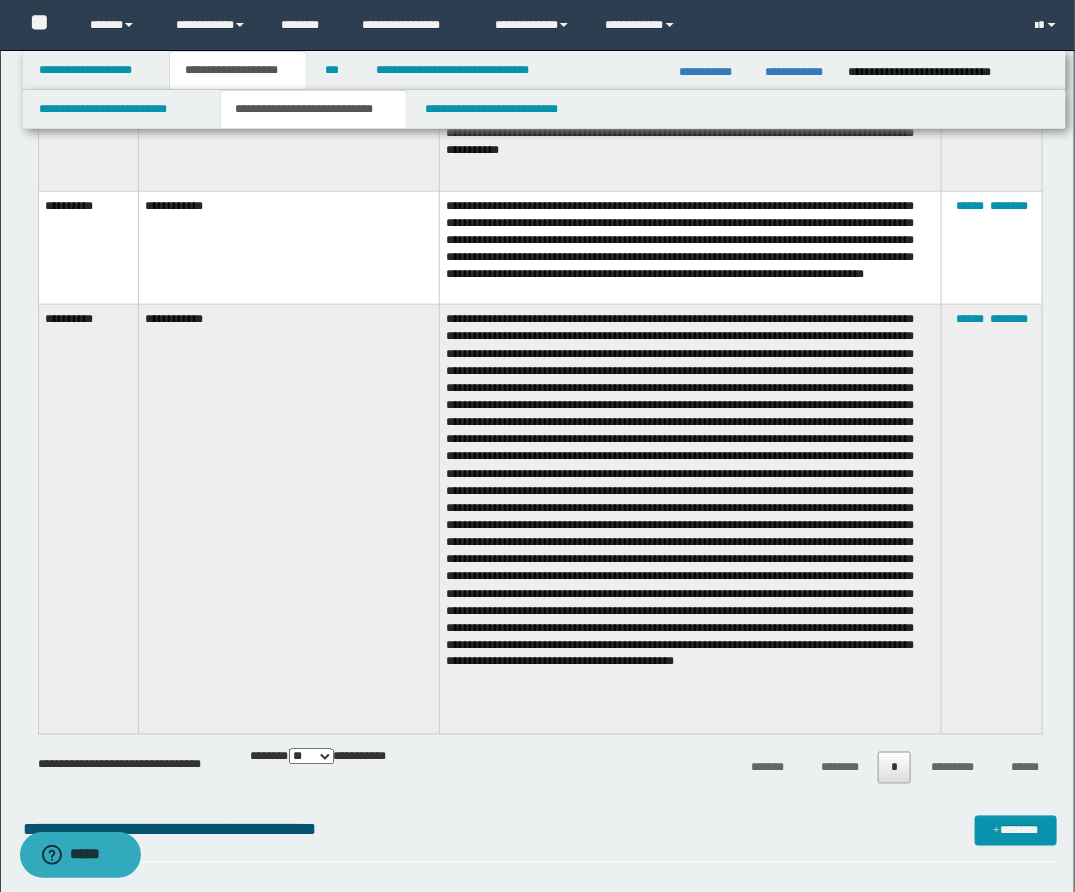 scroll, scrollTop: 7616, scrollLeft: 0, axis: vertical 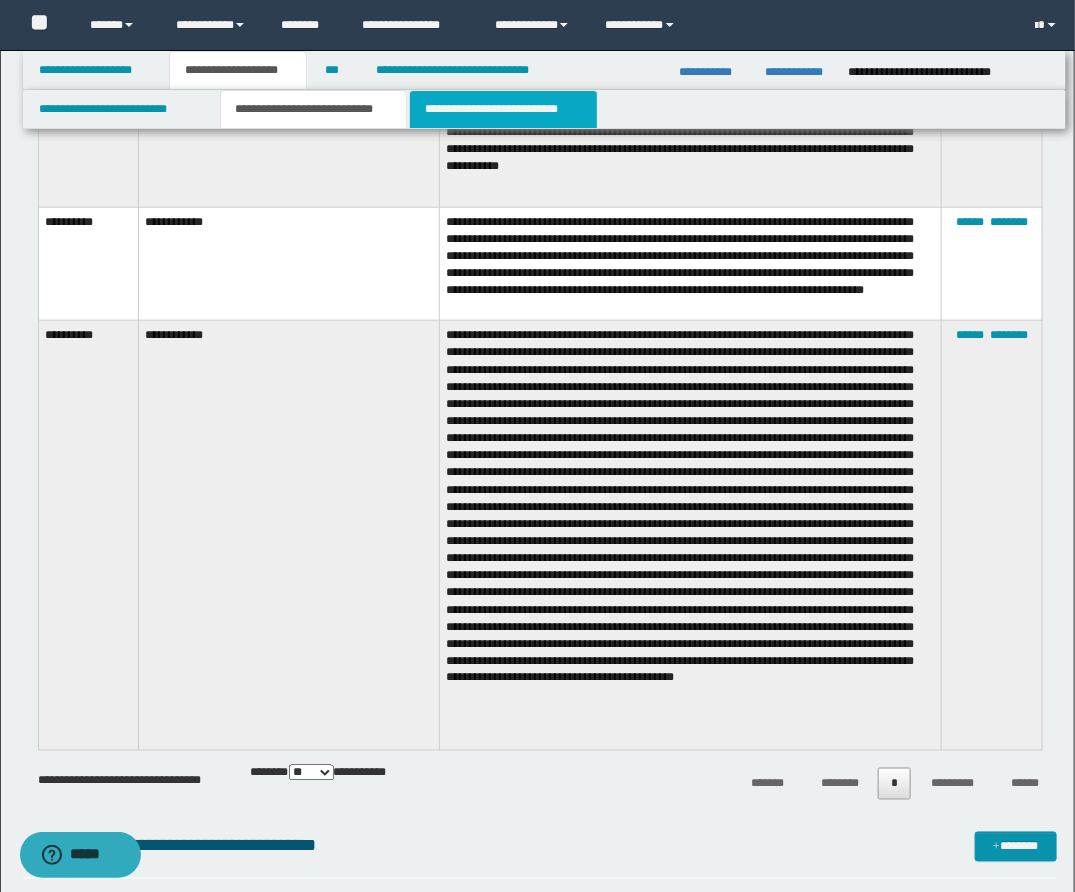 click on "**********" at bounding box center (503, 109) 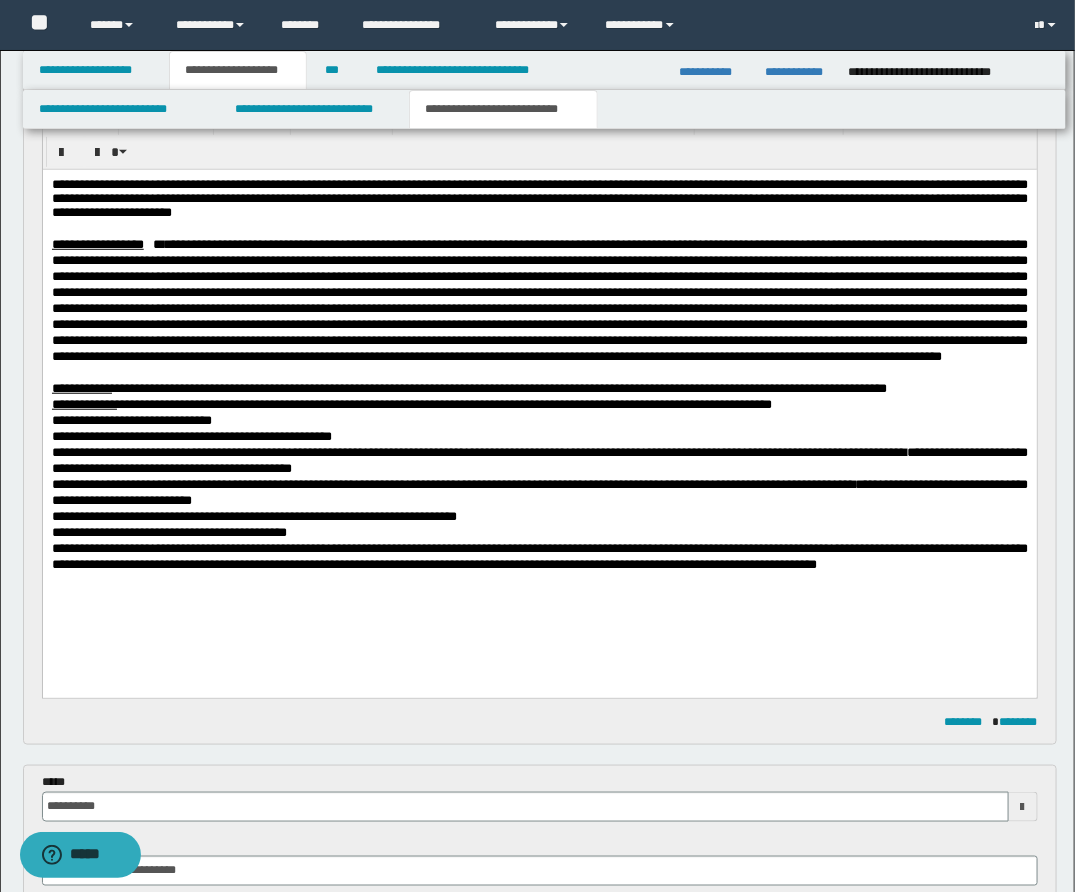 scroll, scrollTop: 284, scrollLeft: 0, axis: vertical 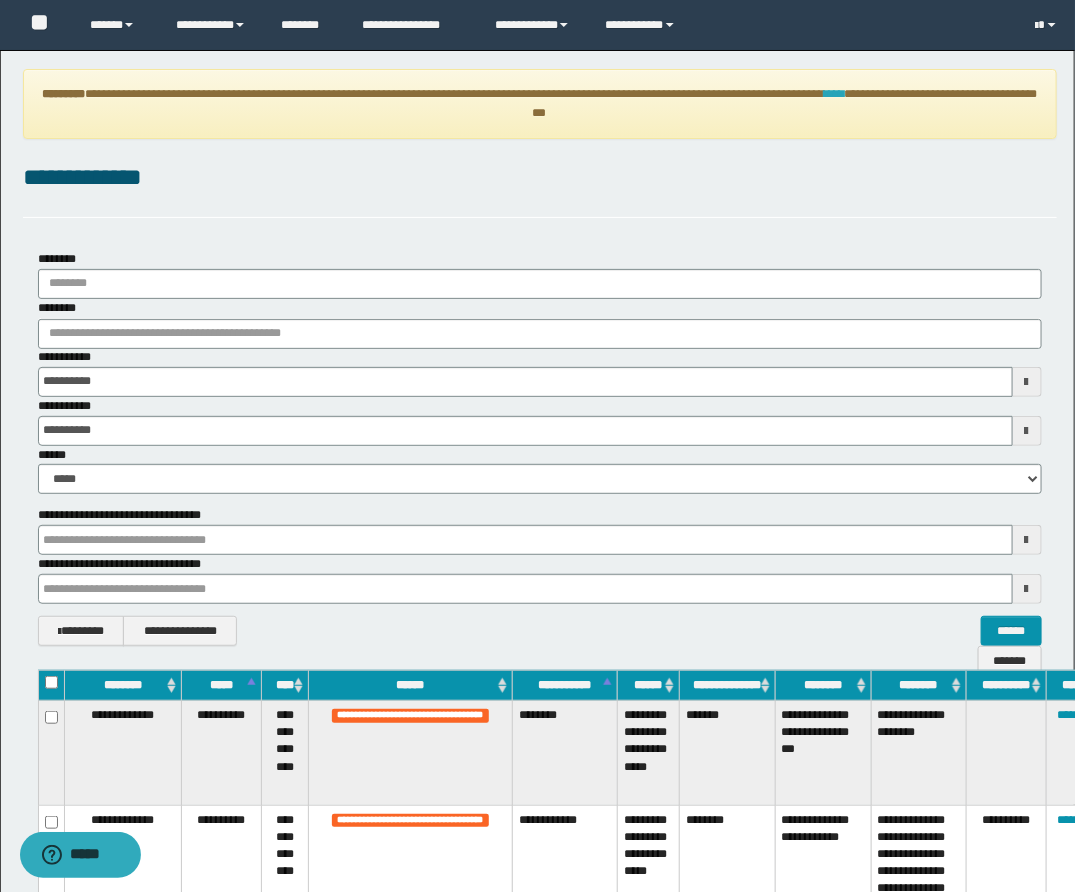 click on "****" at bounding box center (834, 94) 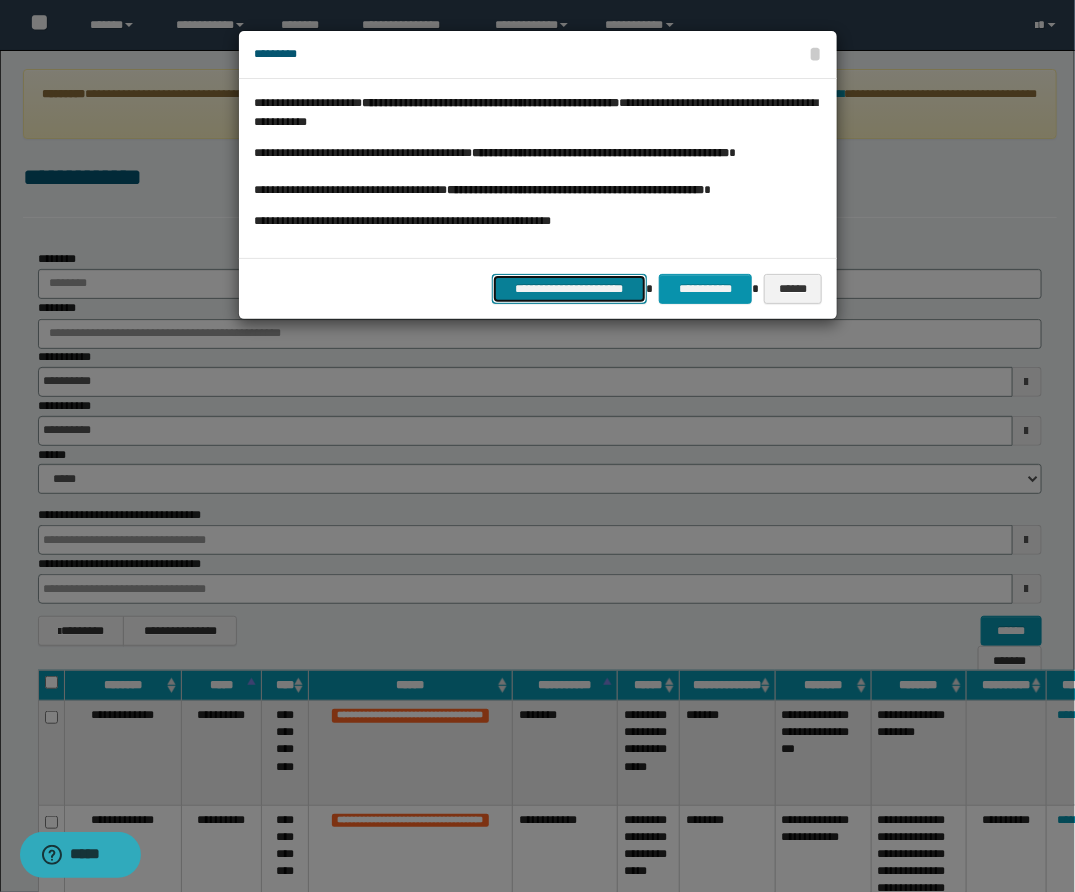 click on "**********" at bounding box center (569, 289) 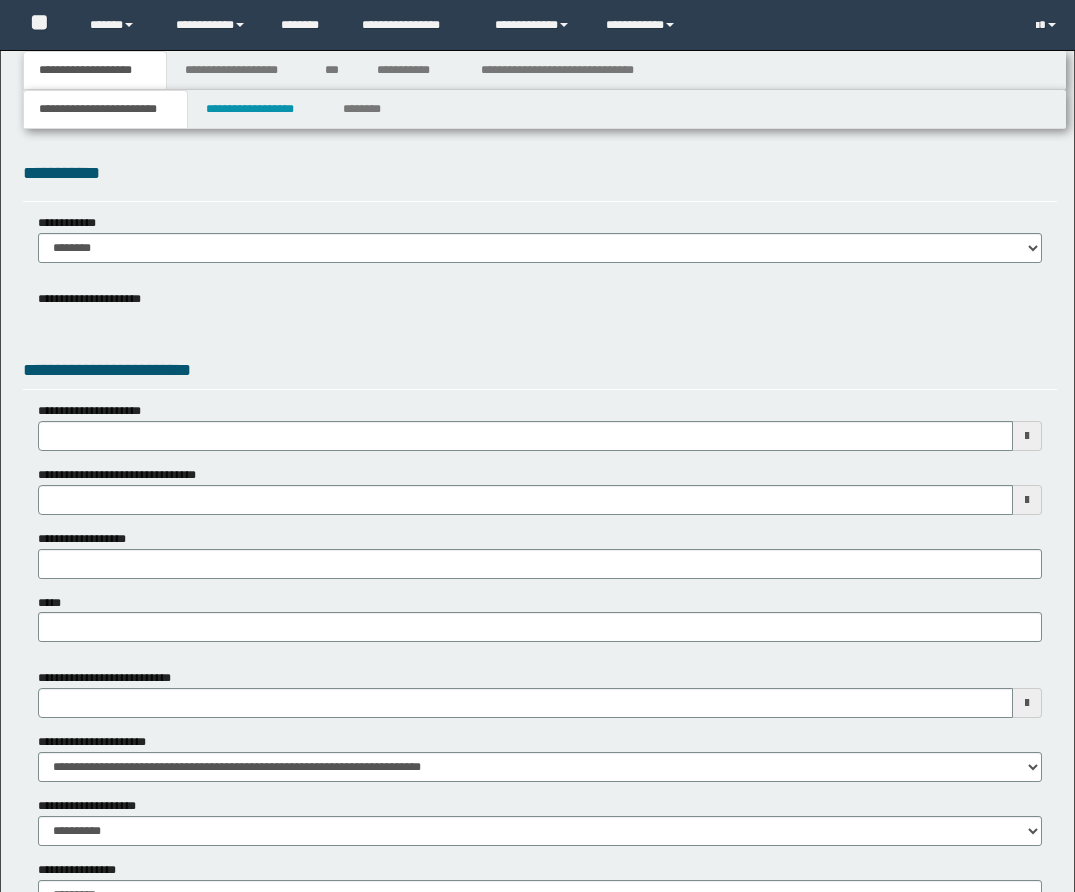 scroll, scrollTop: 0, scrollLeft: 0, axis: both 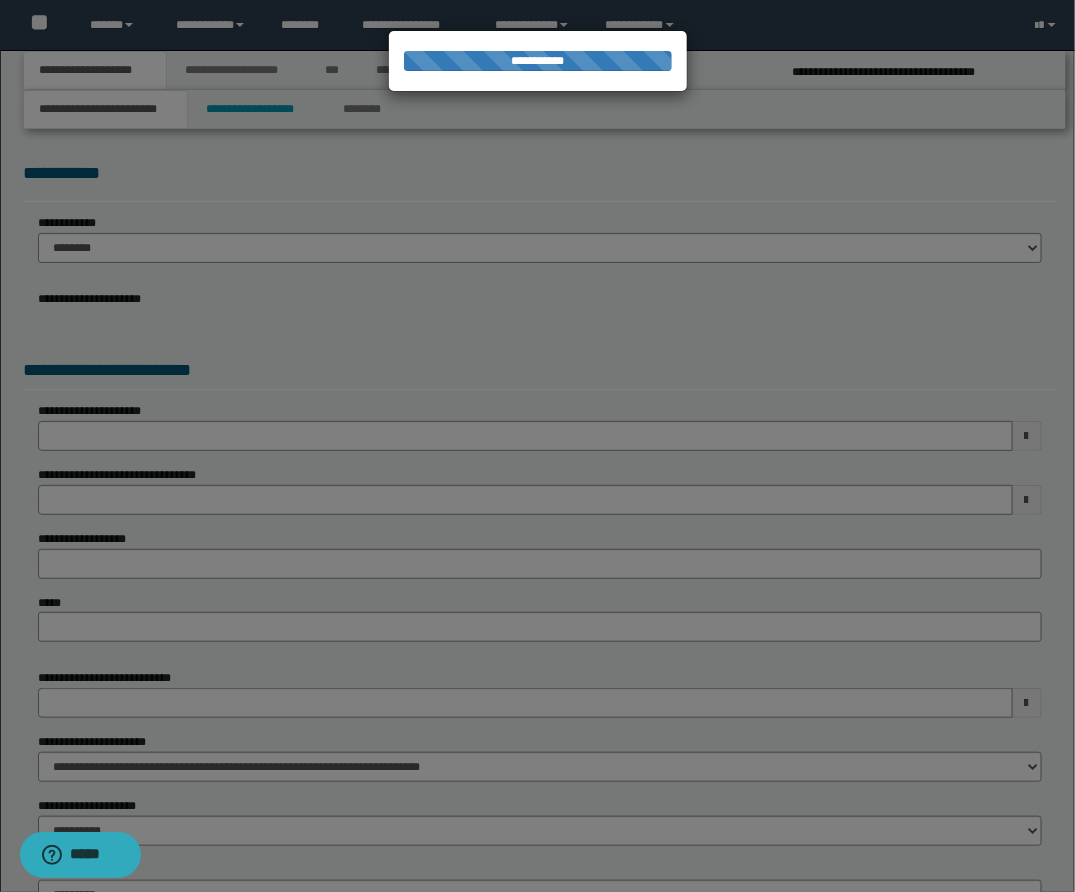 select on "*" 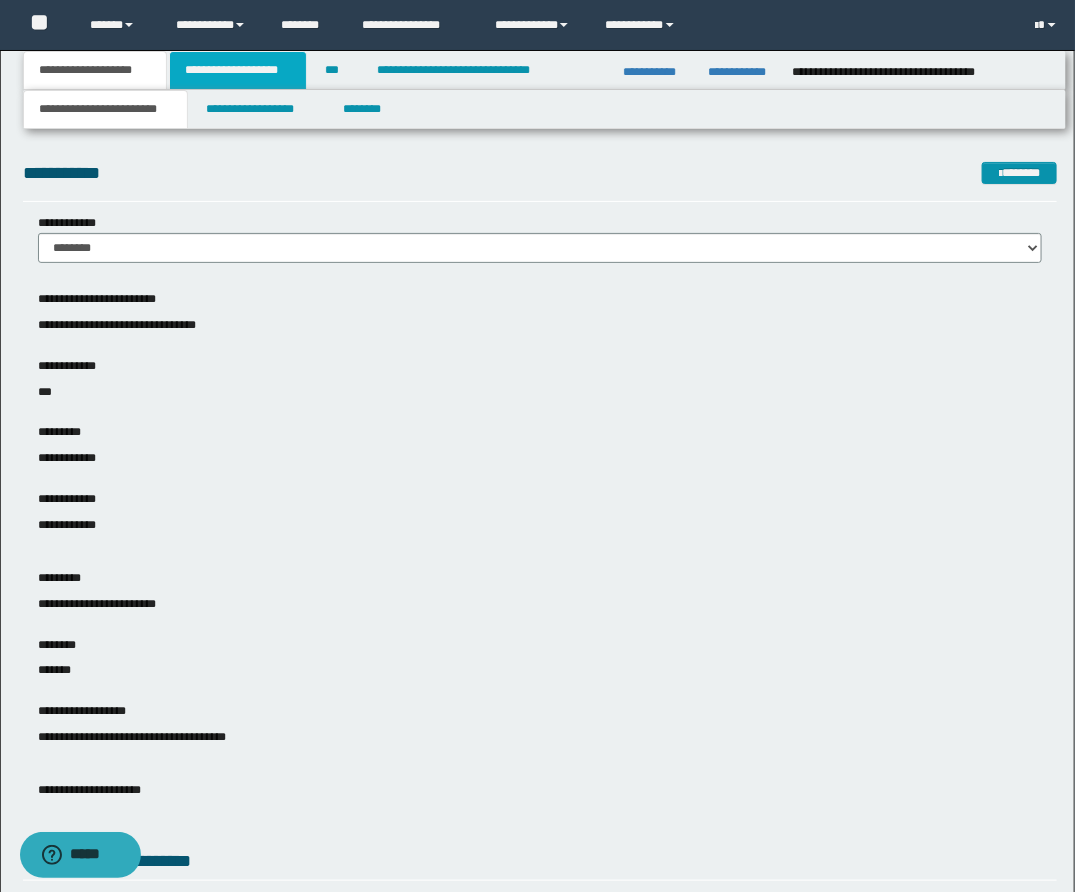 click on "**********" at bounding box center (238, 70) 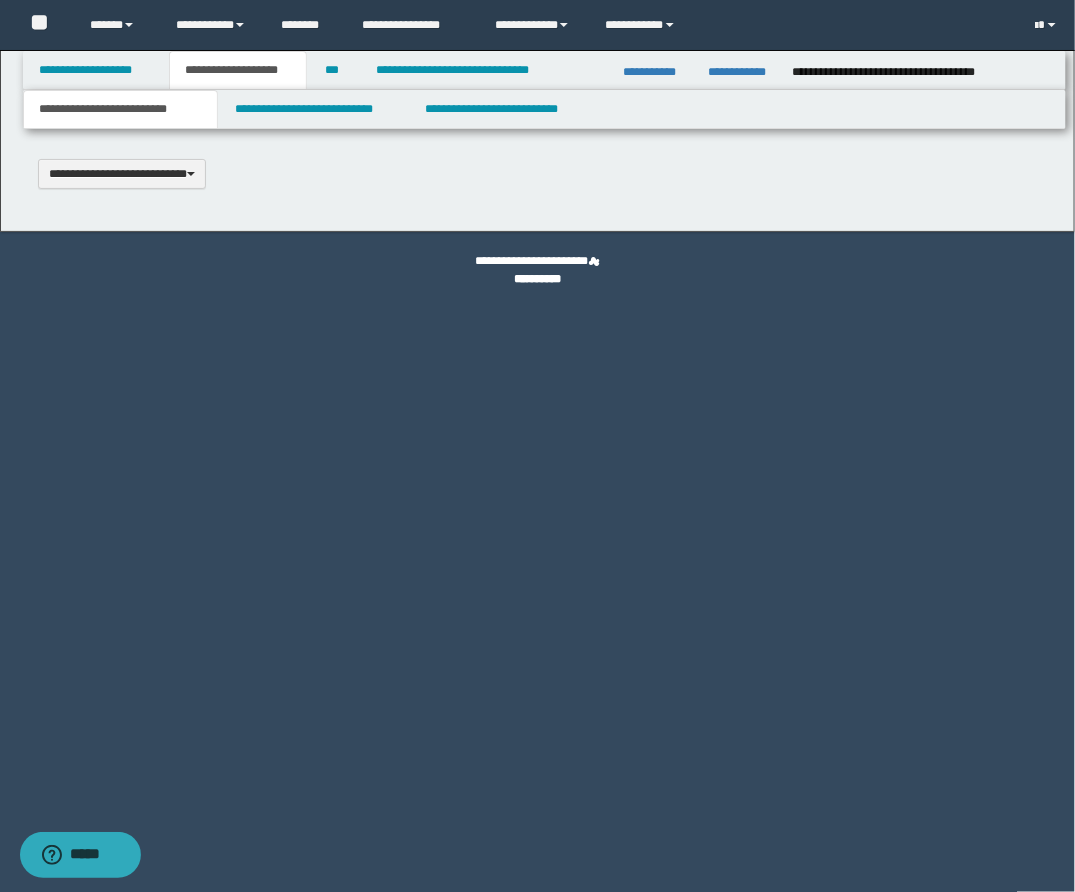 type 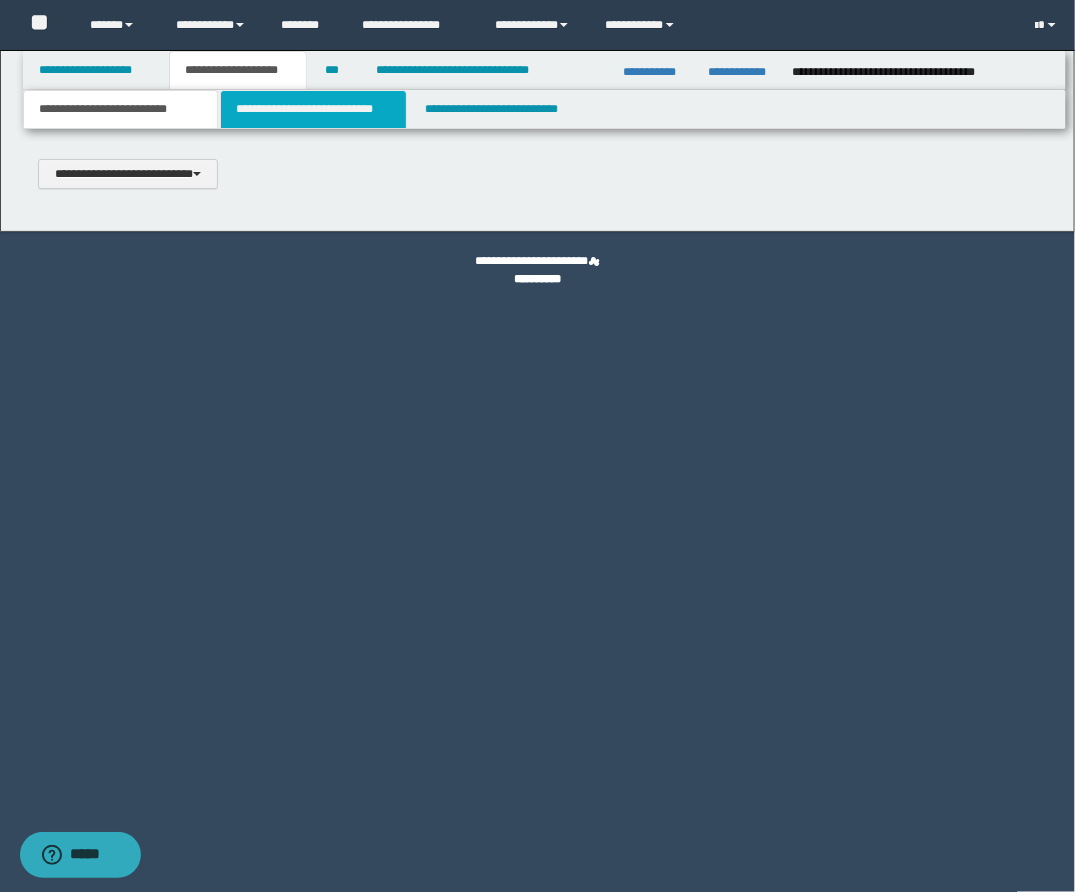scroll, scrollTop: 0, scrollLeft: 0, axis: both 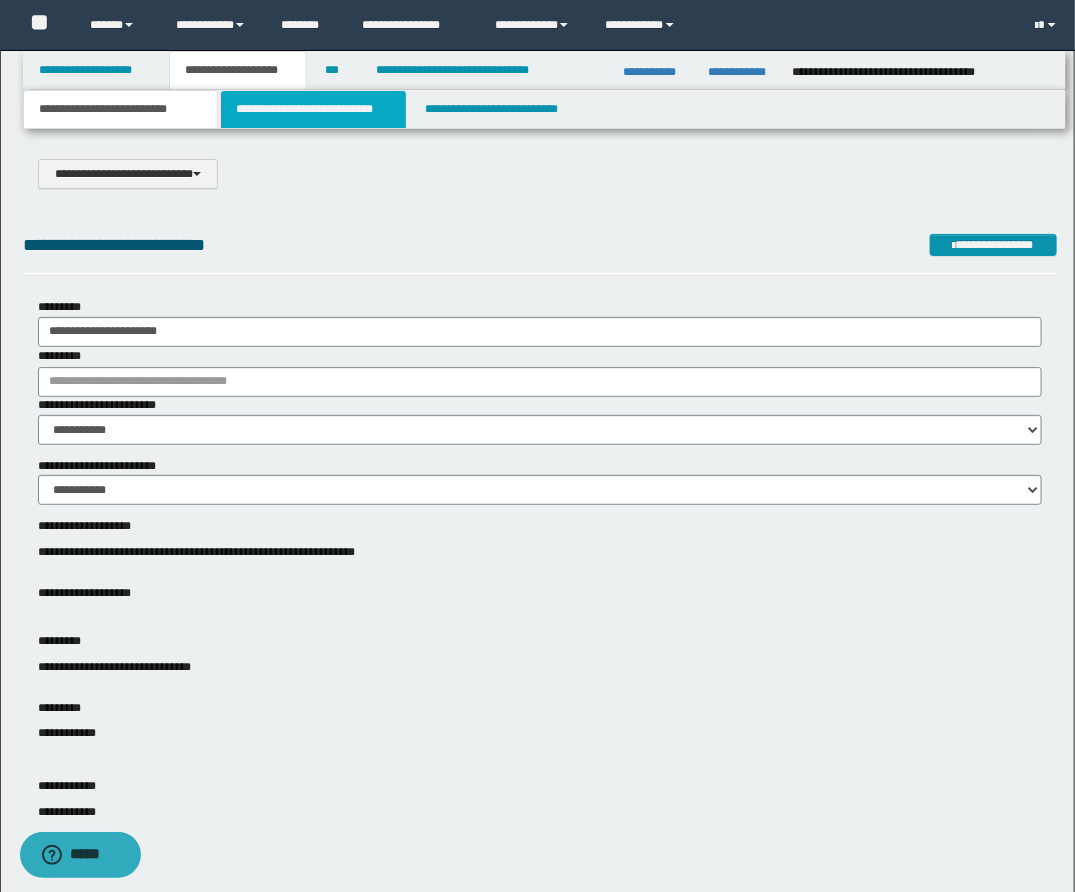 click on "**********" at bounding box center [313, 109] 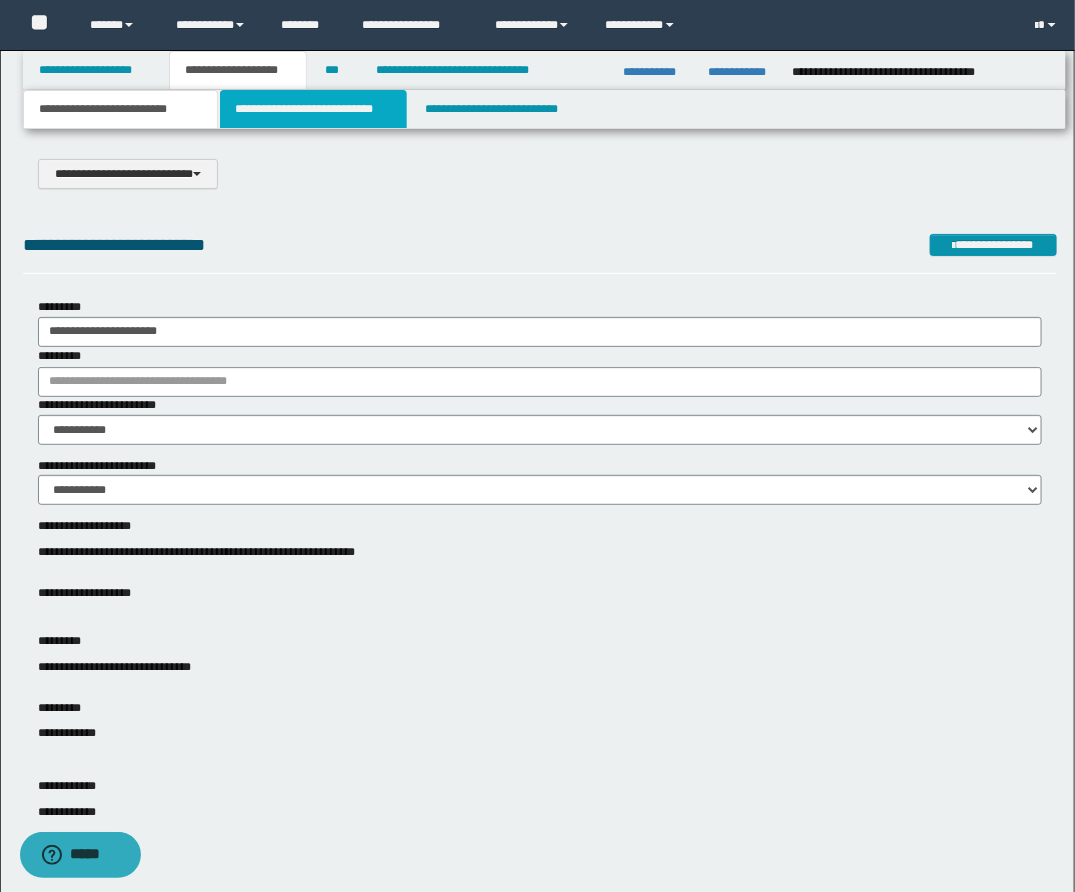 select on "*" 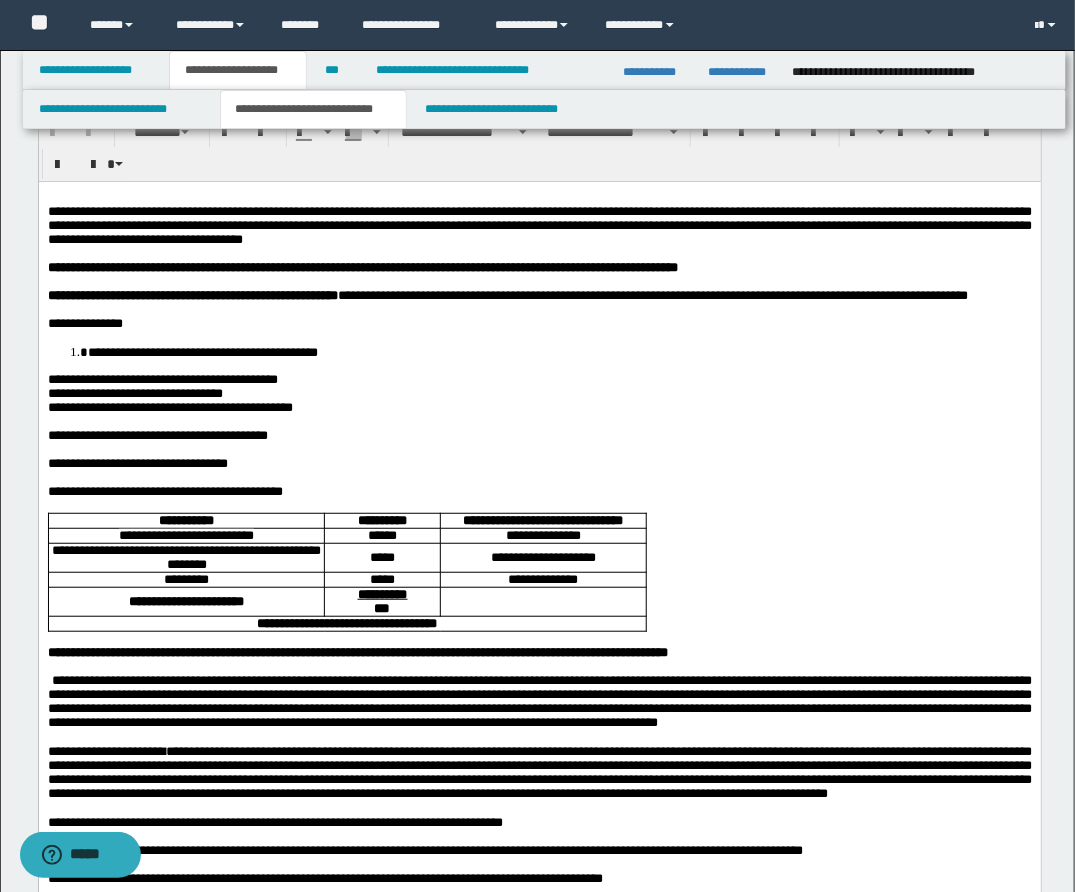 scroll, scrollTop: 77, scrollLeft: 0, axis: vertical 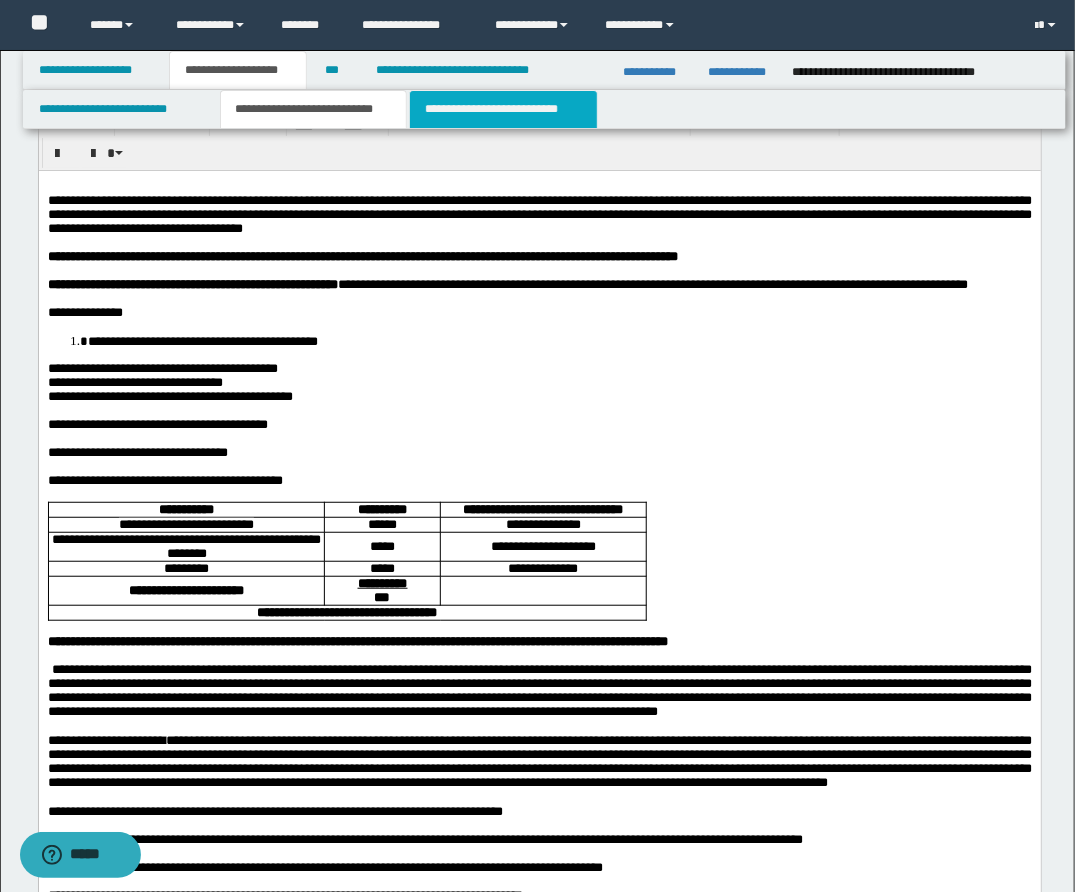 click on "**********" at bounding box center [503, 109] 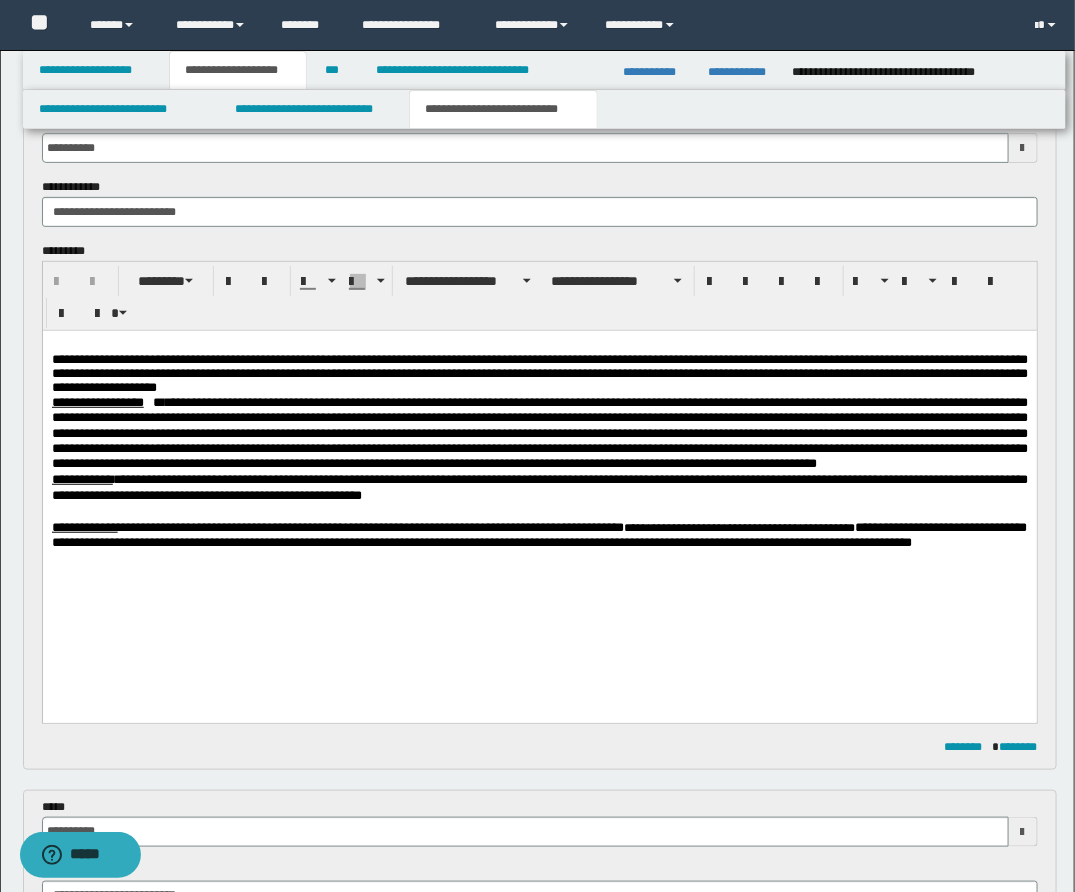 scroll, scrollTop: 124, scrollLeft: 0, axis: vertical 